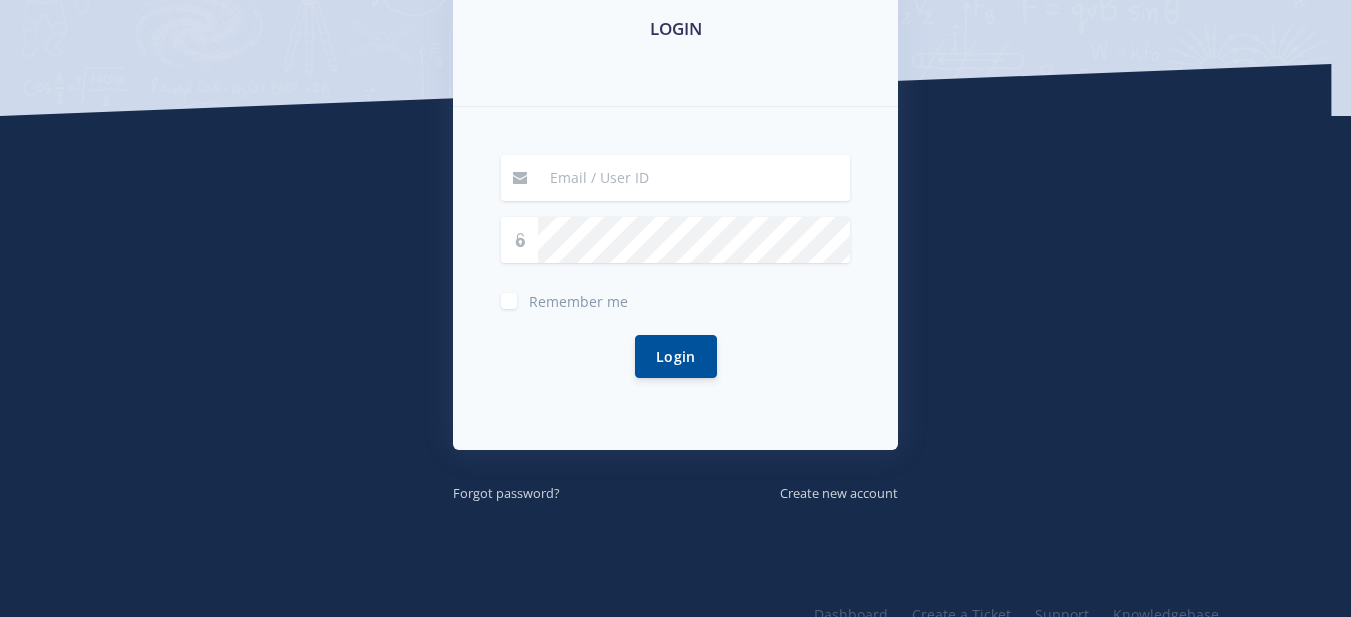 scroll, scrollTop: 421, scrollLeft: 0, axis: vertical 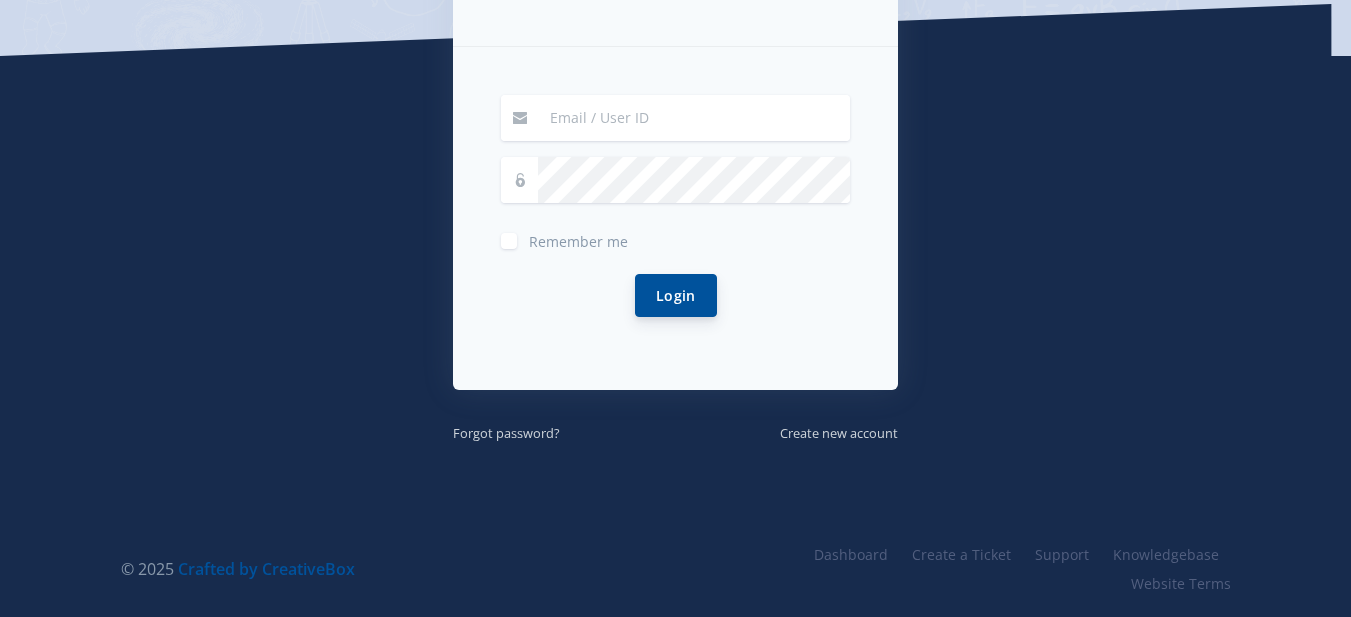 type on "[EMAIL_ADDRESS][DOMAIN_NAME]" 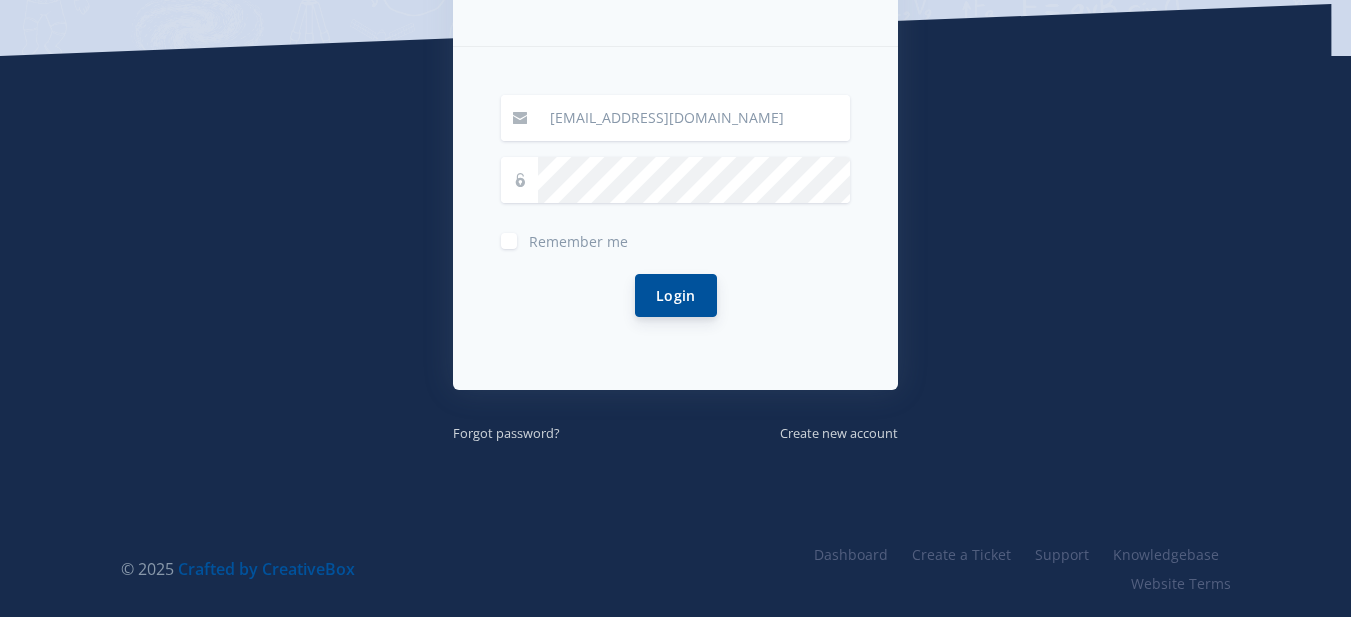 click on "Login" at bounding box center [676, 295] 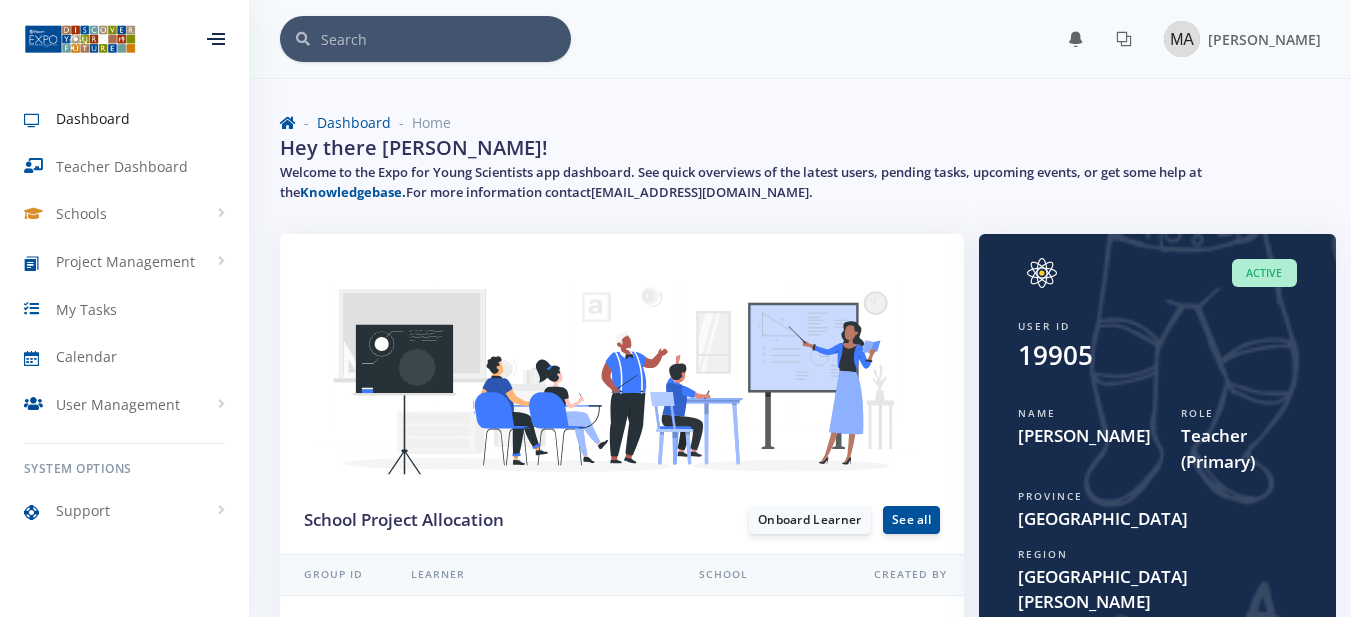 scroll, scrollTop: 0, scrollLeft: 0, axis: both 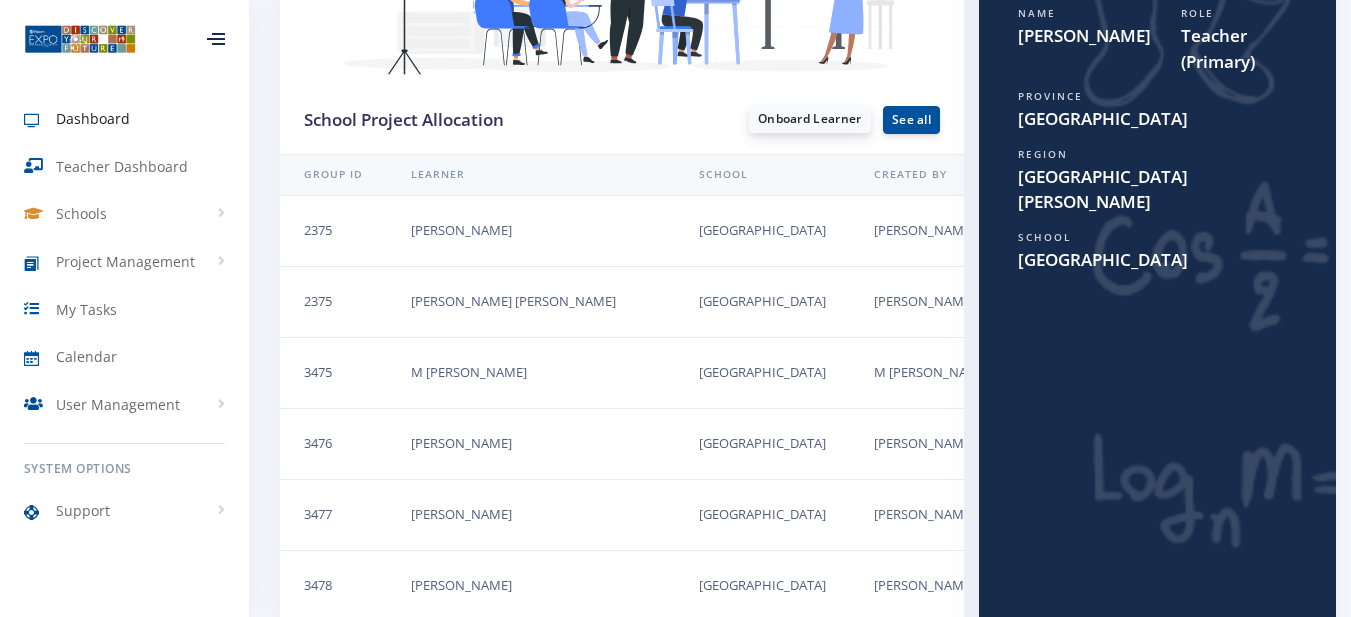 click on "Onboard
Learner" at bounding box center (810, 119) 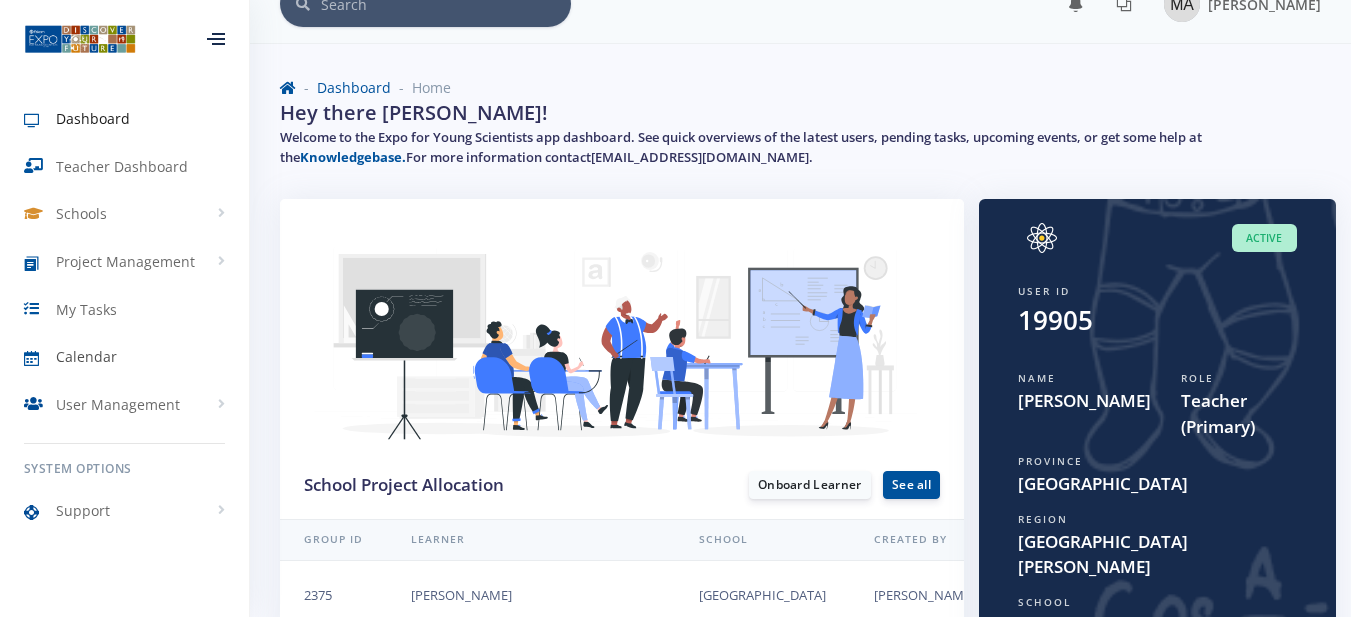 scroll, scrollTop: 0, scrollLeft: 0, axis: both 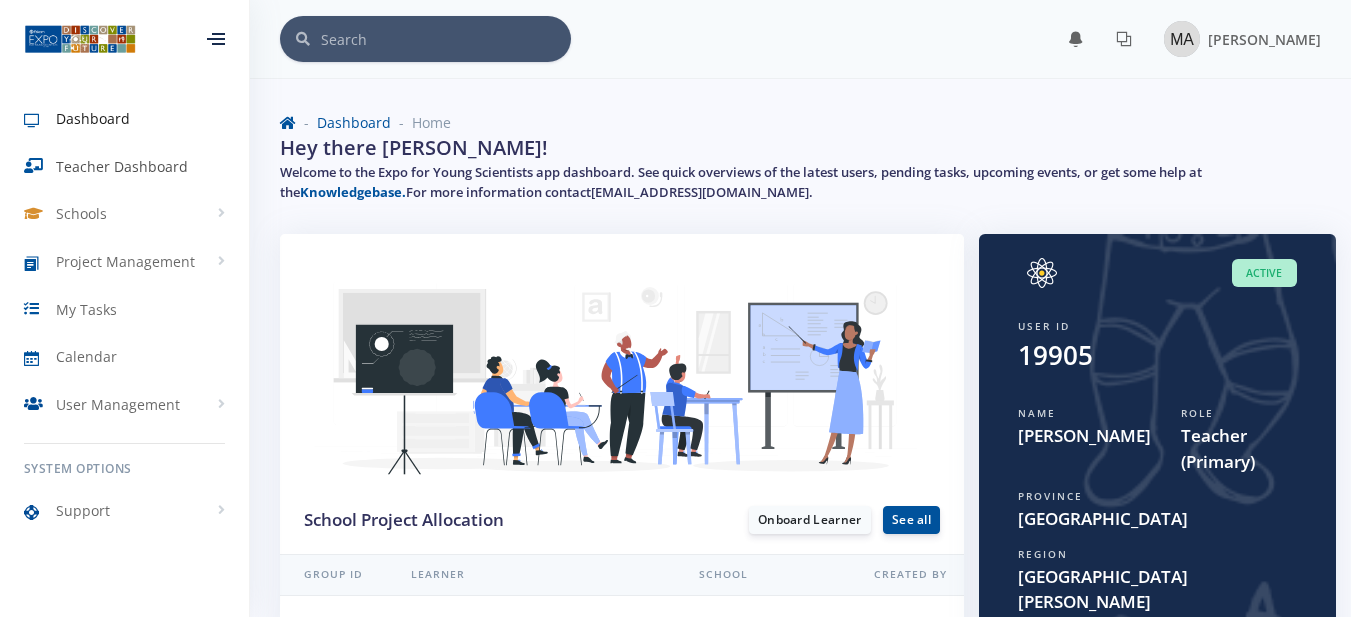 click on "Teacher Dashboard" at bounding box center (122, 166) 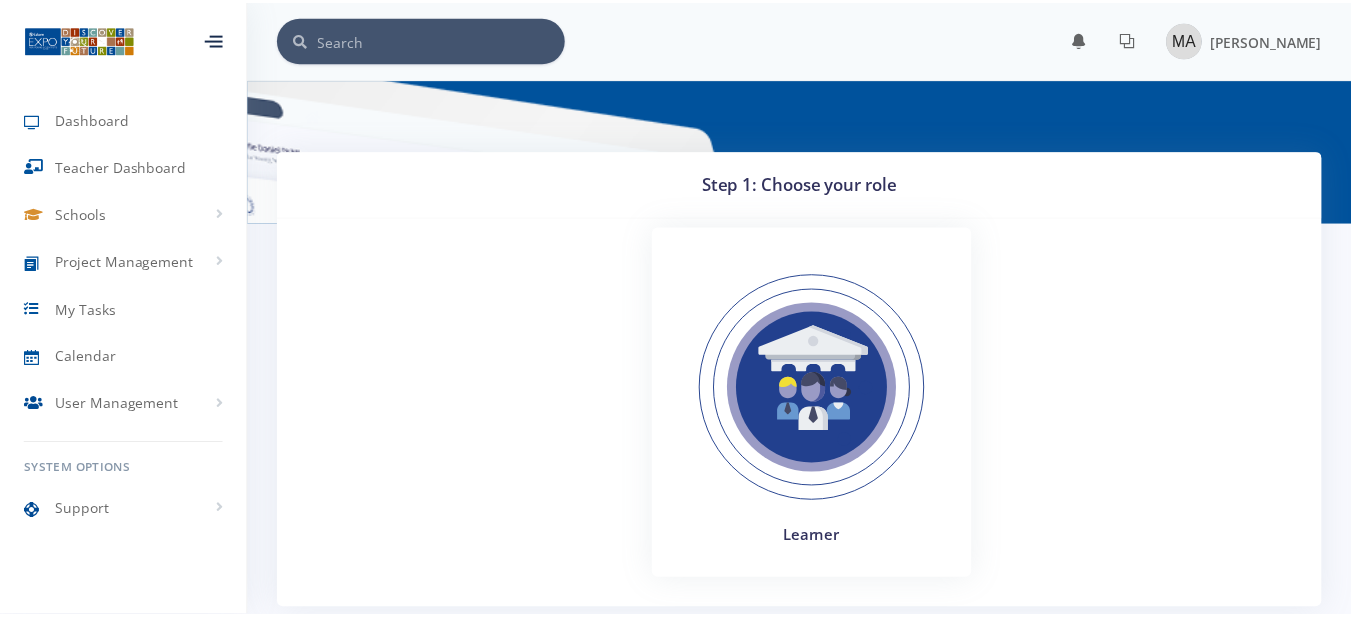 scroll, scrollTop: 0, scrollLeft: 0, axis: both 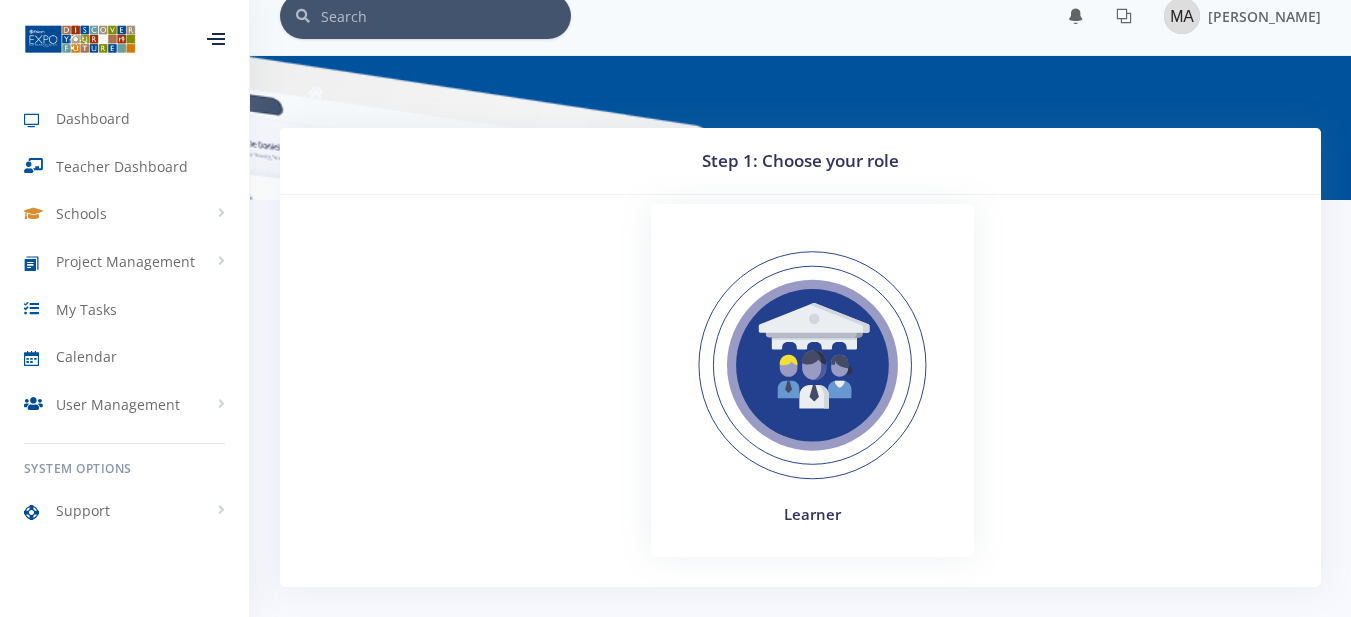 click at bounding box center (812, 365) 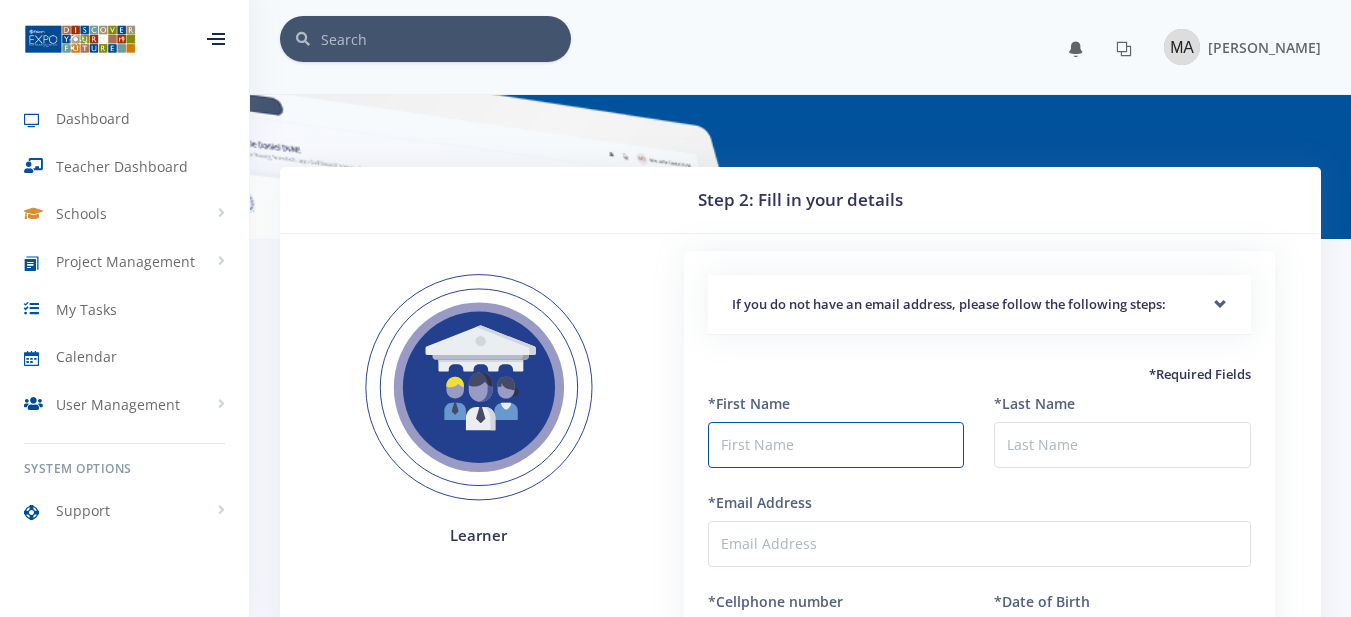scroll, scrollTop: 0, scrollLeft: 0, axis: both 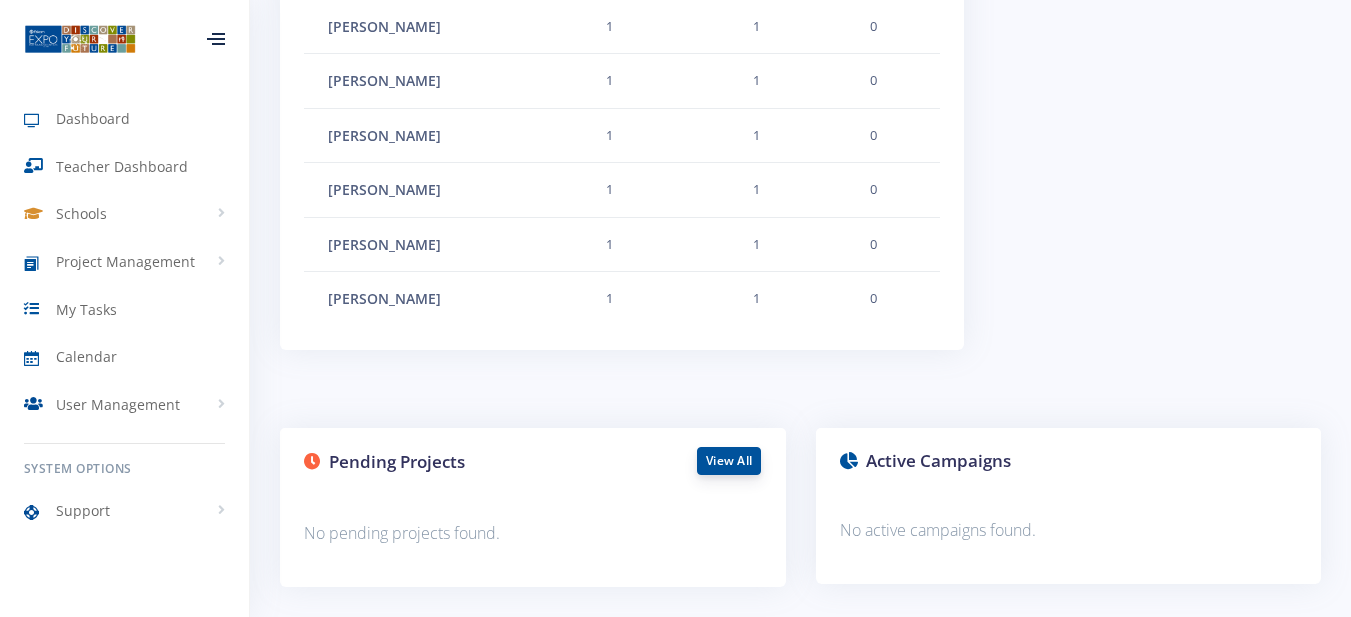 click on "View All" at bounding box center (729, 461) 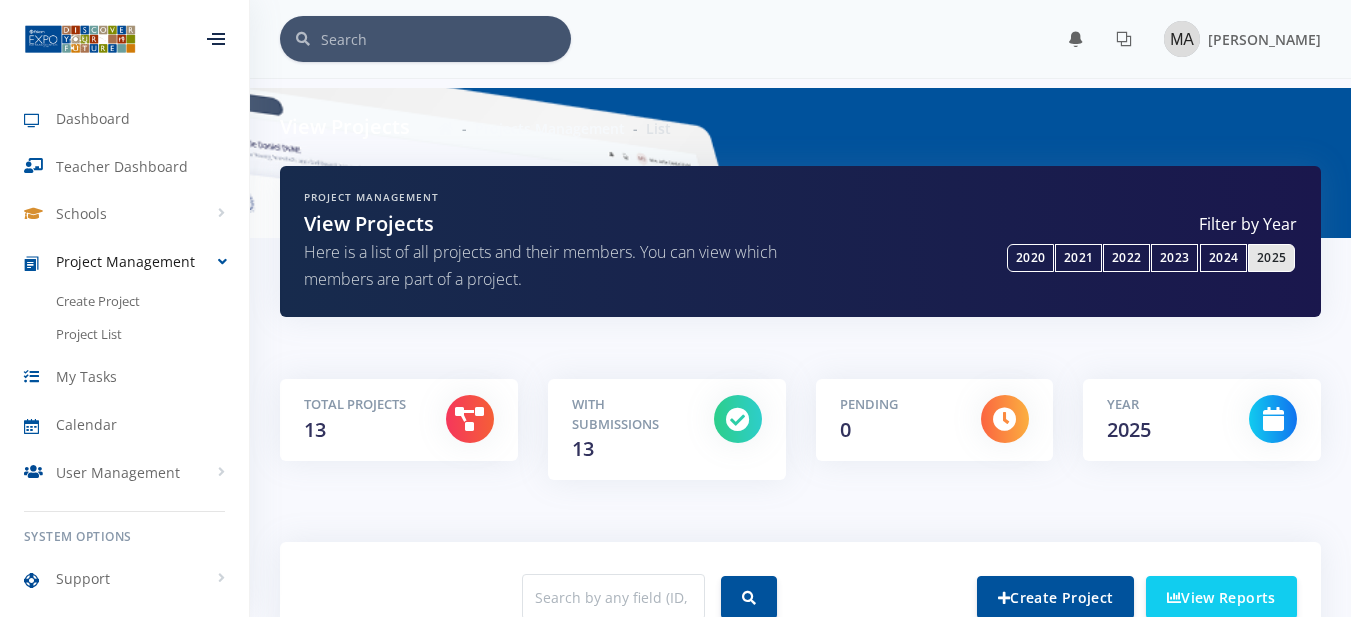 scroll, scrollTop: 0, scrollLeft: 0, axis: both 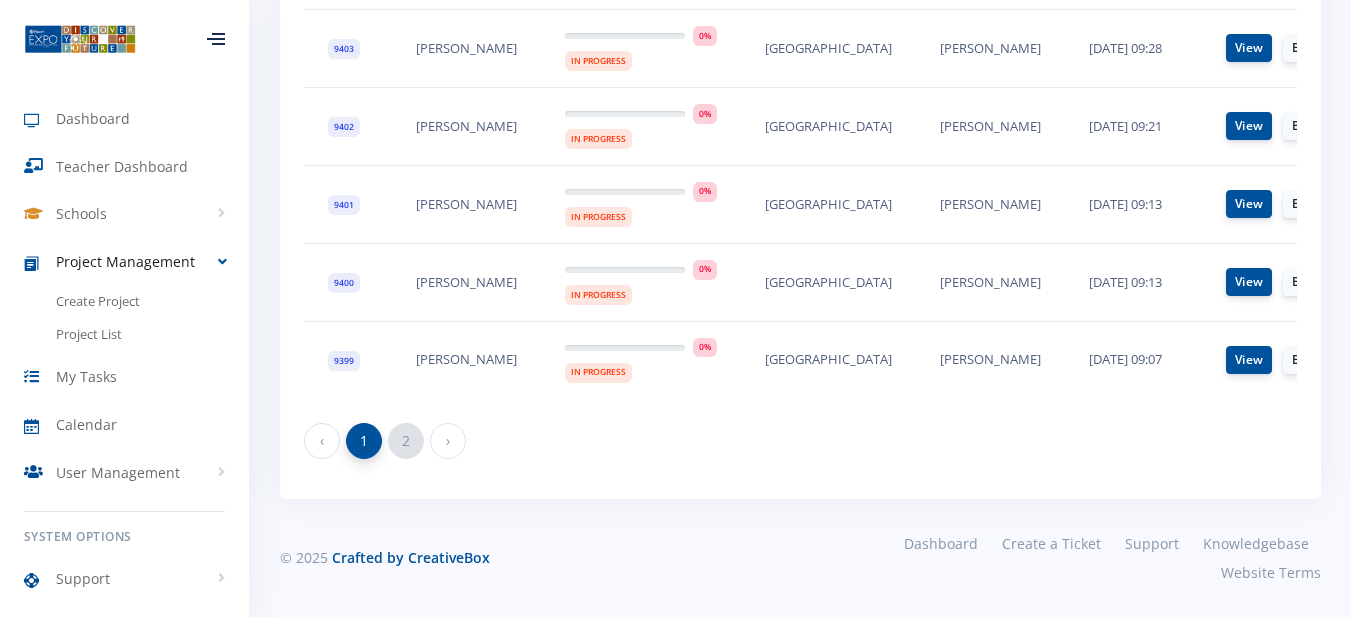 click on "2" at bounding box center (406, 441) 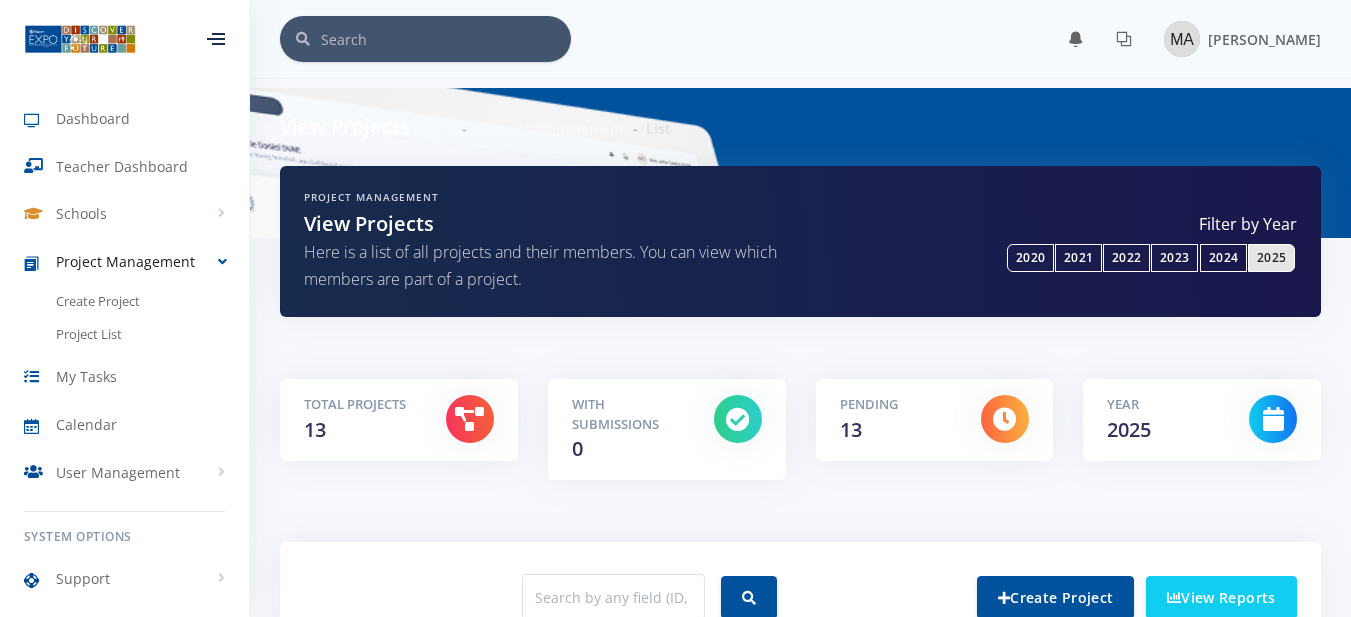 scroll, scrollTop: 500, scrollLeft: 0, axis: vertical 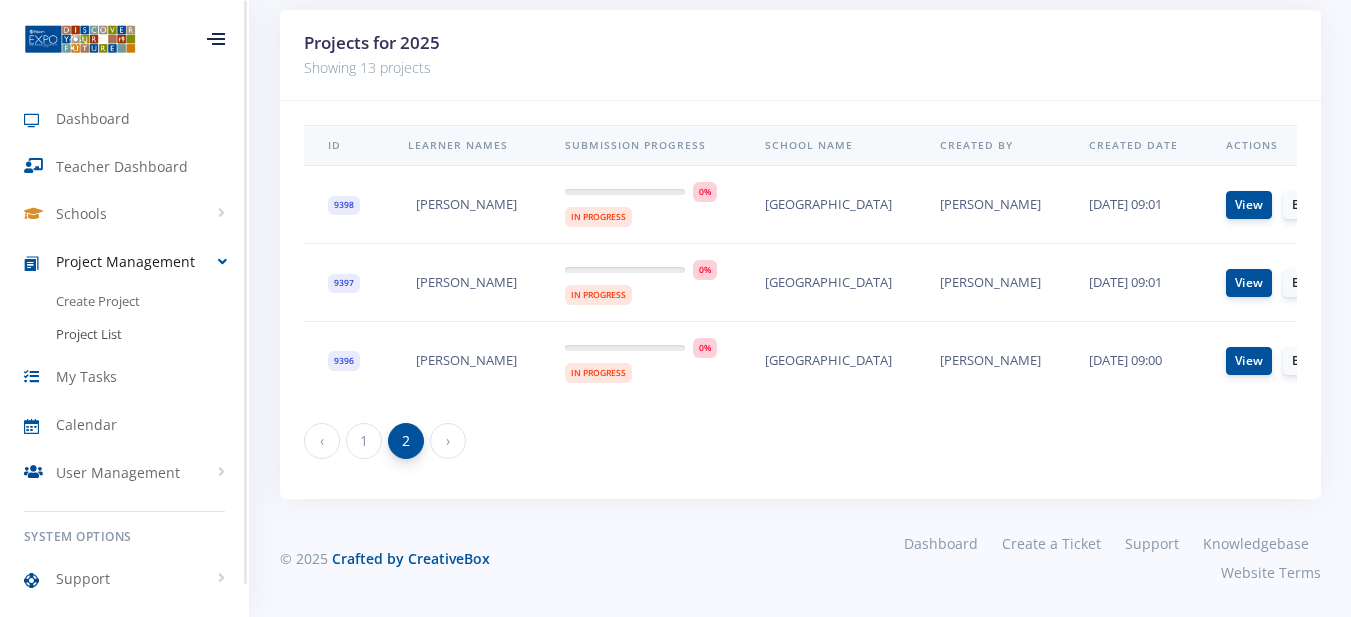 click on "Project List" at bounding box center [89, 335] 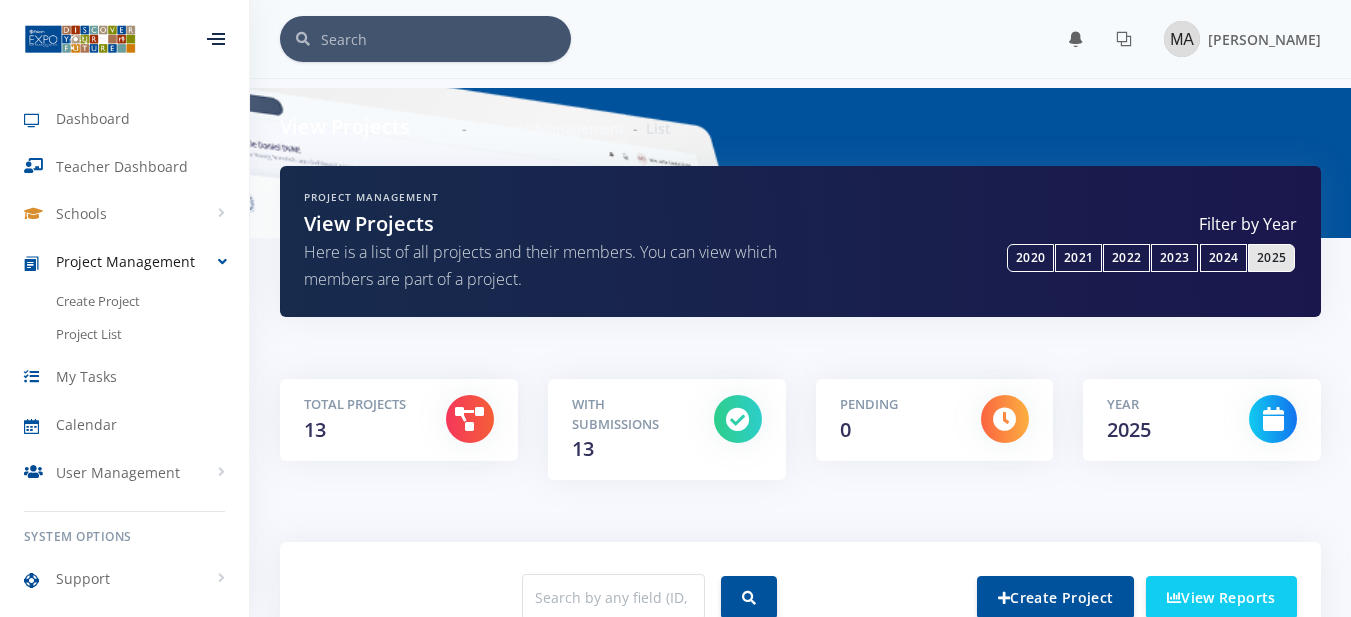 scroll, scrollTop: 0, scrollLeft: 0, axis: both 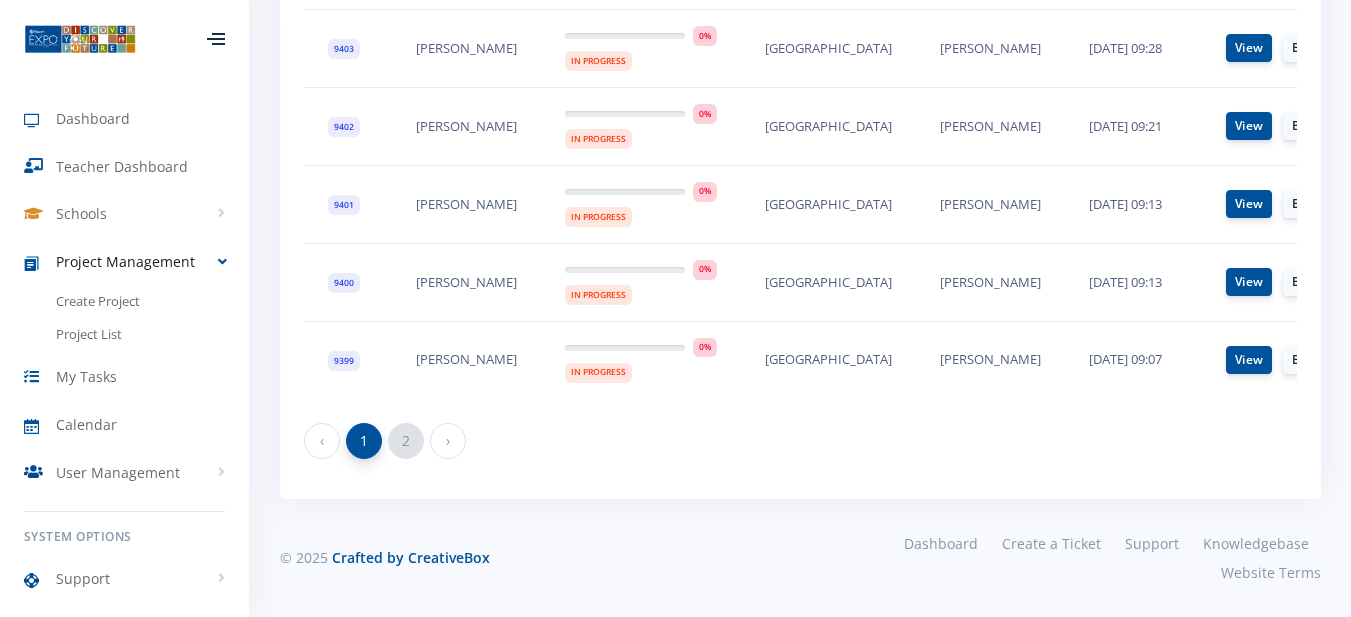 click on "2" at bounding box center [406, 441] 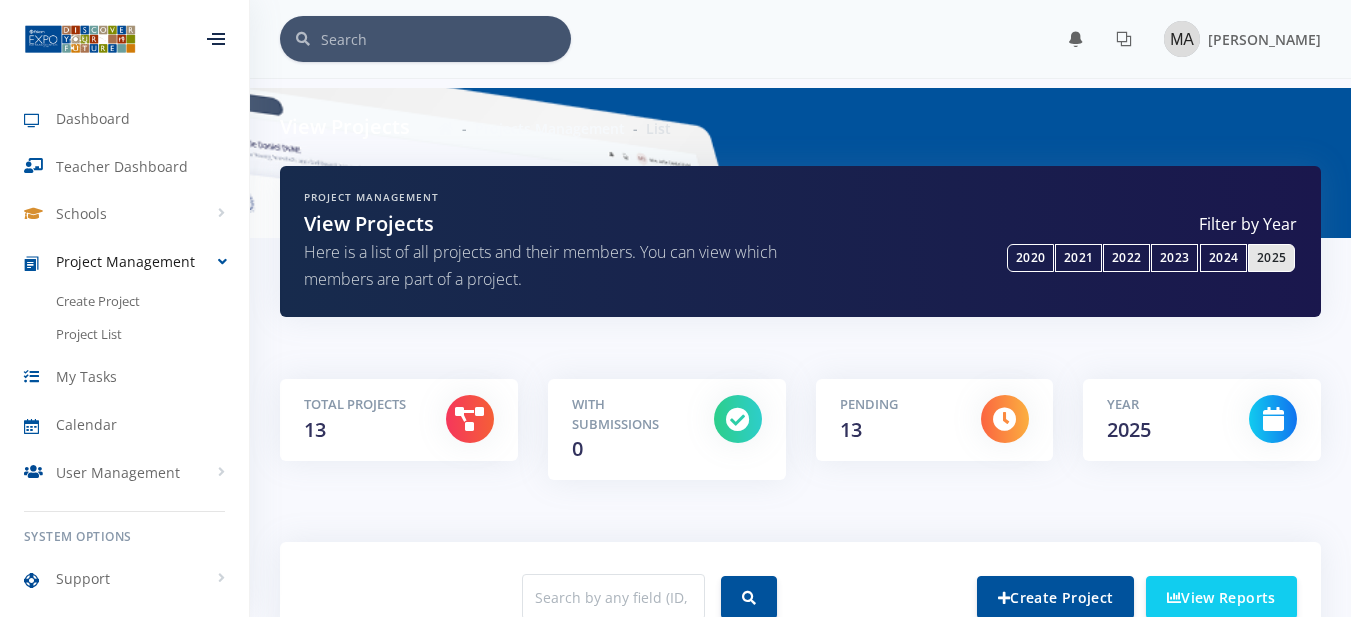 scroll, scrollTop: 496, scrollLeft: 0, axis: vertical 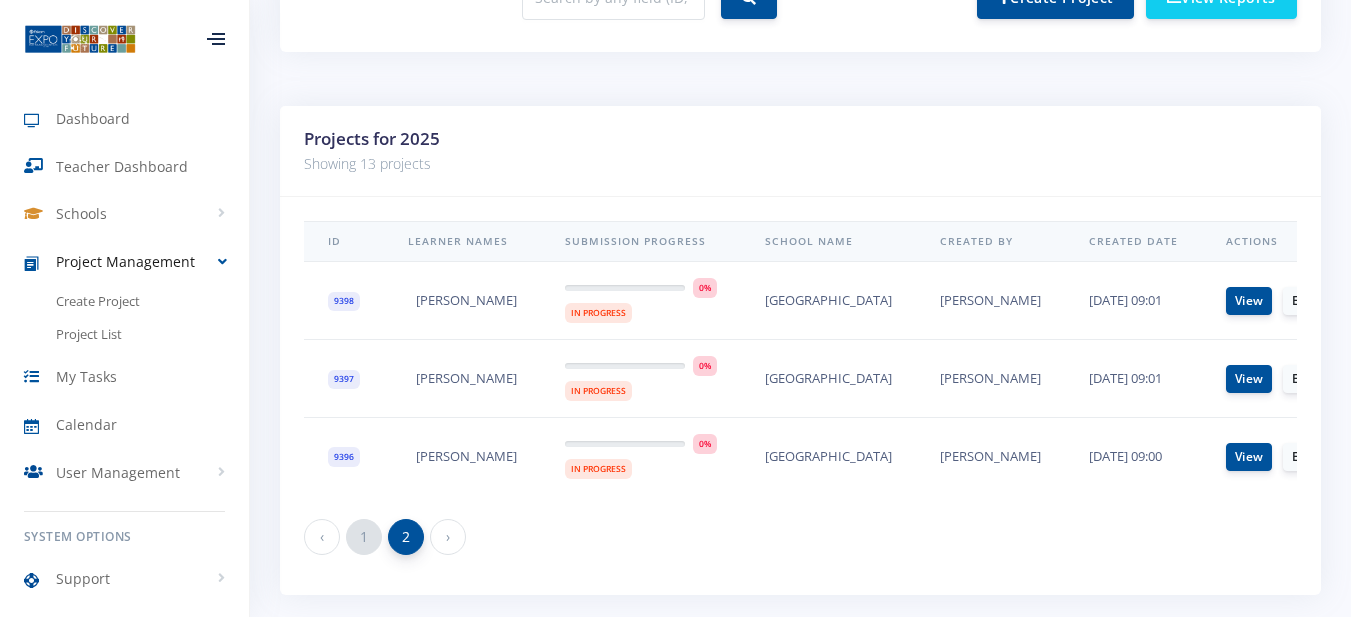 click on "1" at bounding box center (364, 537) 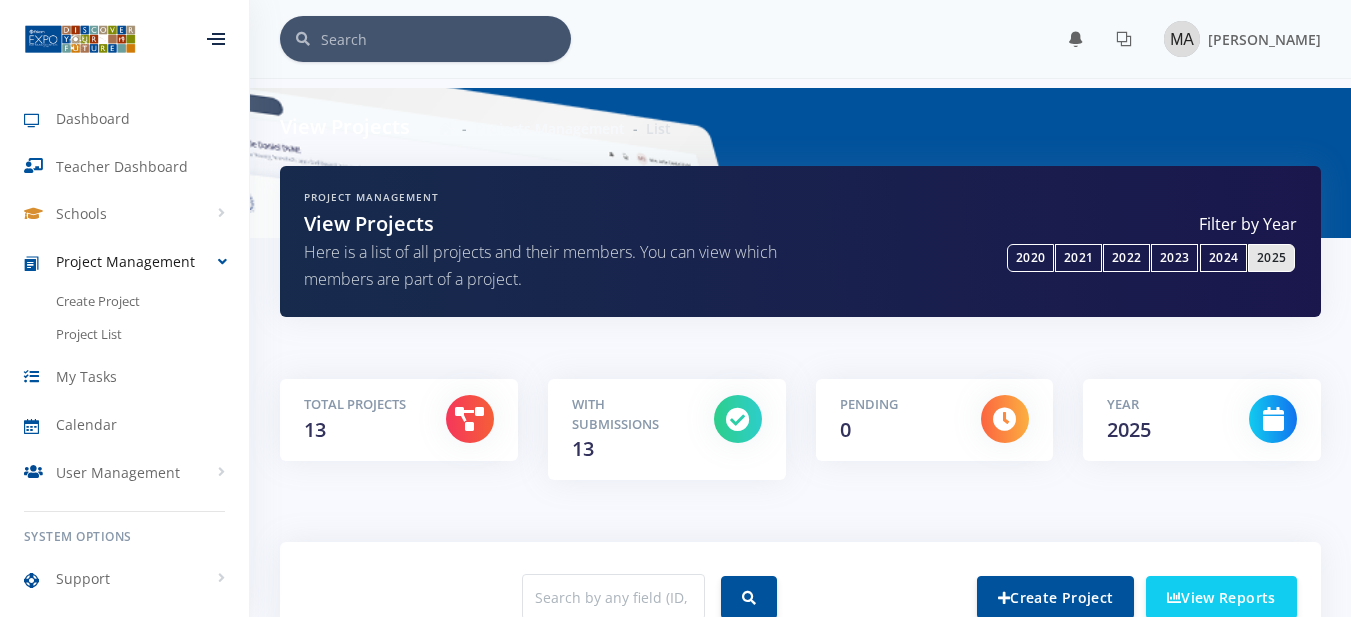 scroll, scrollTop: 136, scrollLeft: 0, axis: vertical 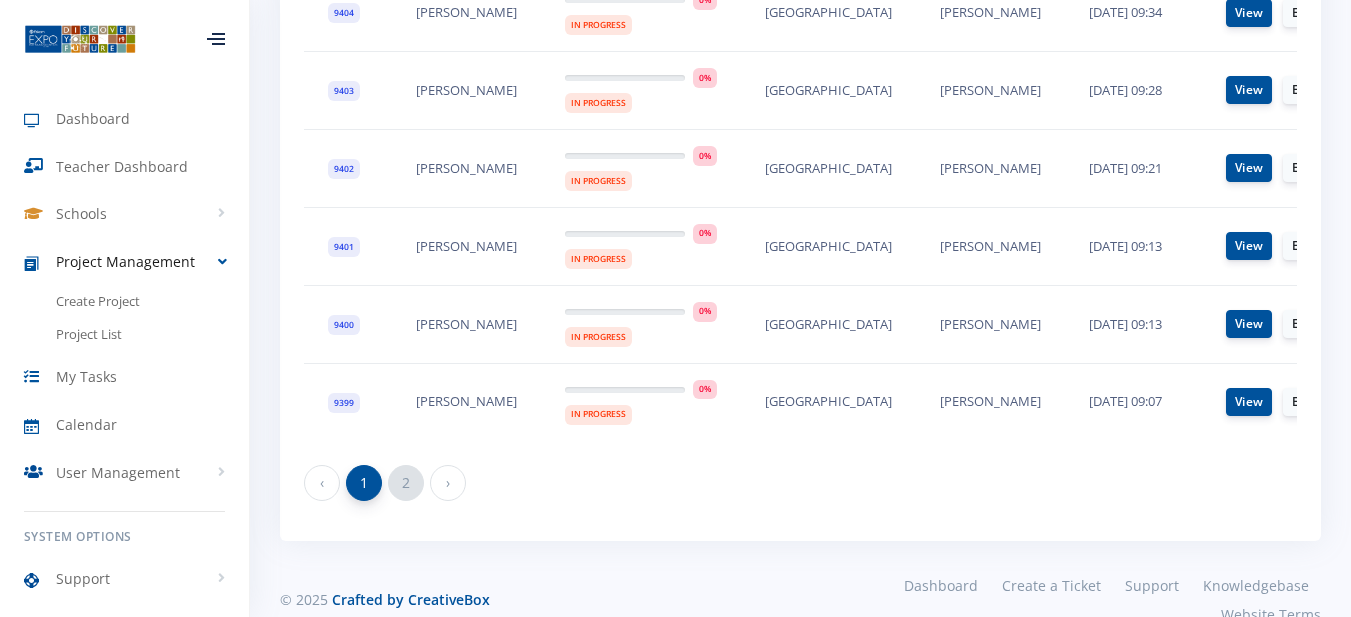 click on "2" at bounding box center [406, 483] 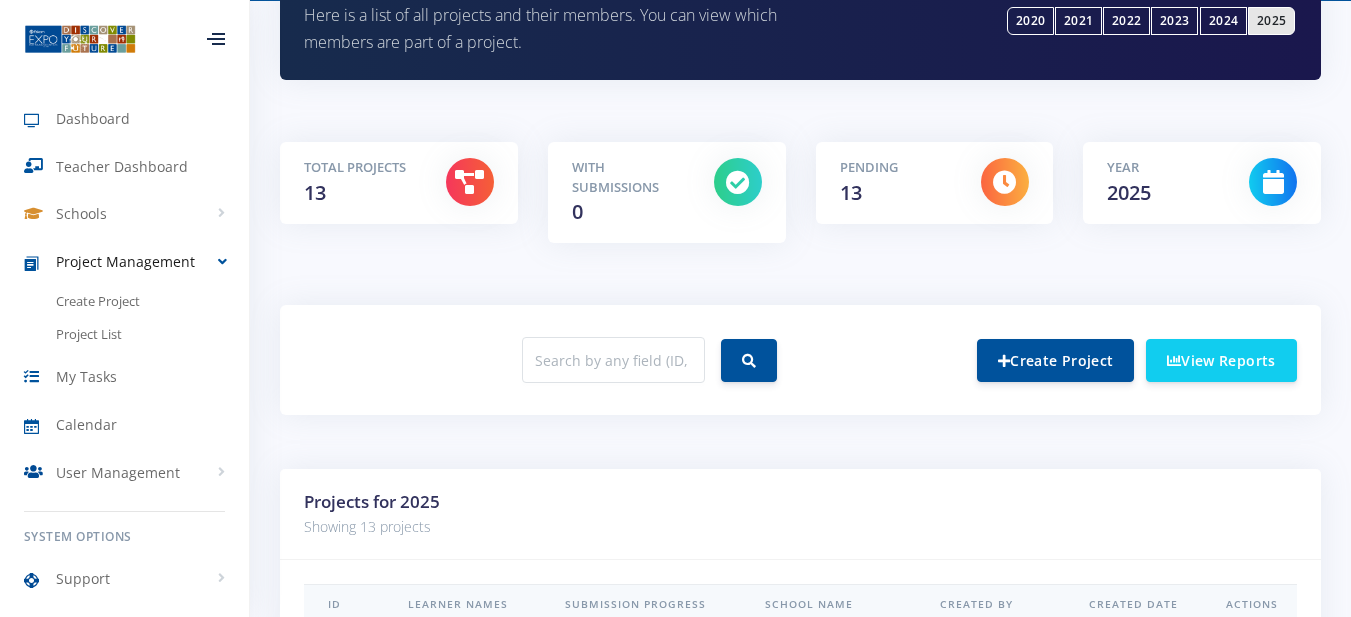 scroll, scrollTop: 466, scrollLeft: 0, axis: vertical 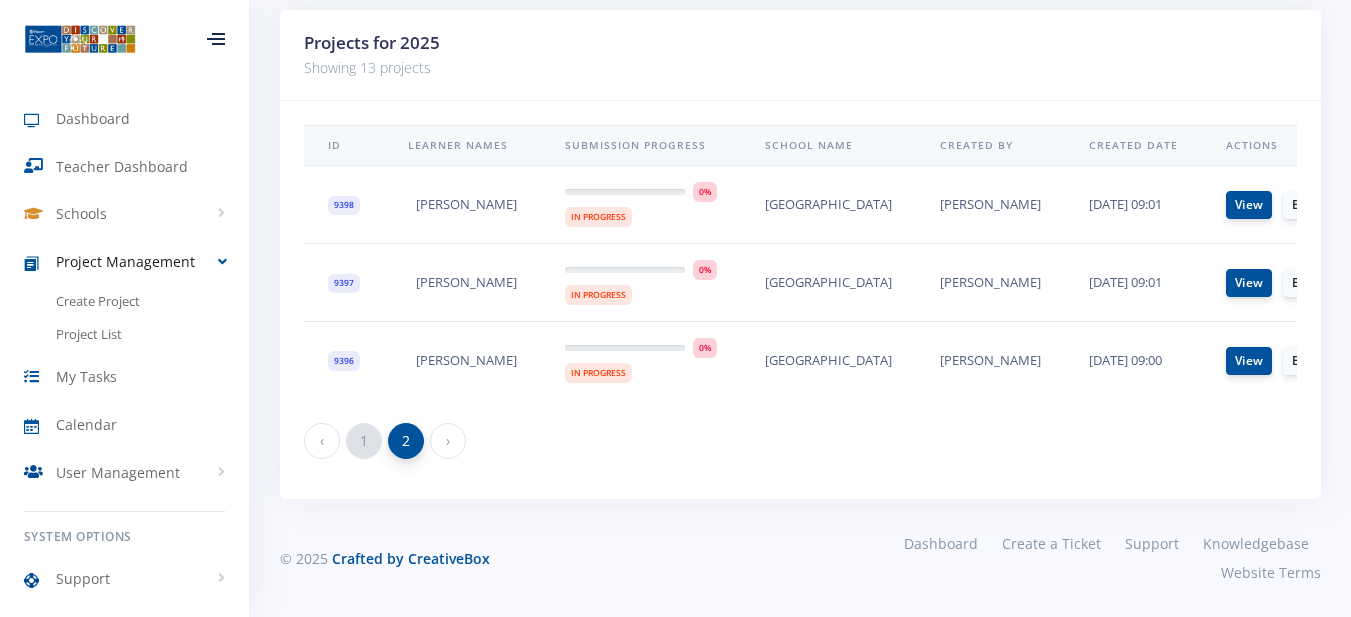 click on "1" at bounding box center (364, 441) 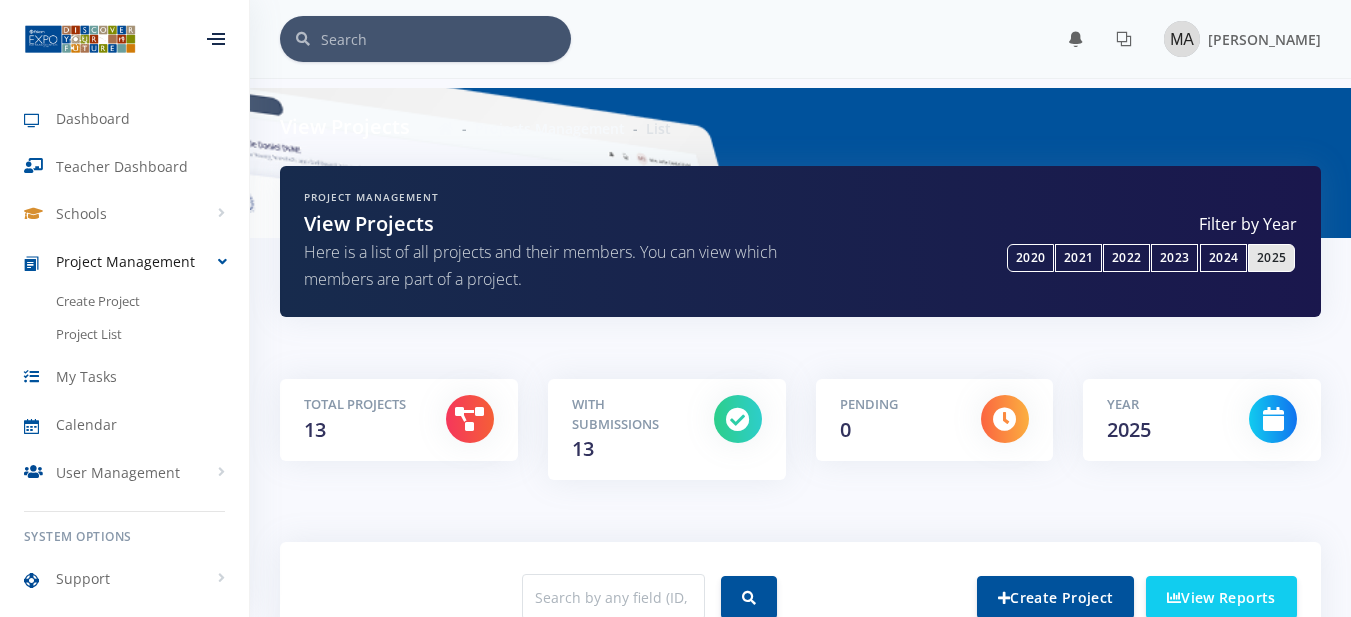 scroll, scrollTop: 0, scrollLeft: 0, axis: both 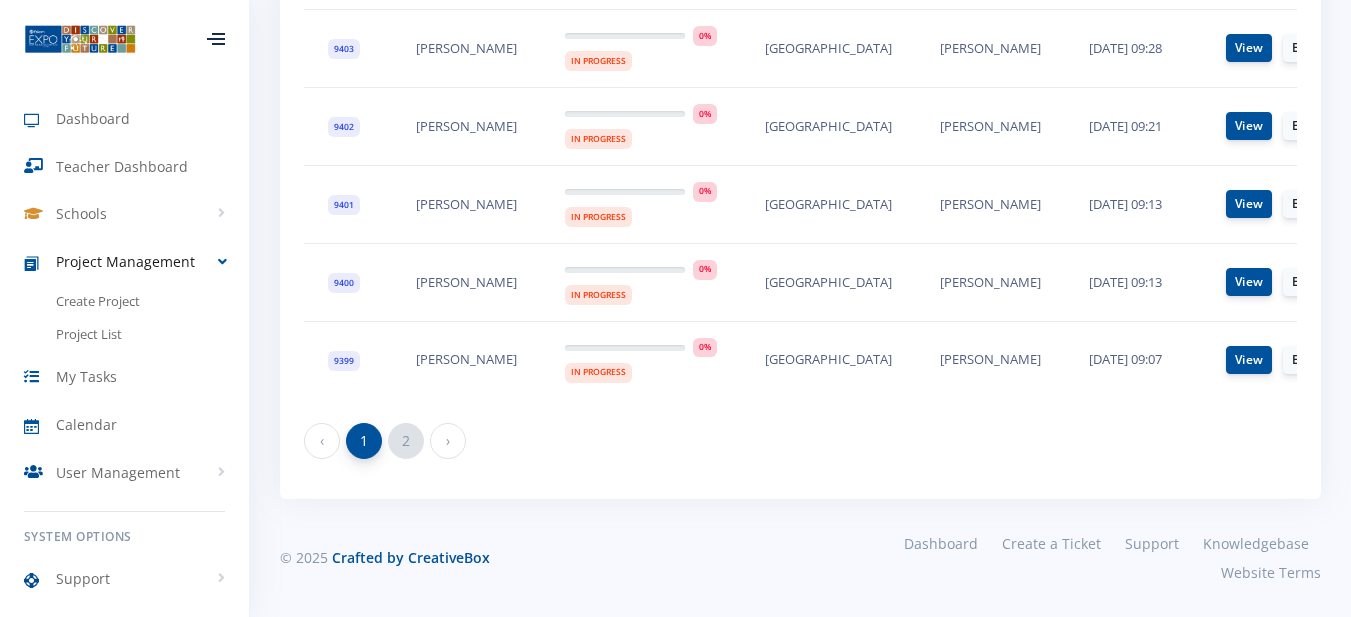 click on "2" at bounding box center [406, 441] 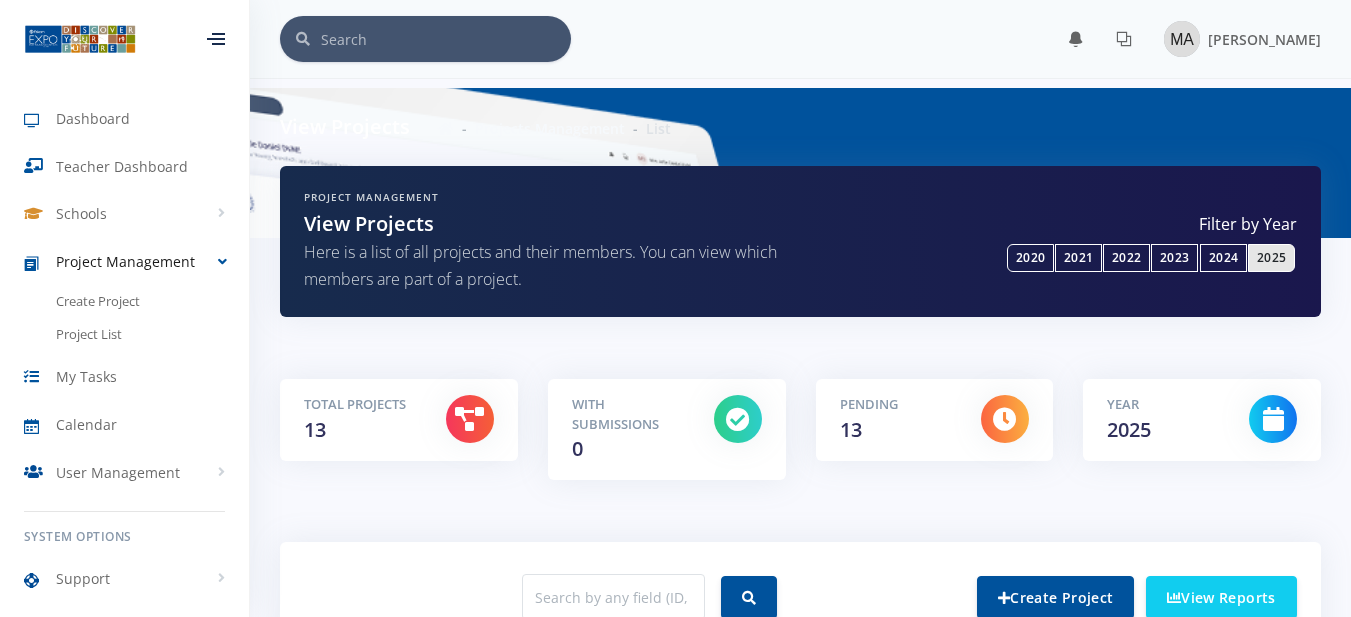 scroll, scrollTop: 0, scrollLeft: 0, axis: both 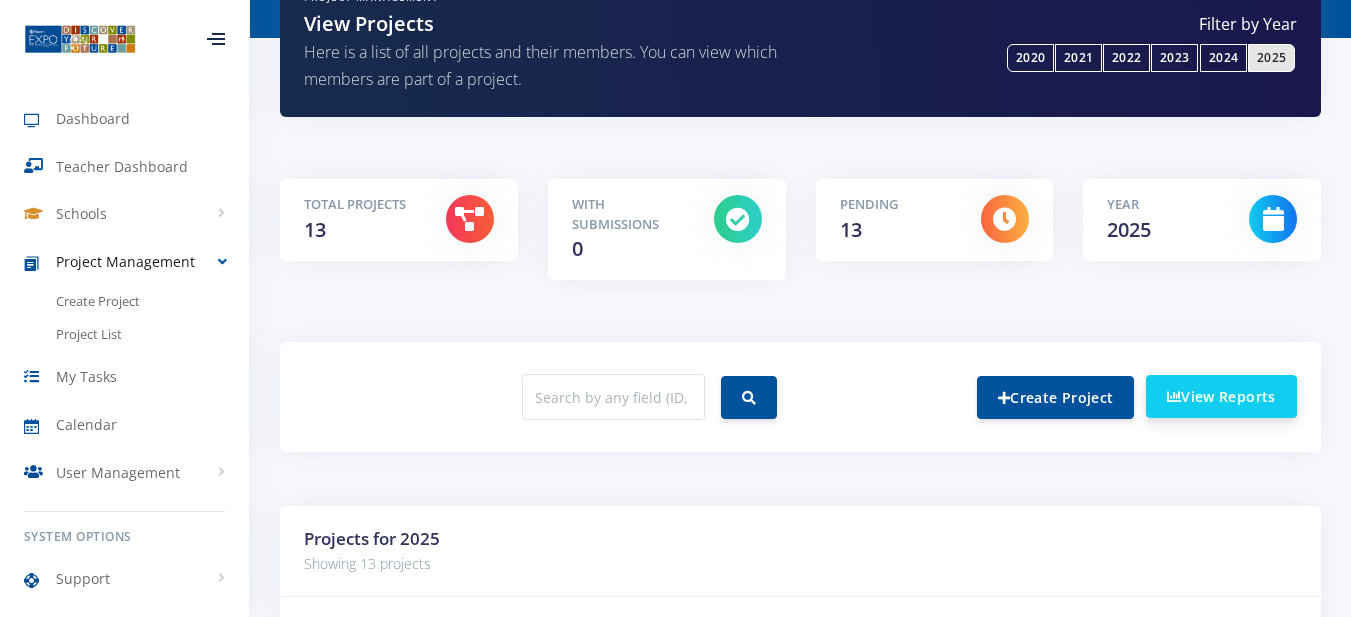 click on "View Reports" at bounding box center (1221, 396) 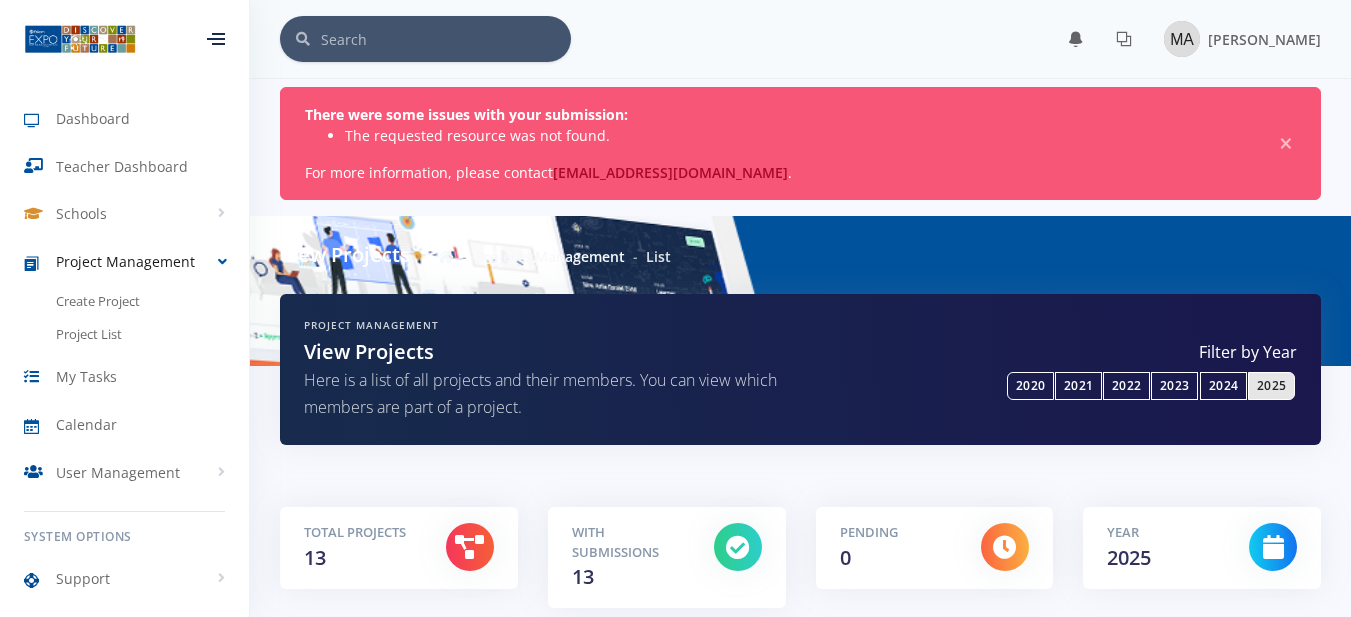 scroll, scrollTop: 0, scrollLeft: 0, axis: both 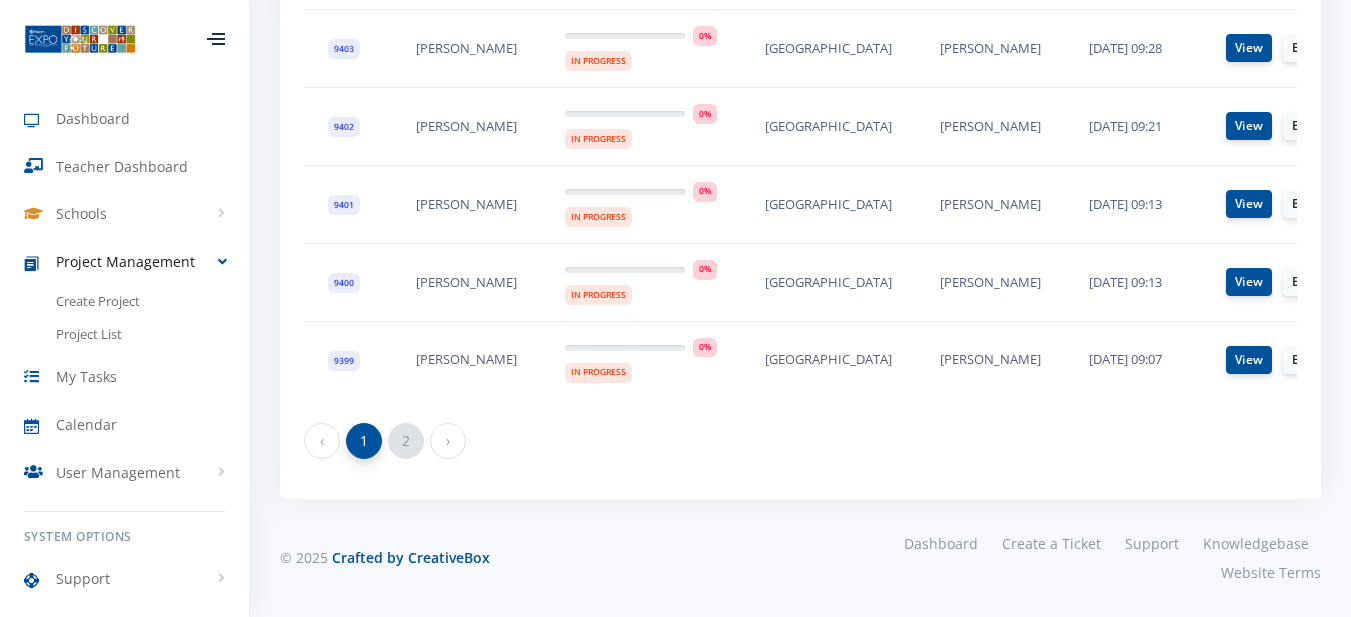 click on "2" at bounding box center (406, 441) 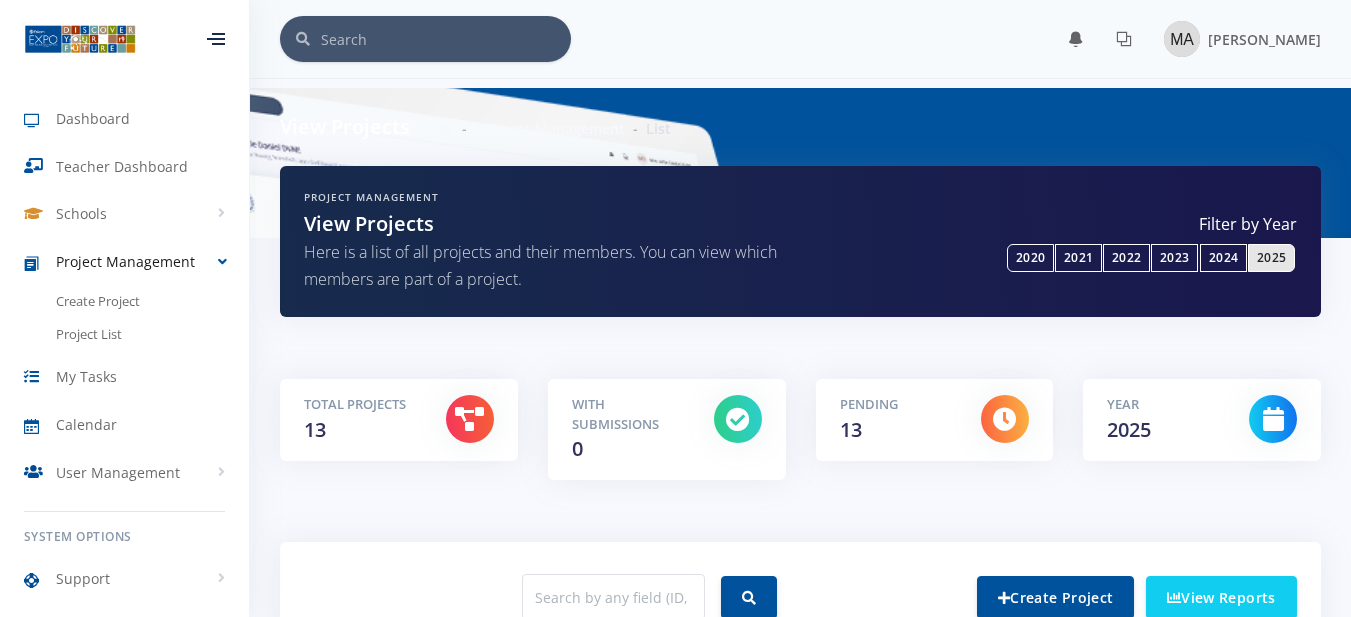 scroll, scrollTop: 0, scrollLeft: 0, axis: both 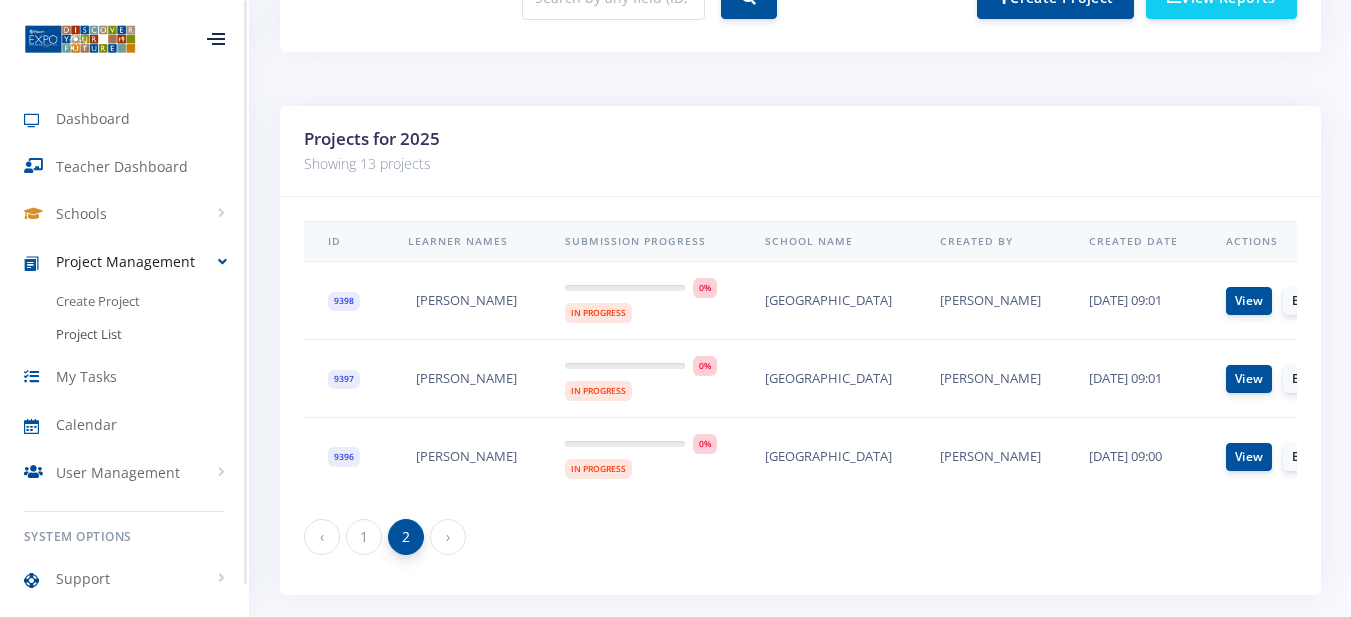 click on "Project List" at bounding box center [89, 335] 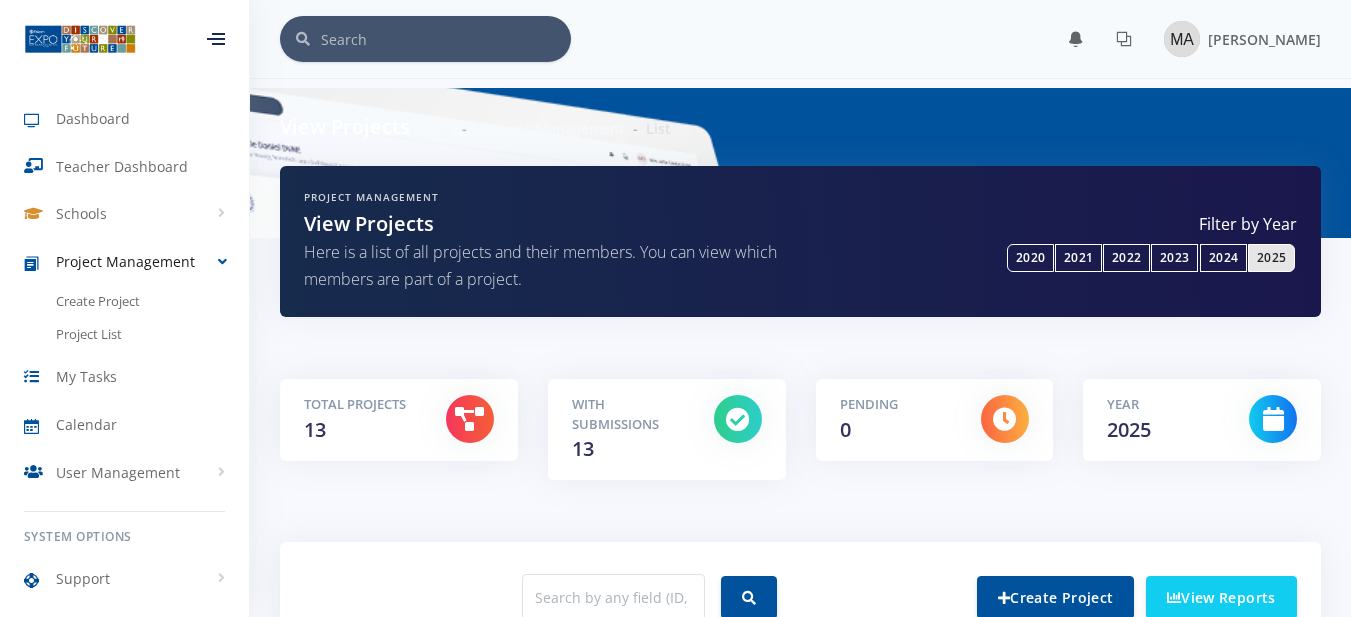 scroll, scrollTop: 0, scrollLeft: 0, axis: both 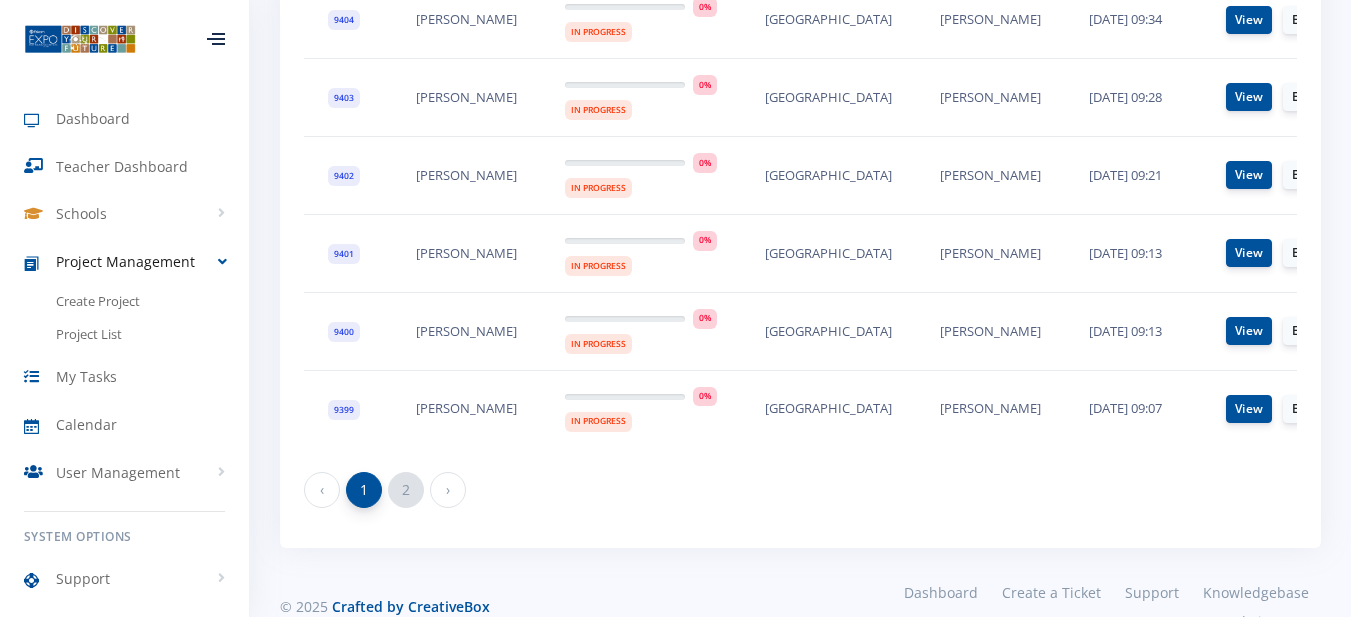 click on "2" at bounding box center (406, 490) 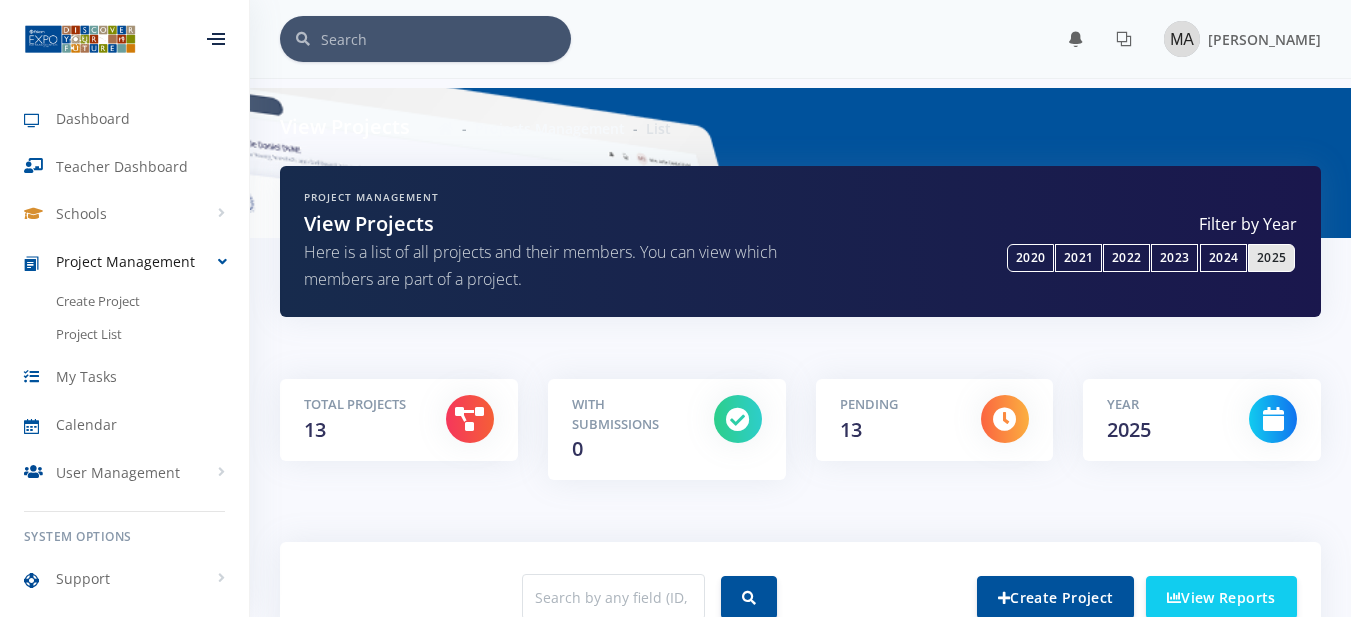 scroll, scrollTop: 400, scrollLeft: 0, axis: vertical 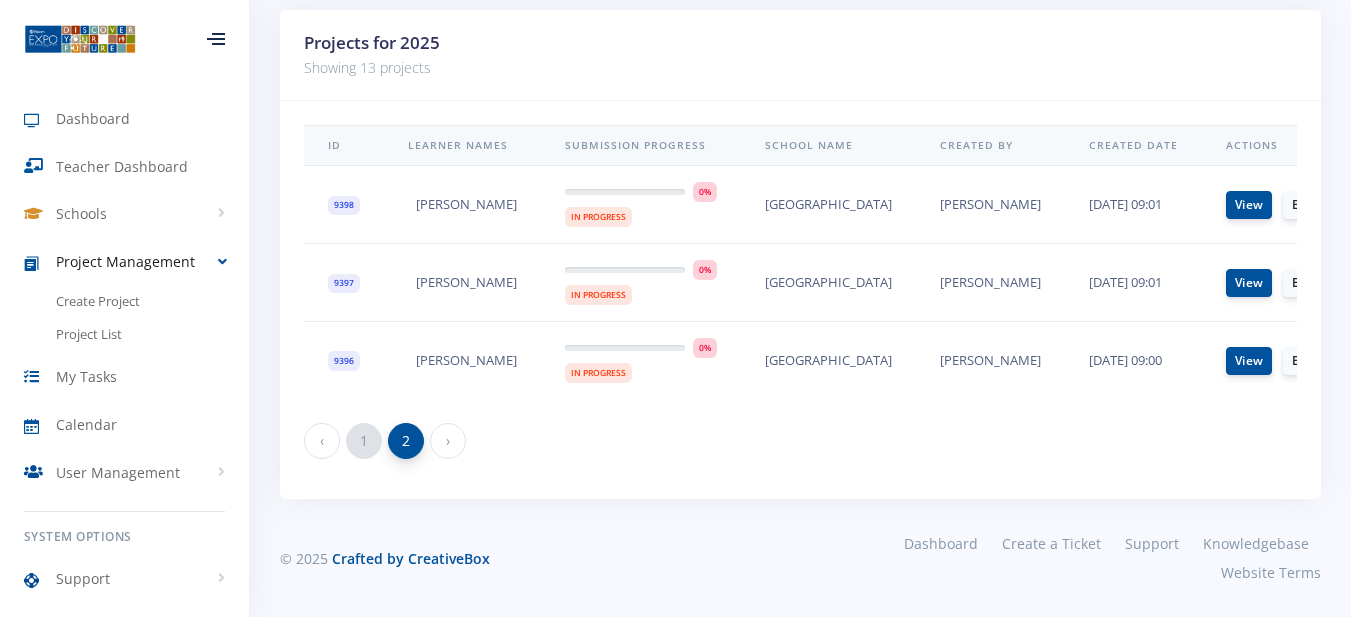 click on "1" at bounding box center [364, 441] 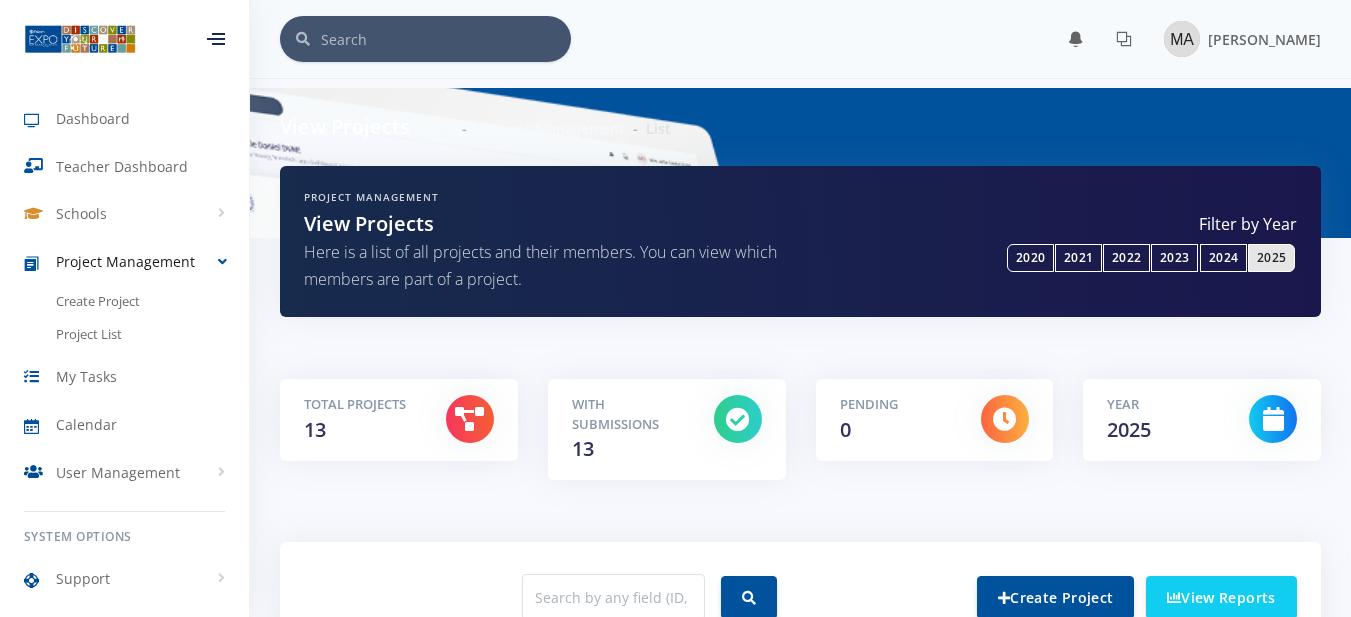scroll, scrollTop: 0, scrollLeft: 0, axis: both 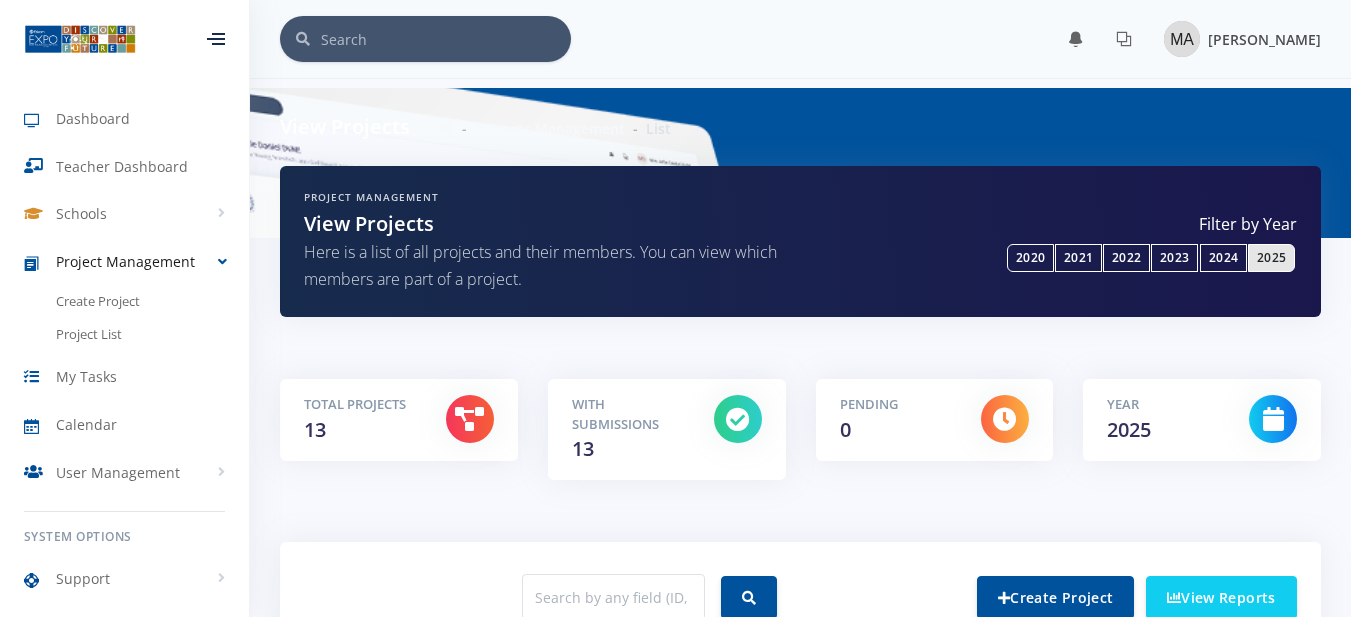 click at bounding box center [1182, 39] 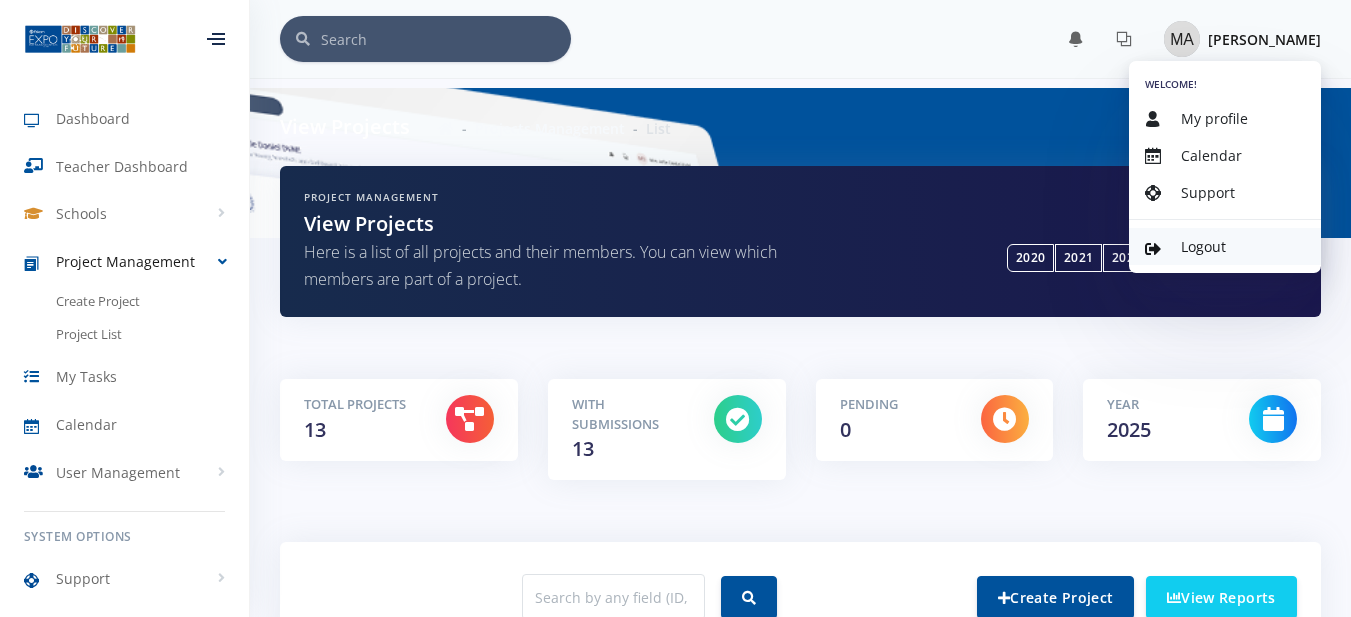 click on "Logout" at bounding box center (1203, 246) 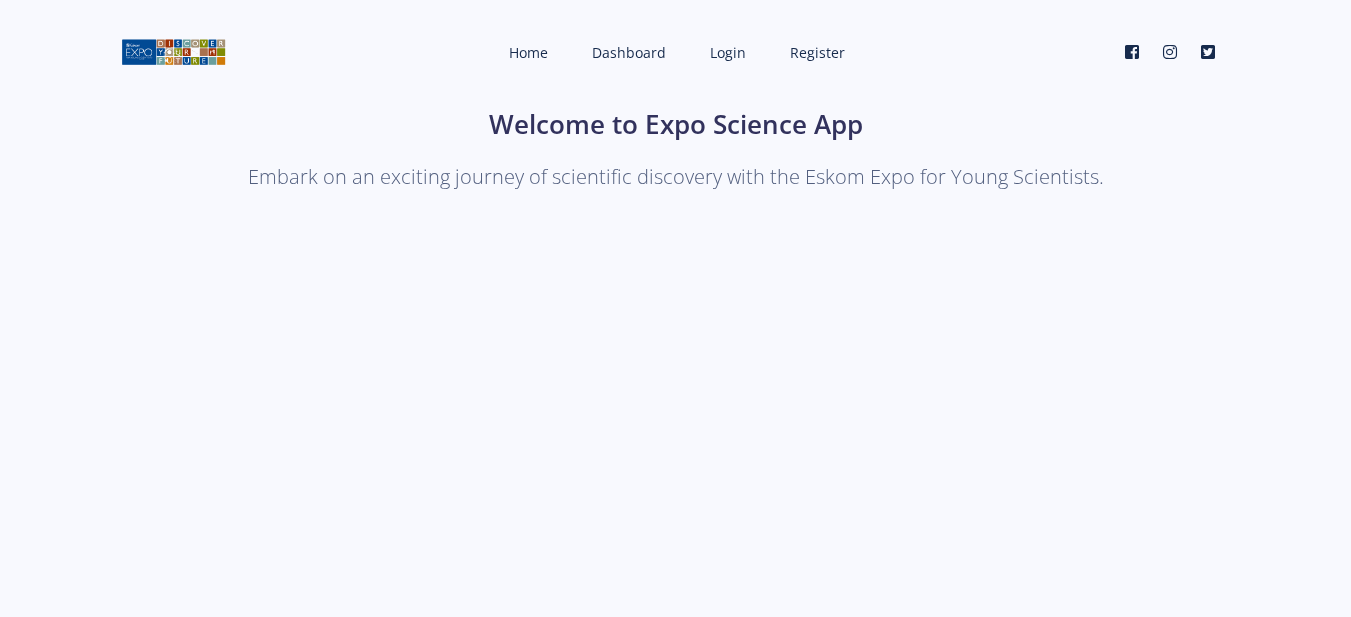 scroll, scrollTop: 0, scrollLeft: 0, axis: both 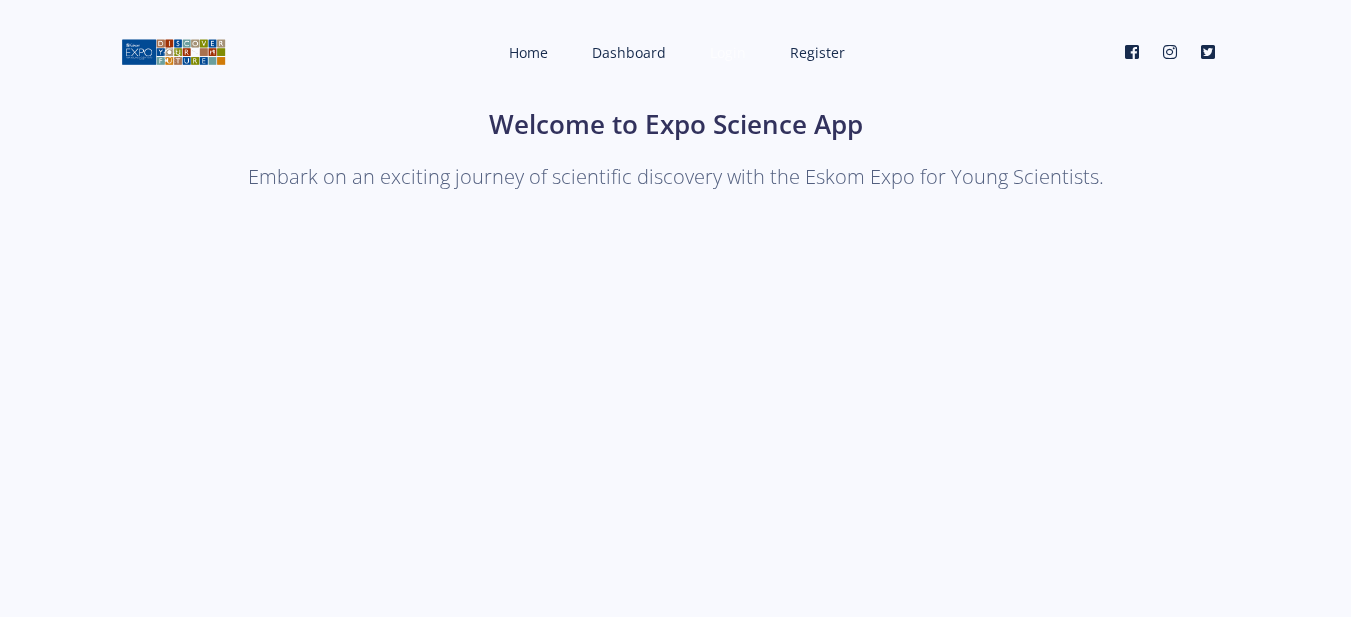 click on "Login" at bounding box center [726, 52] 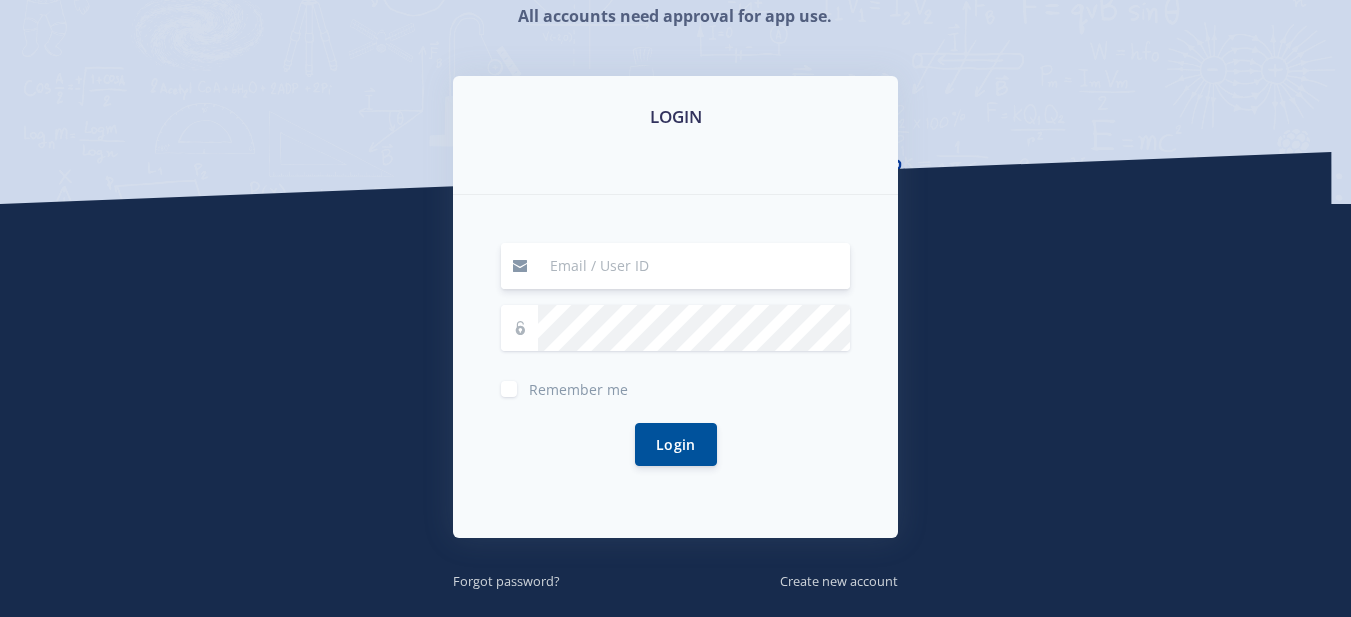 scroll, scrollTop: 300, scrollLeft: 0, axis: vertical 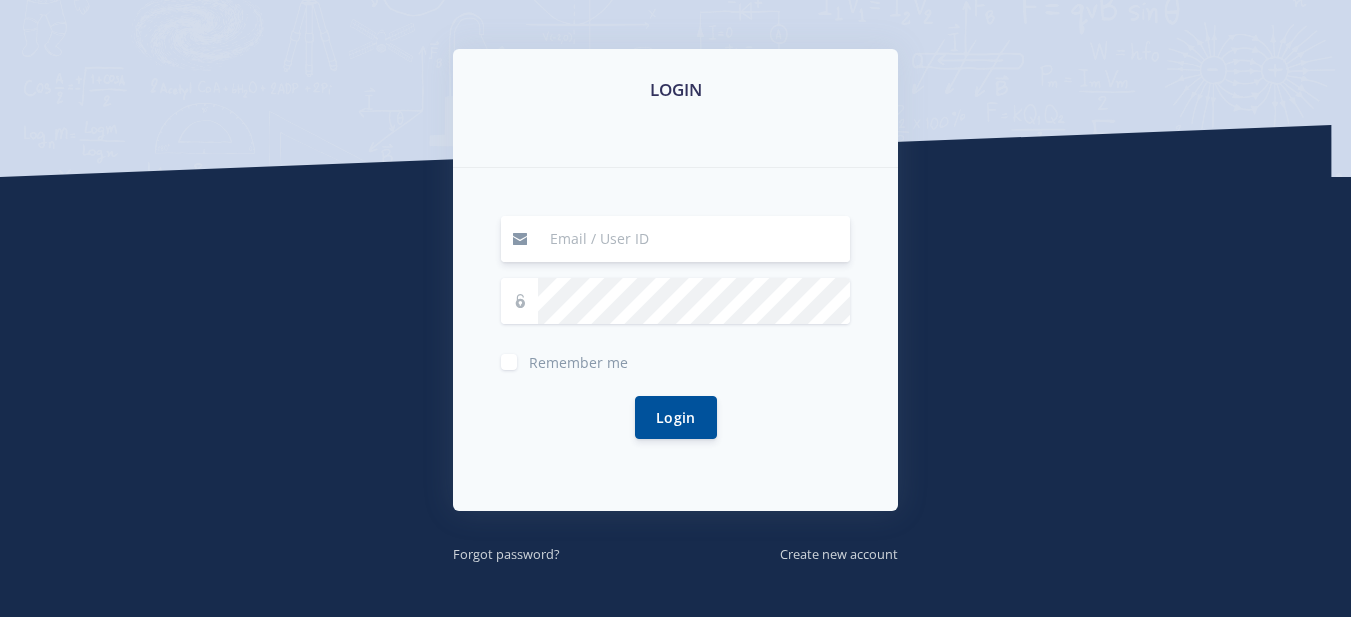 type on "atmaca2714@gmail.com" 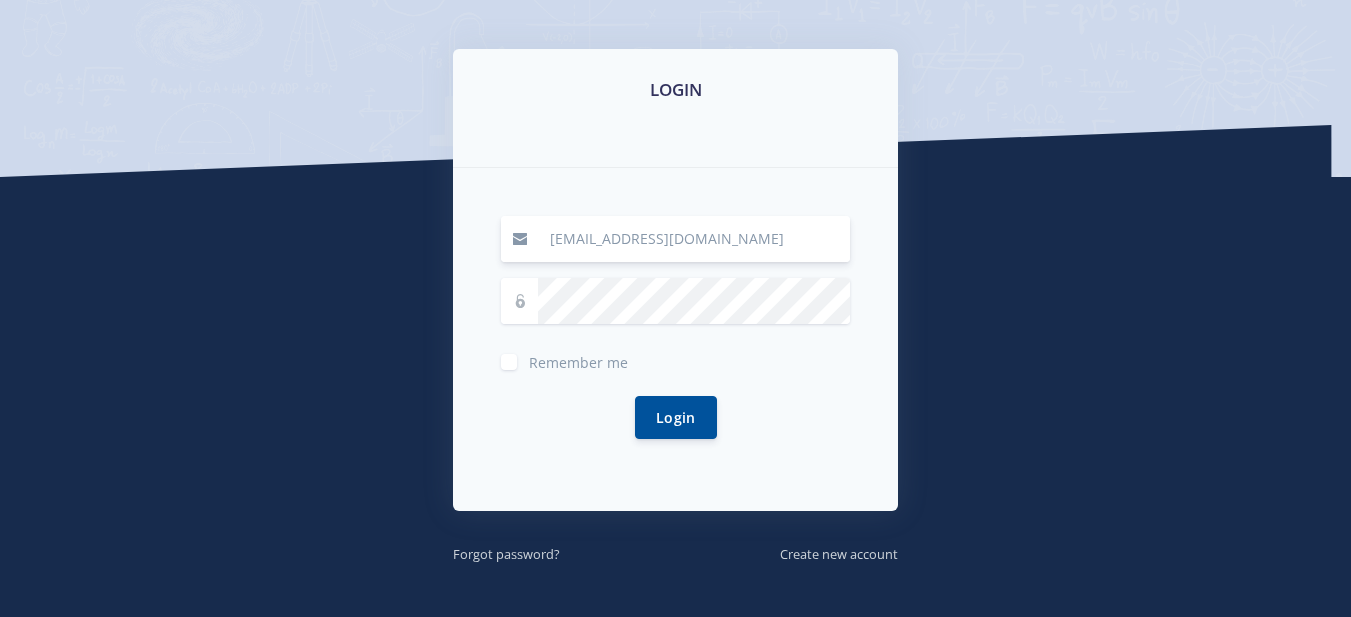 click at bounding box center (520, 301) 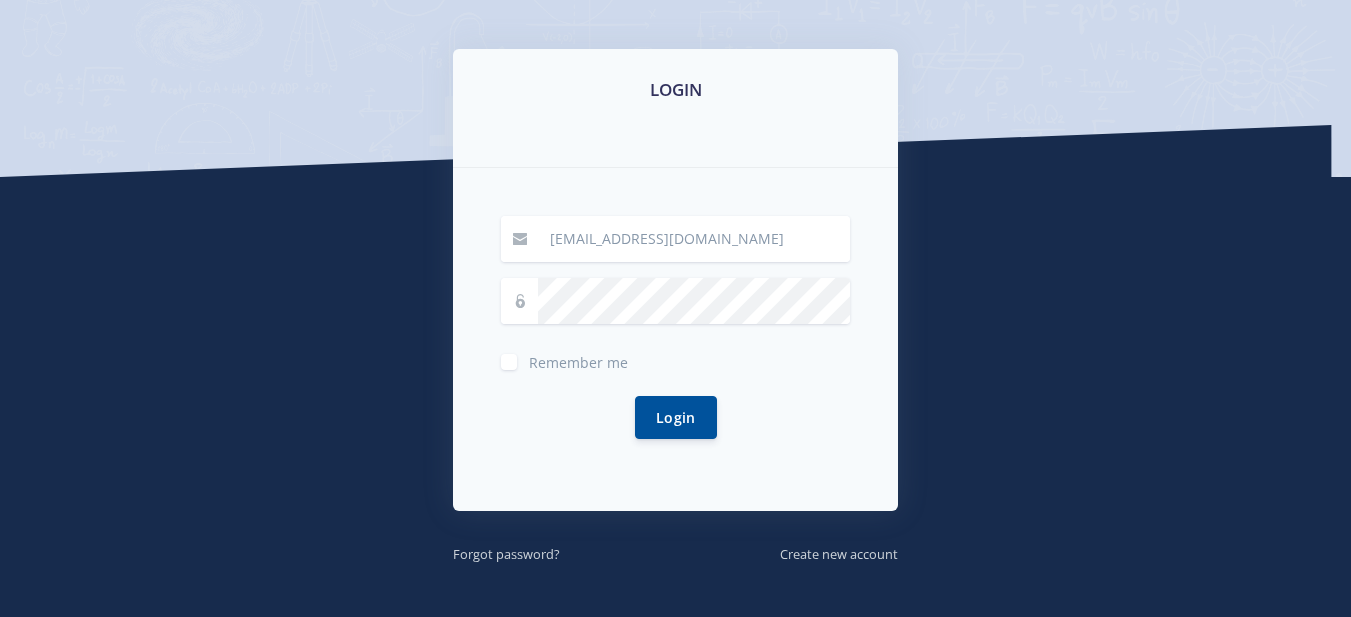 click at bounding box center (520, 301) 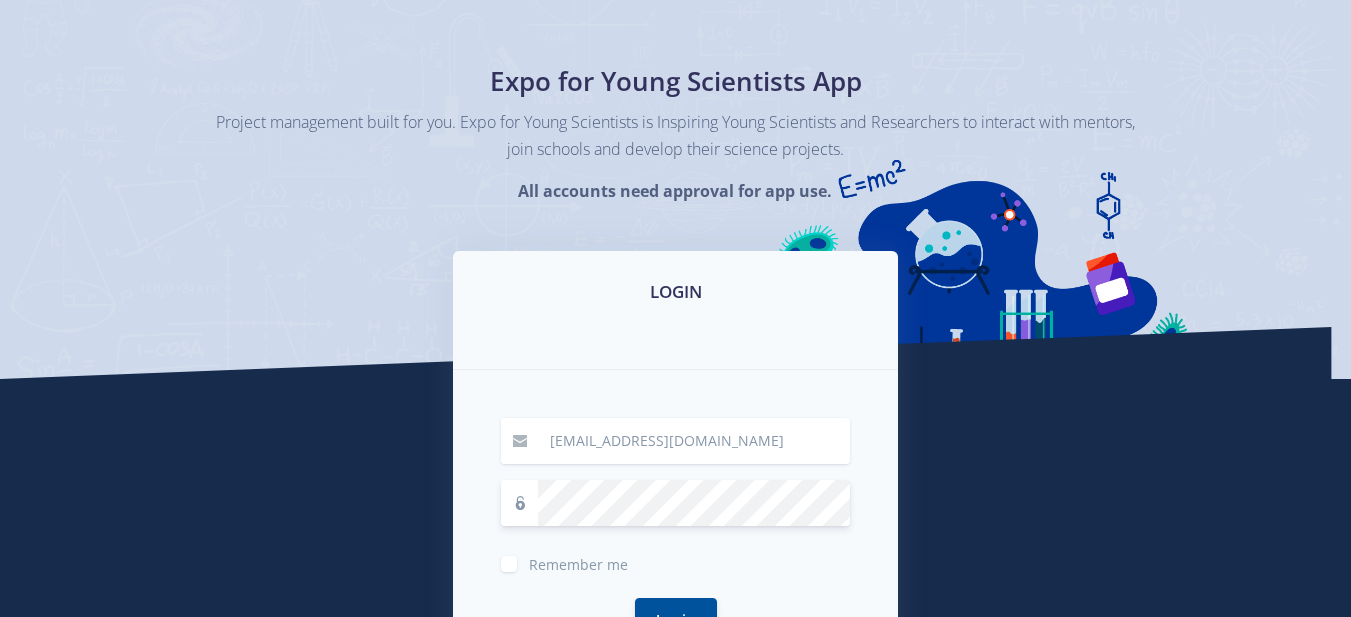 scroll, scrollTop: 0, scrollLeft: 0, axis: both 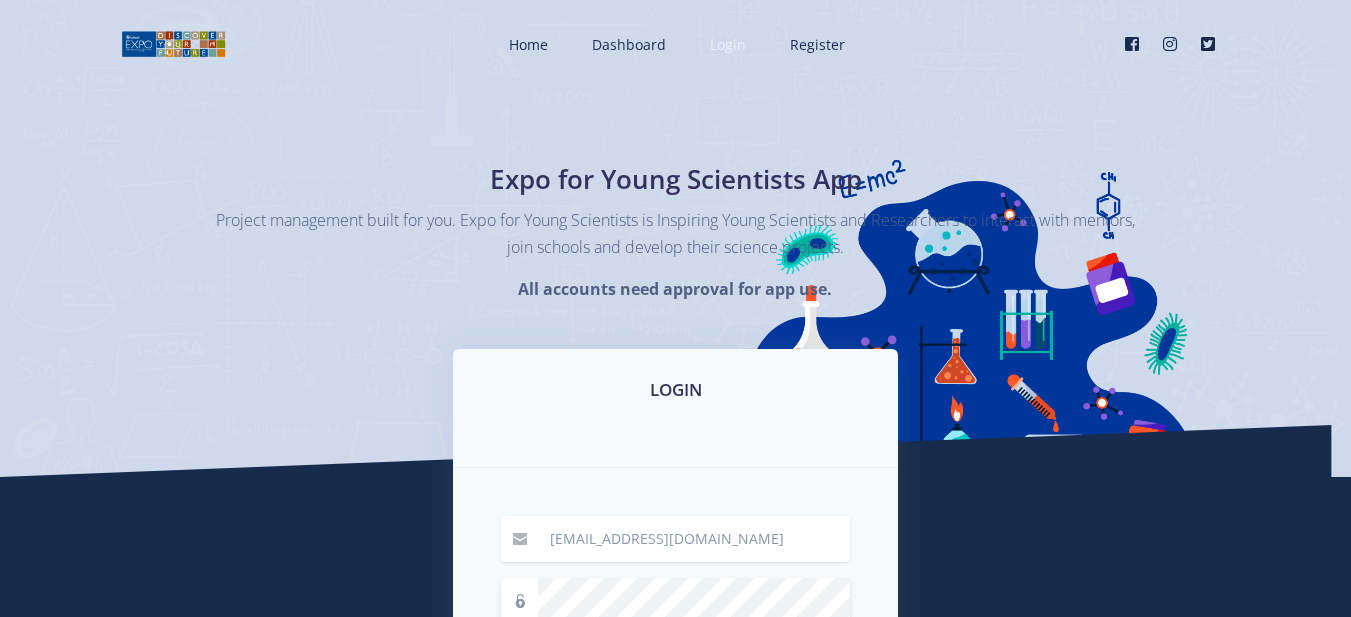 click on "Login" at bounding box center (728, 44) 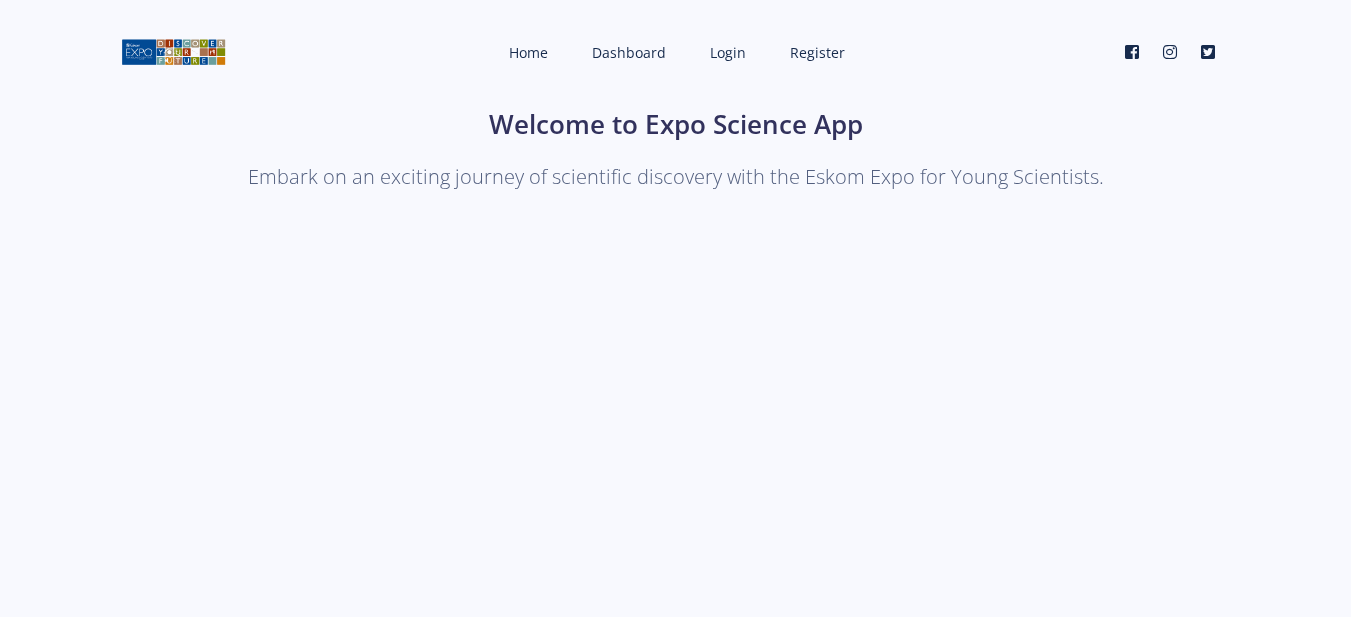 scroll, scrollTop: 0, scrollLeft: 0, axis: both 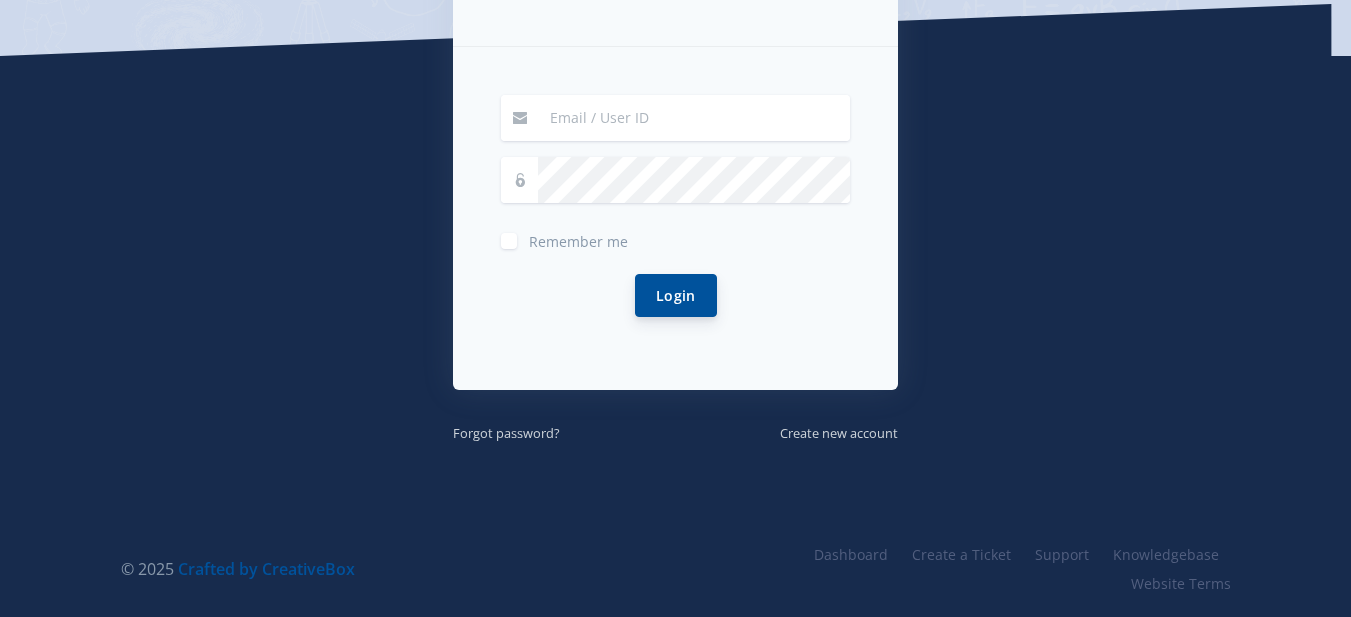 type on "[EMAIL_ADDRESS][DOMAIN_NAME]" 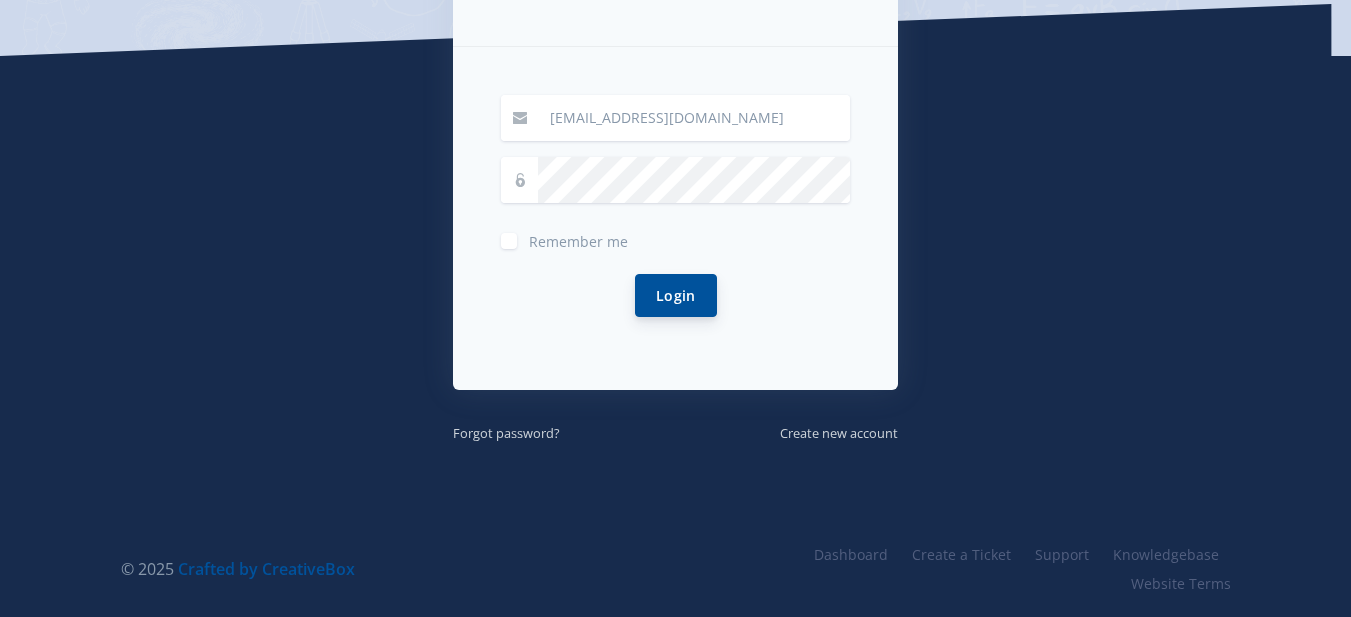 click on "Login" at bounding box center (676, 295) 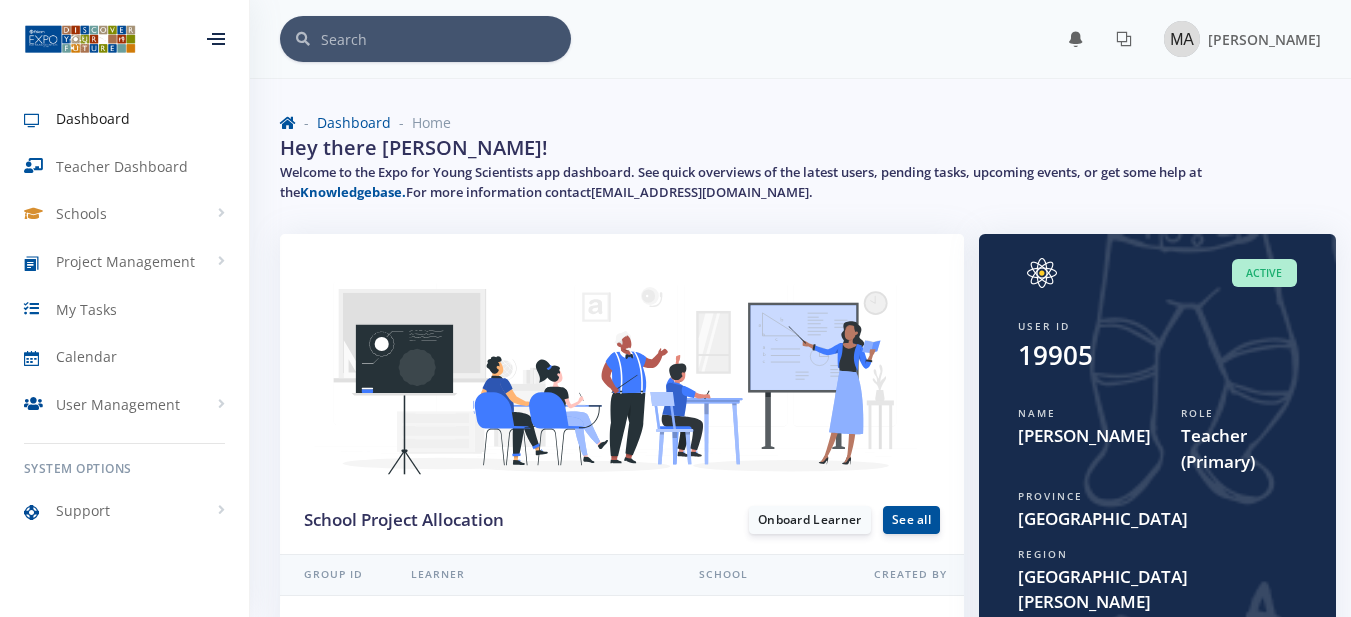 scroll, scrollTop: 0, scrollLeft: 0, axis: both 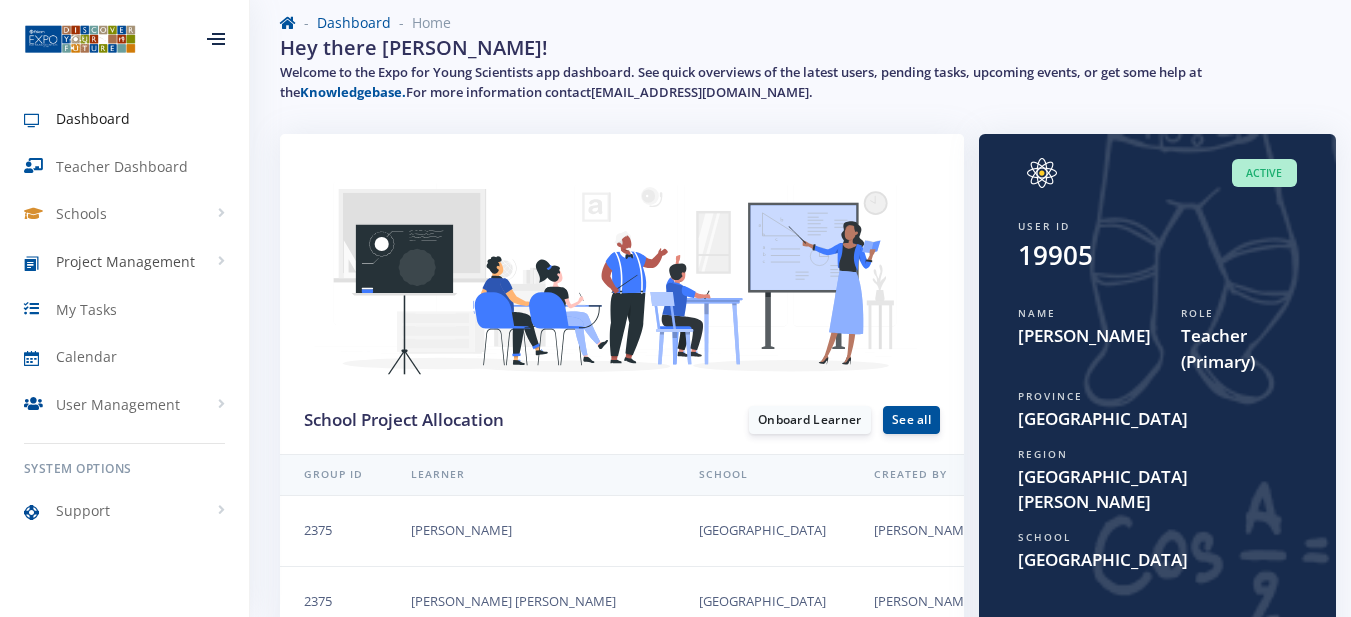 click on "Project Management" at bounding box center (125, 261) 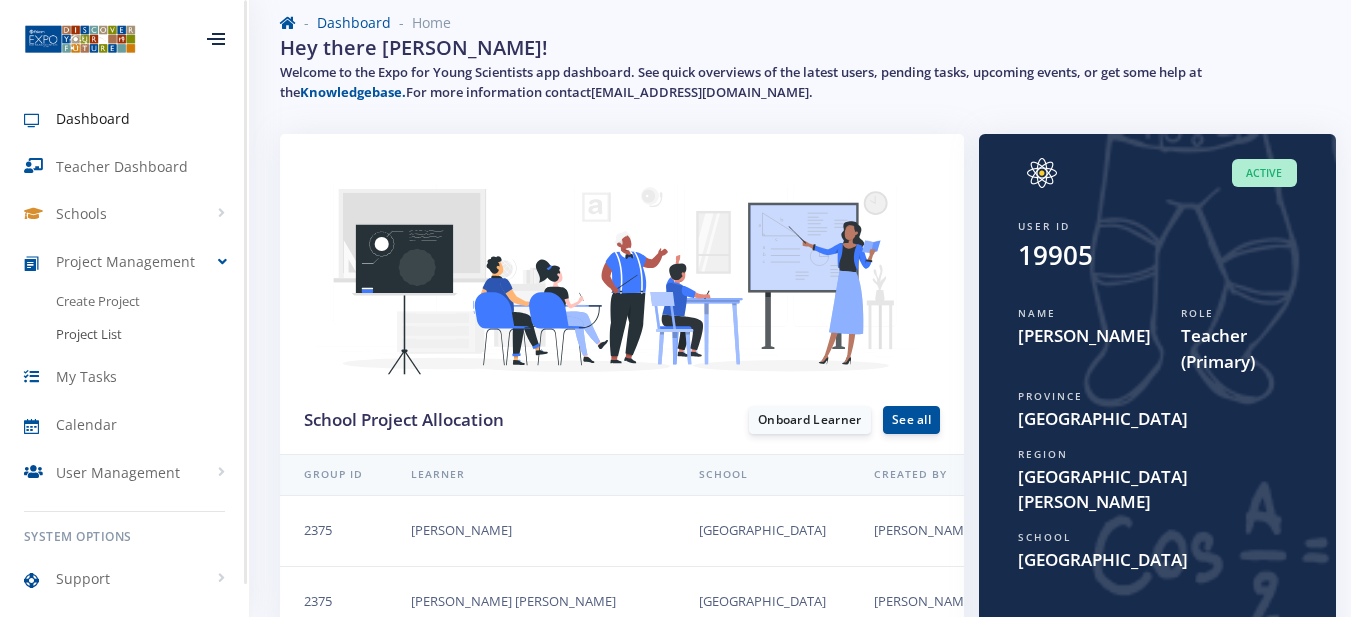 click on "Project List" at bounding box center [89, 335] 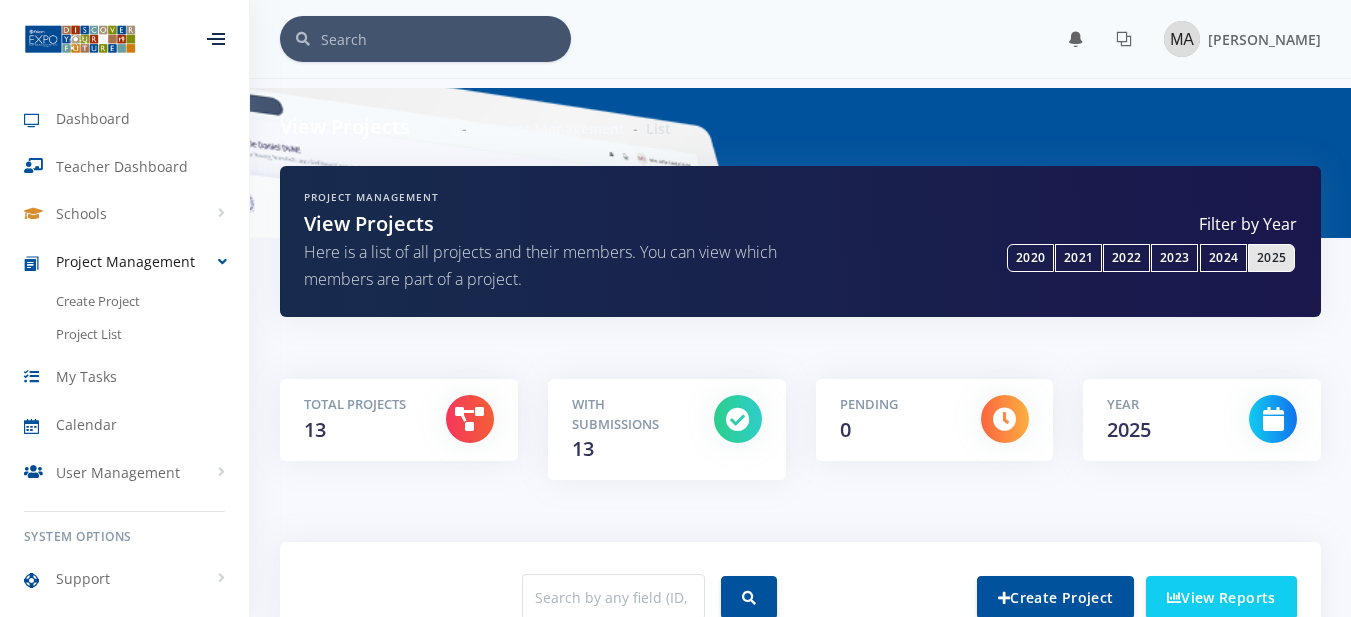 scroll, scrollTop: 0, scrollLeft: 0, axis: both 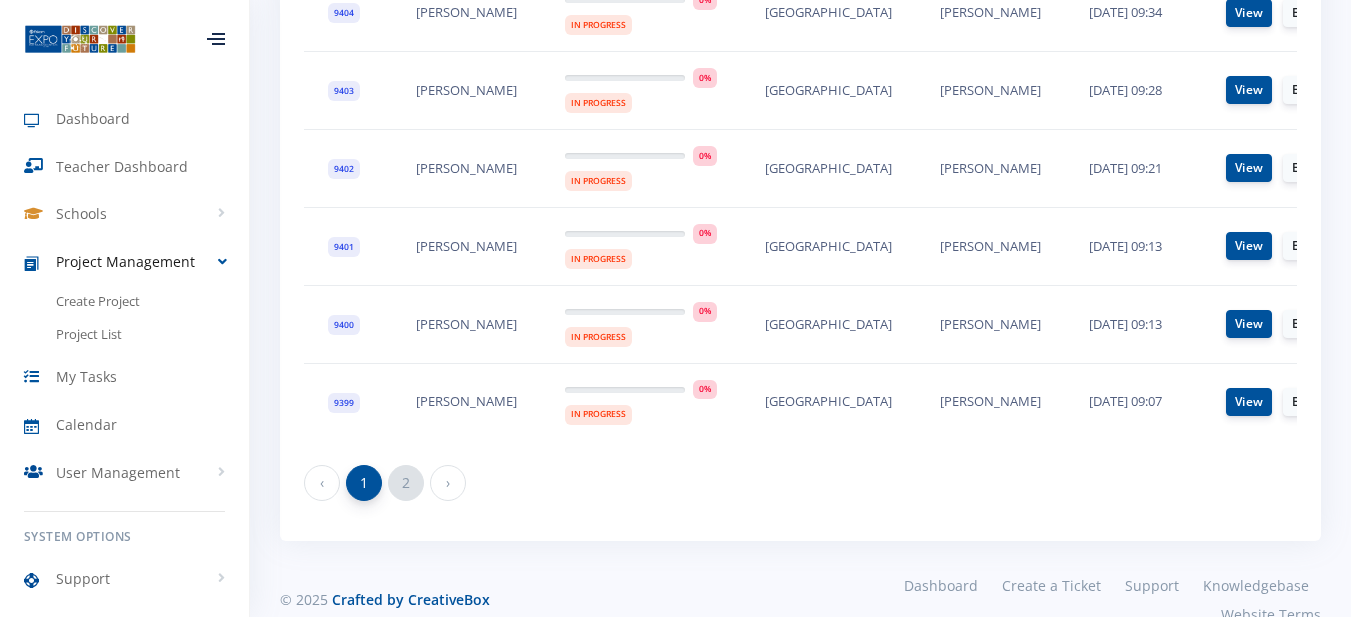 click on "2" at bounding box center [406, 483] 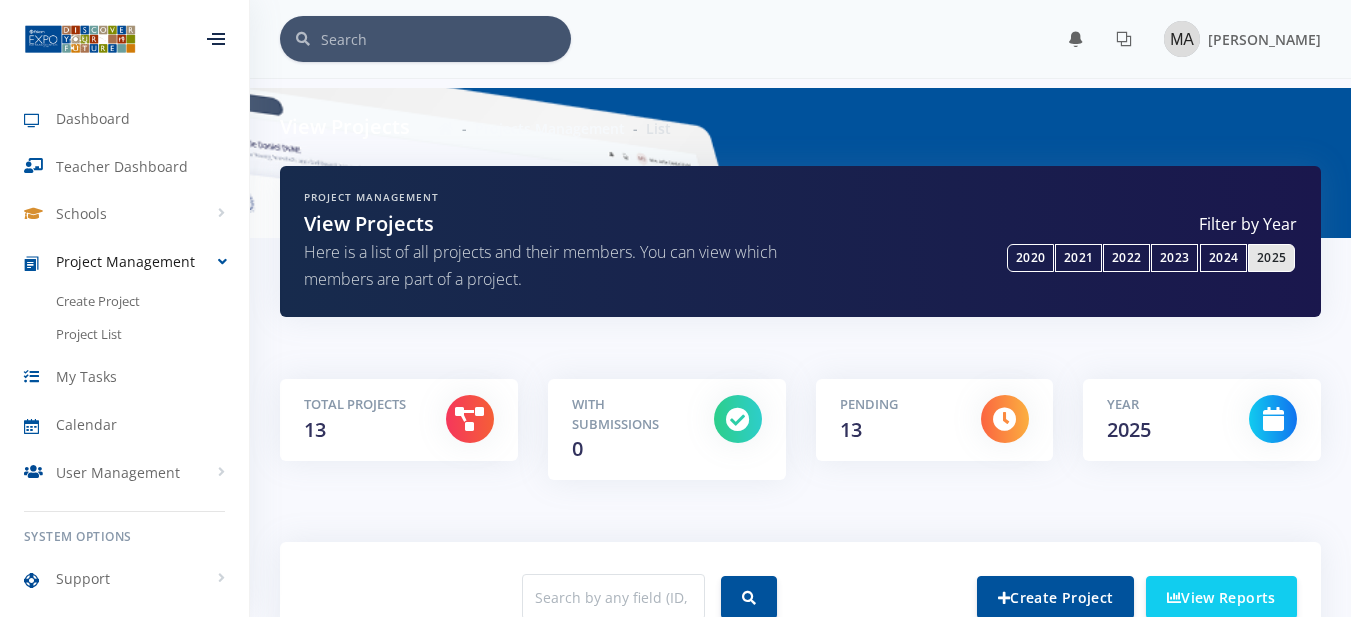 scroll, scrollTop: 429, scrollLeft: 0, axis: vertical 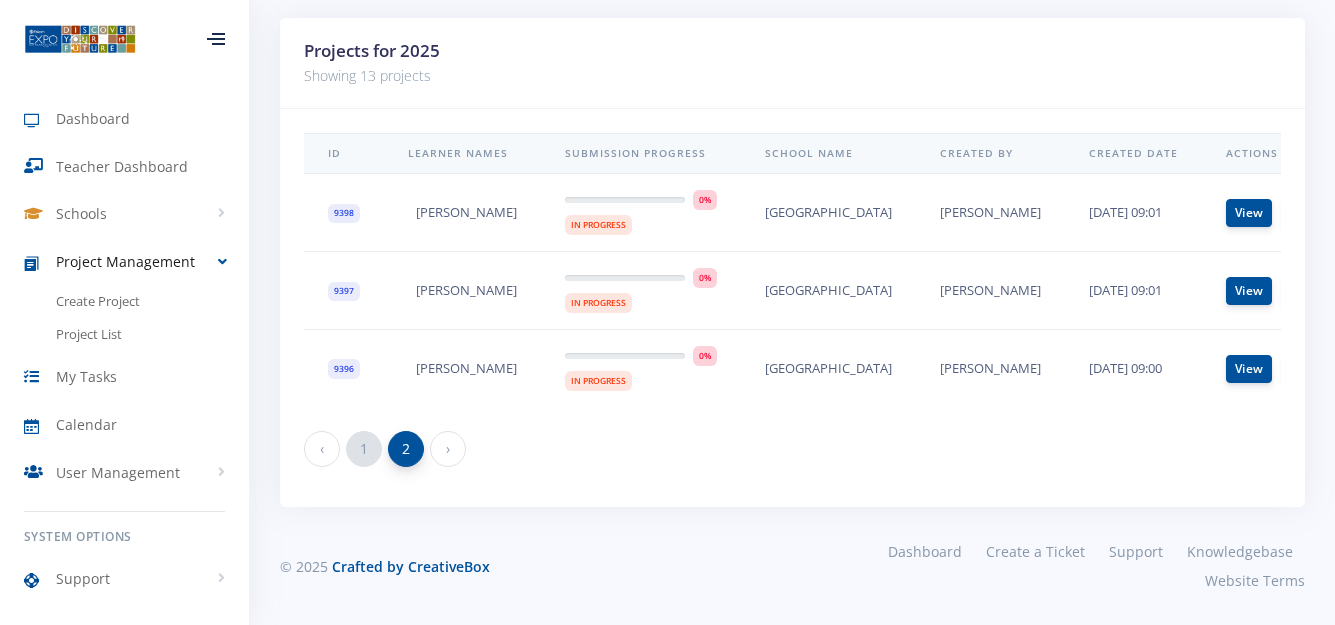 click on "1" at bounding box center [364, 449] 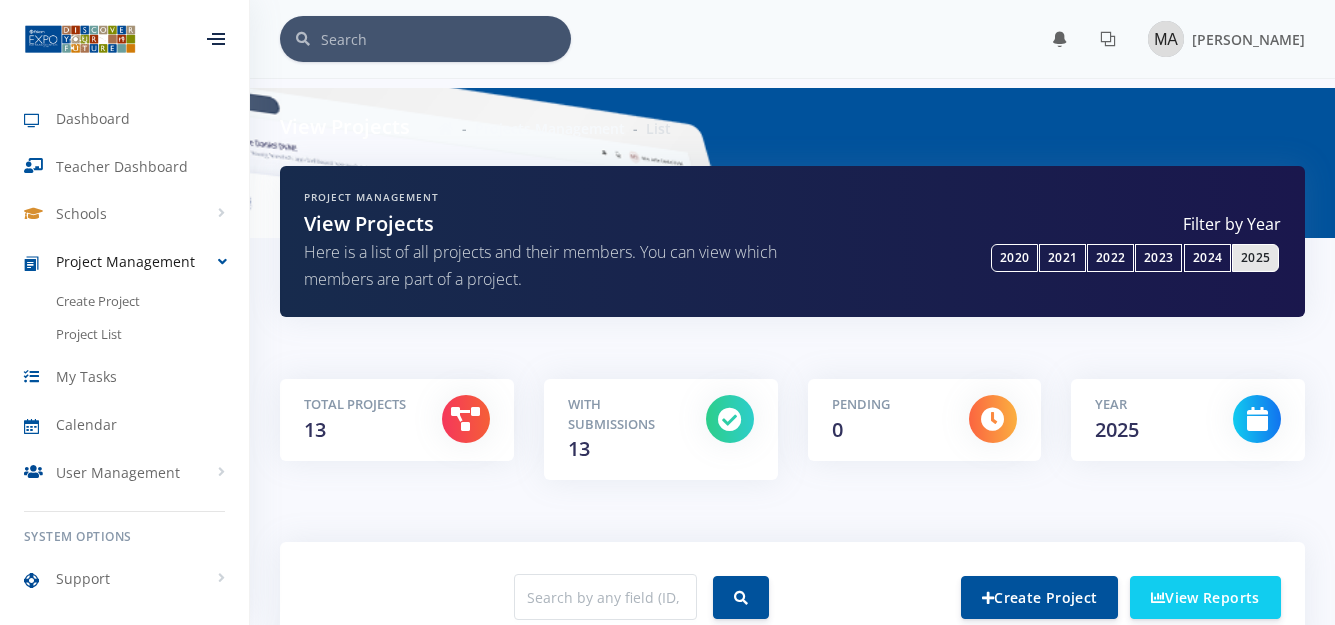 scroll, scrollTop: 300, scrollLeft: 0, axis: vertical 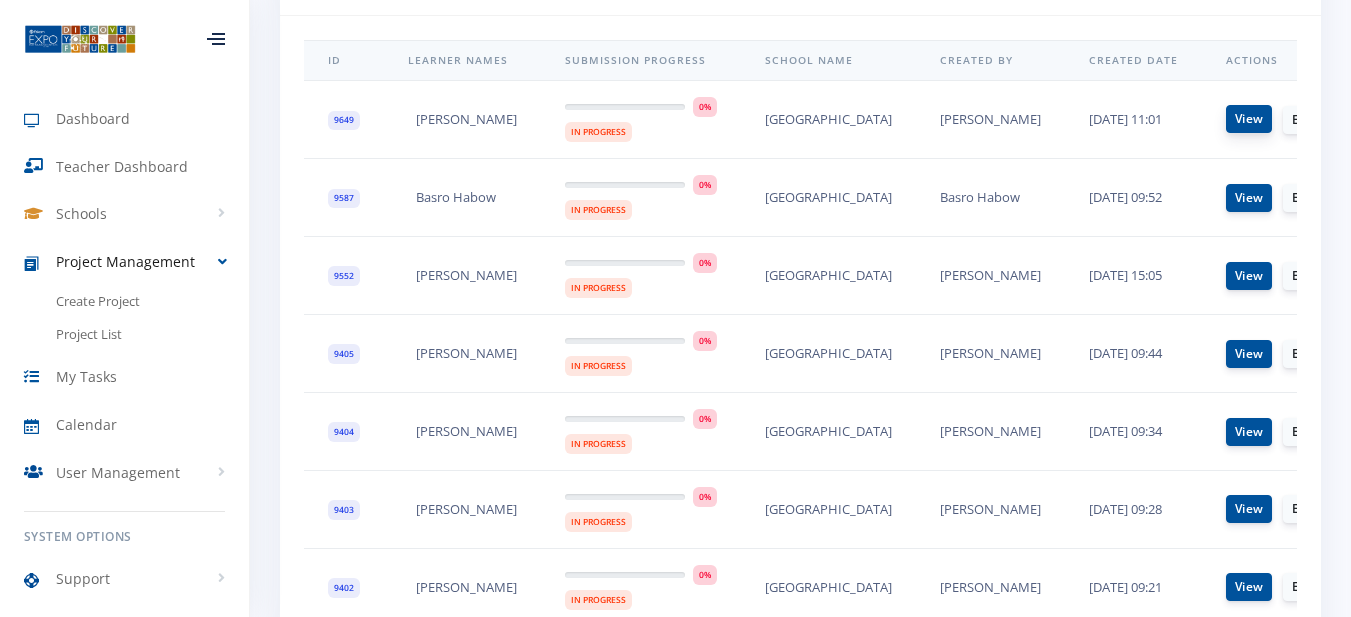 click on "View" at bounding box center [1249, 119] 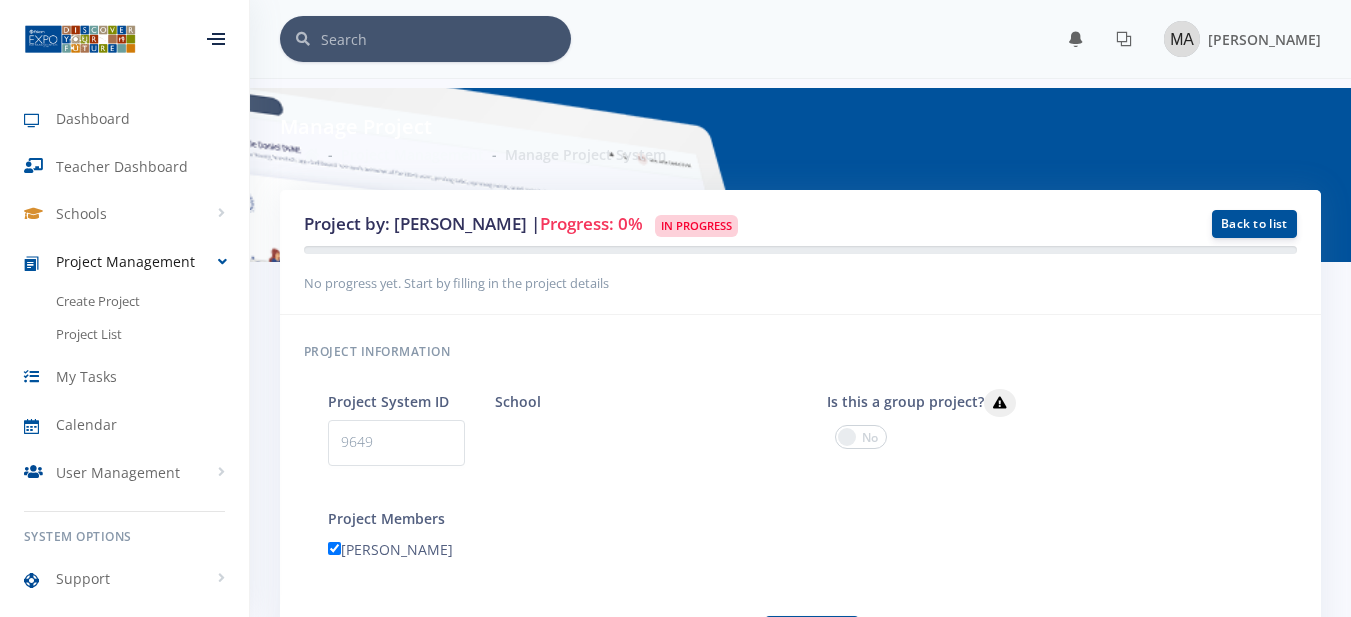 scroll, scrollTop: 0, scrollLeft: 0, axis: both 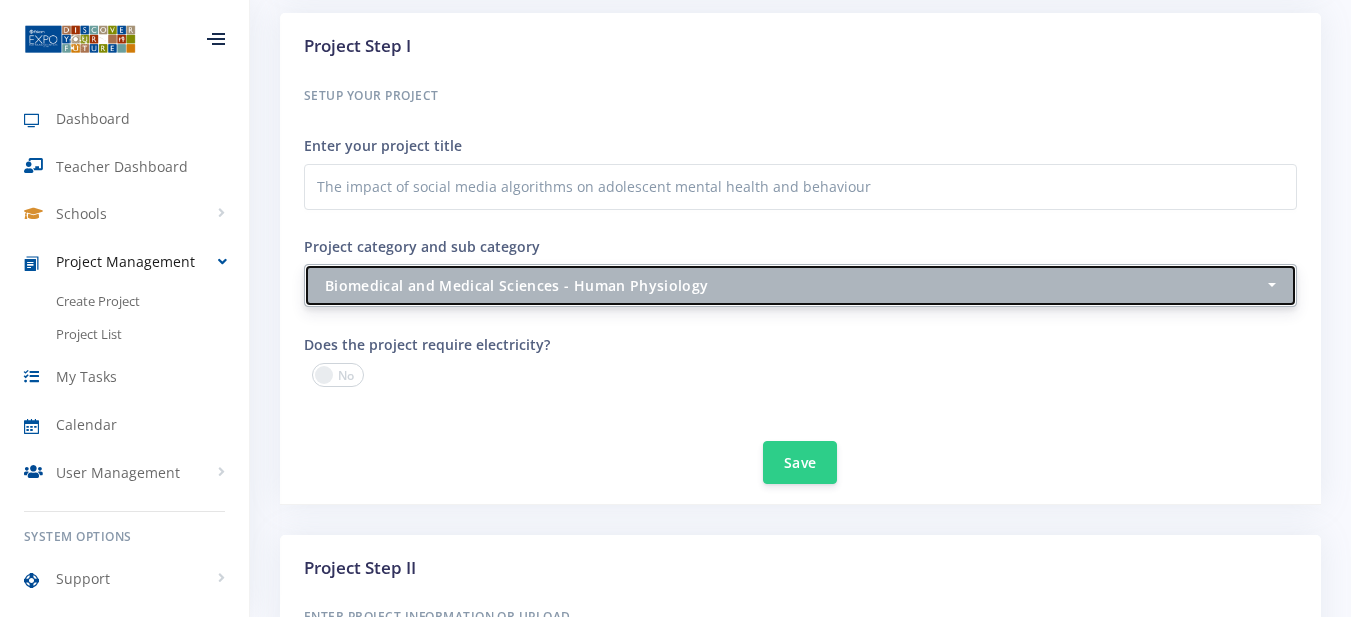 click on "Biomedical and Medical Sciences - Human Physiology" at bounding box center (794, 285) 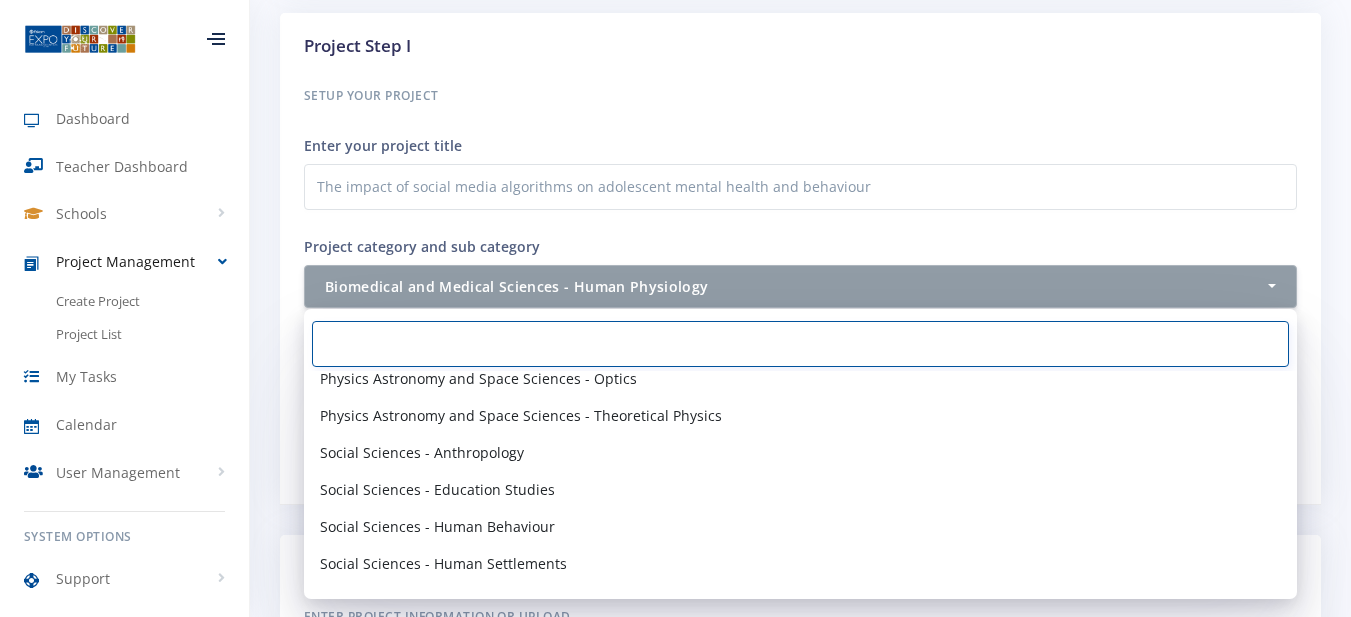 scroll, scrollTop: 2555, scrollLeft: 0, axis: vertical 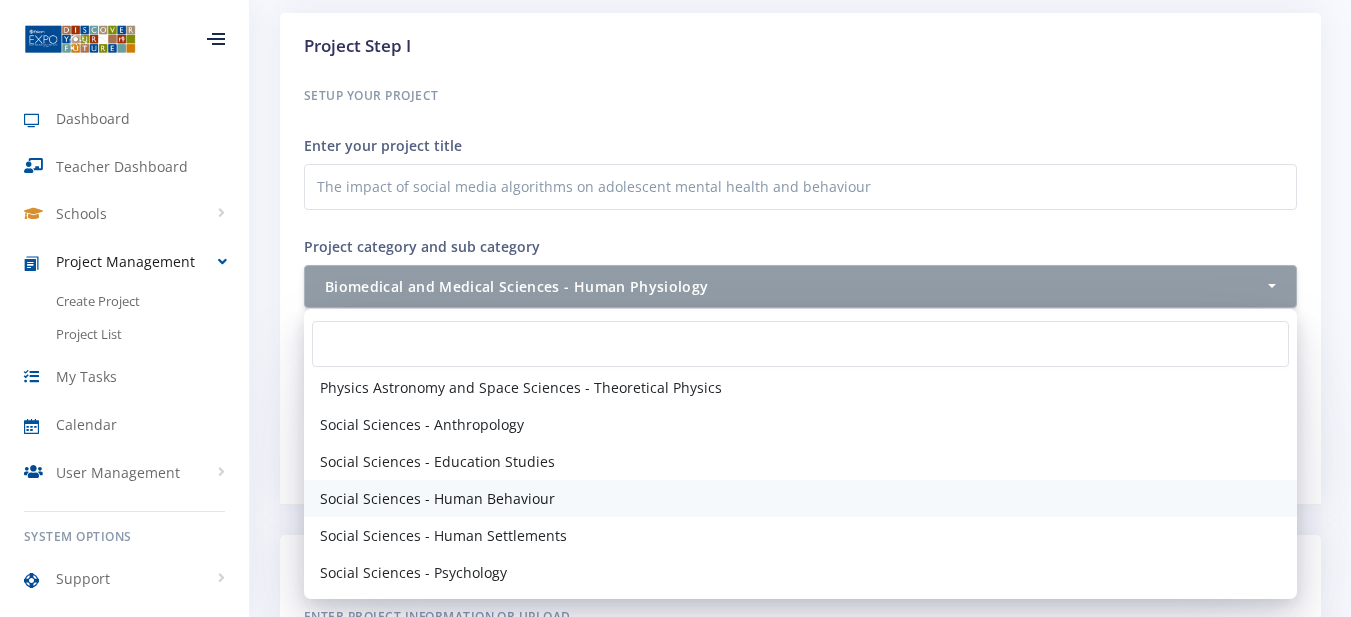 click on "Social Sciences - Human Behaviour" at bounding box center [437, 498] 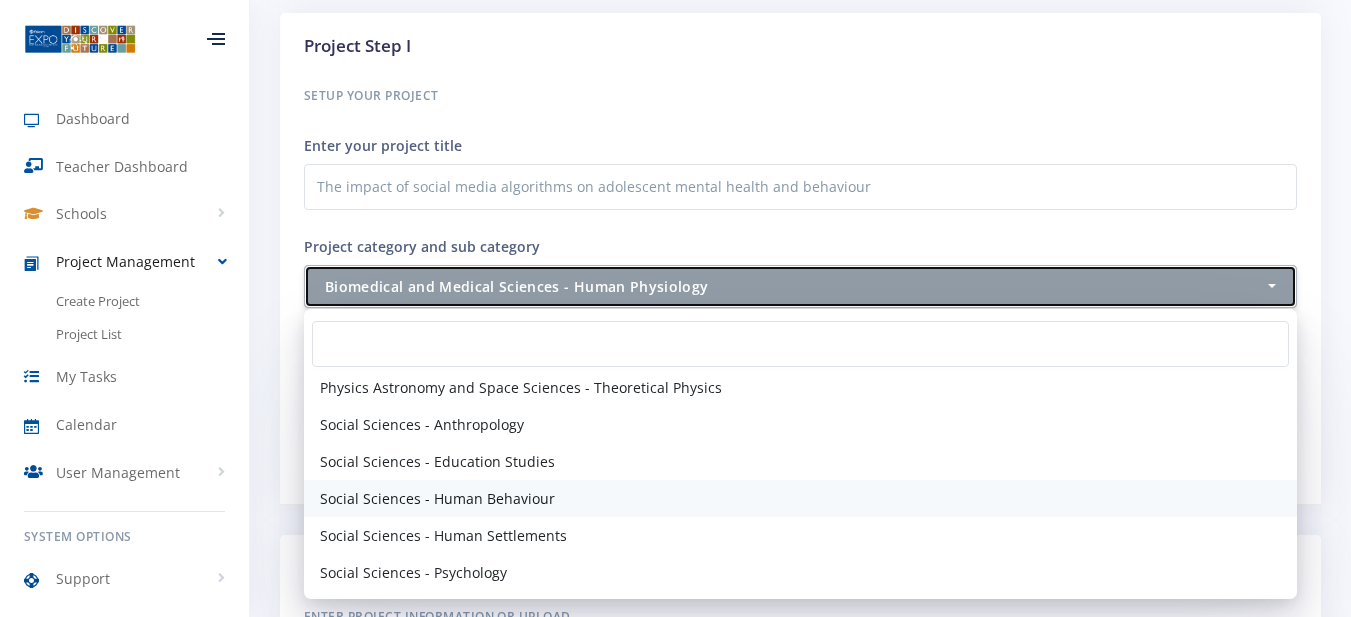 select on "72" 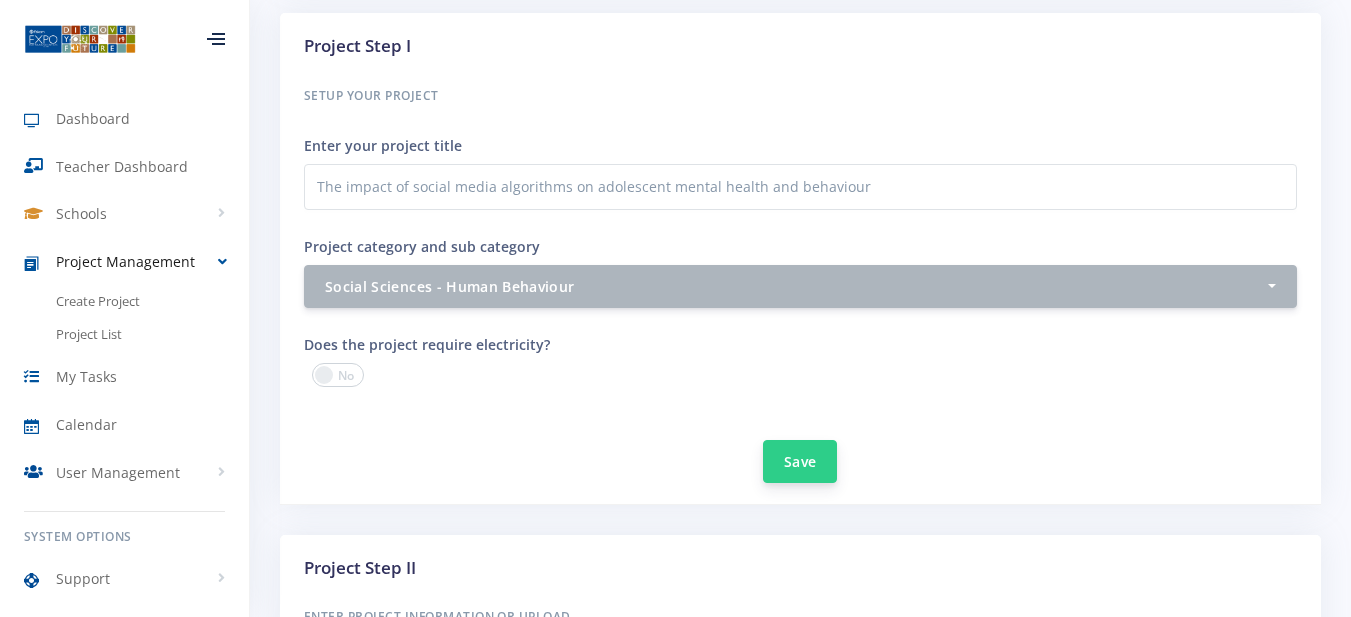 click on "Save" at bounding box center [800, 461] 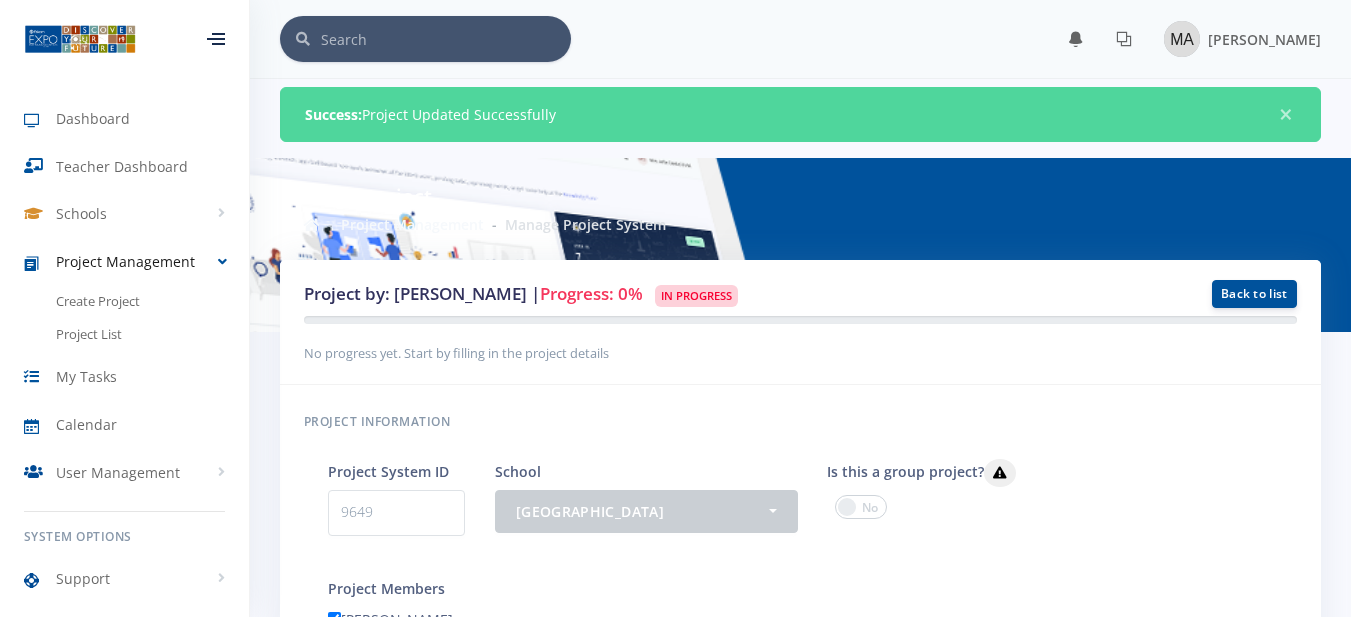 scroll, scrollTop: 0, scrollLeft: 0, axis: both 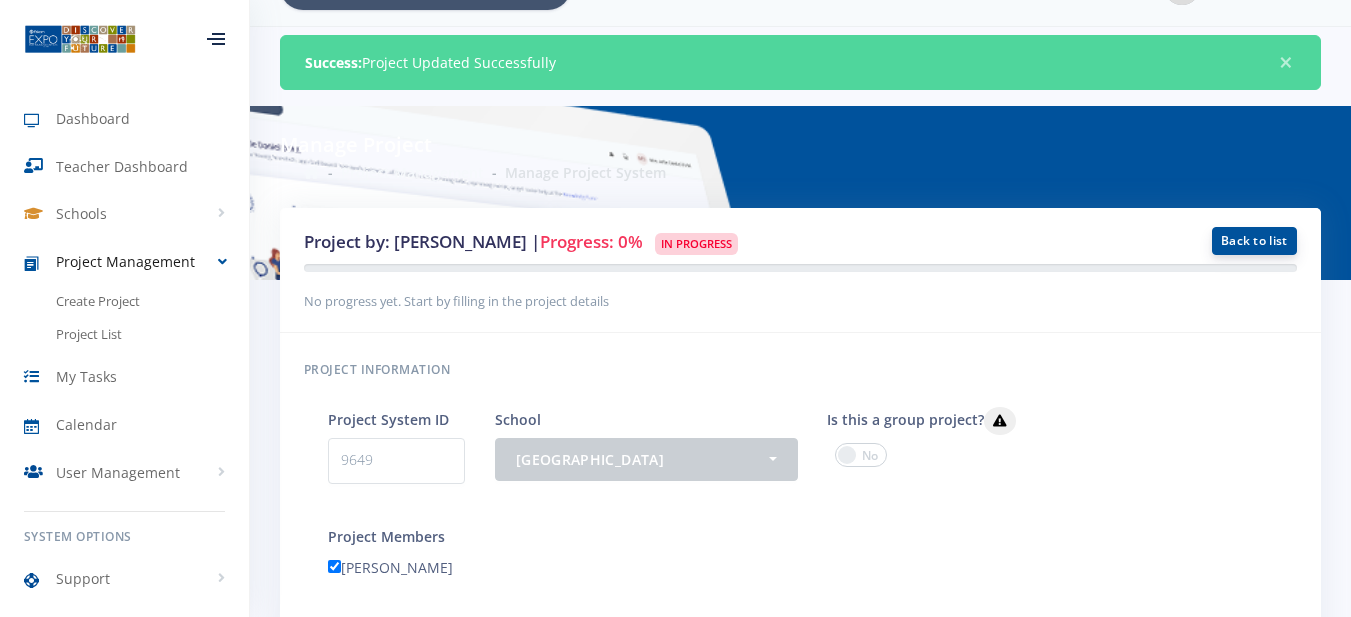 click on "Back to list" at bounding box center [1254, 241] 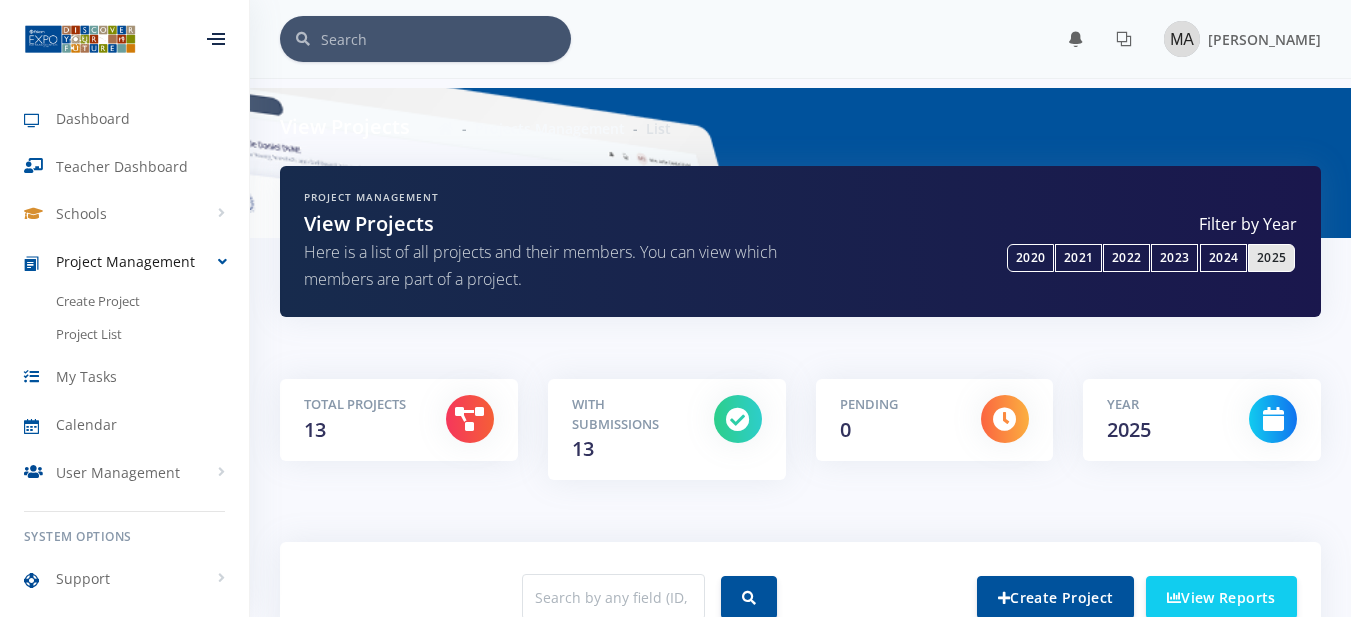 scroll, scrollTop: 500, scrollLeft: 0, axis: vertical 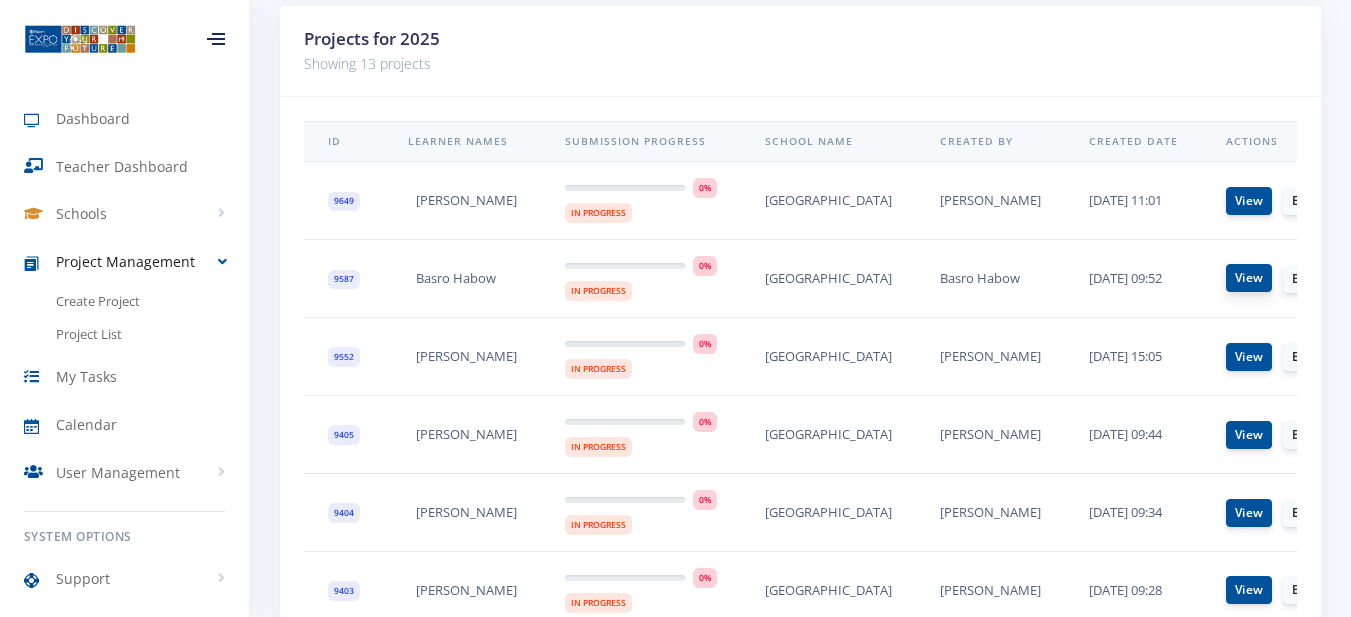click on "View" at bounding box center [1249, 278] 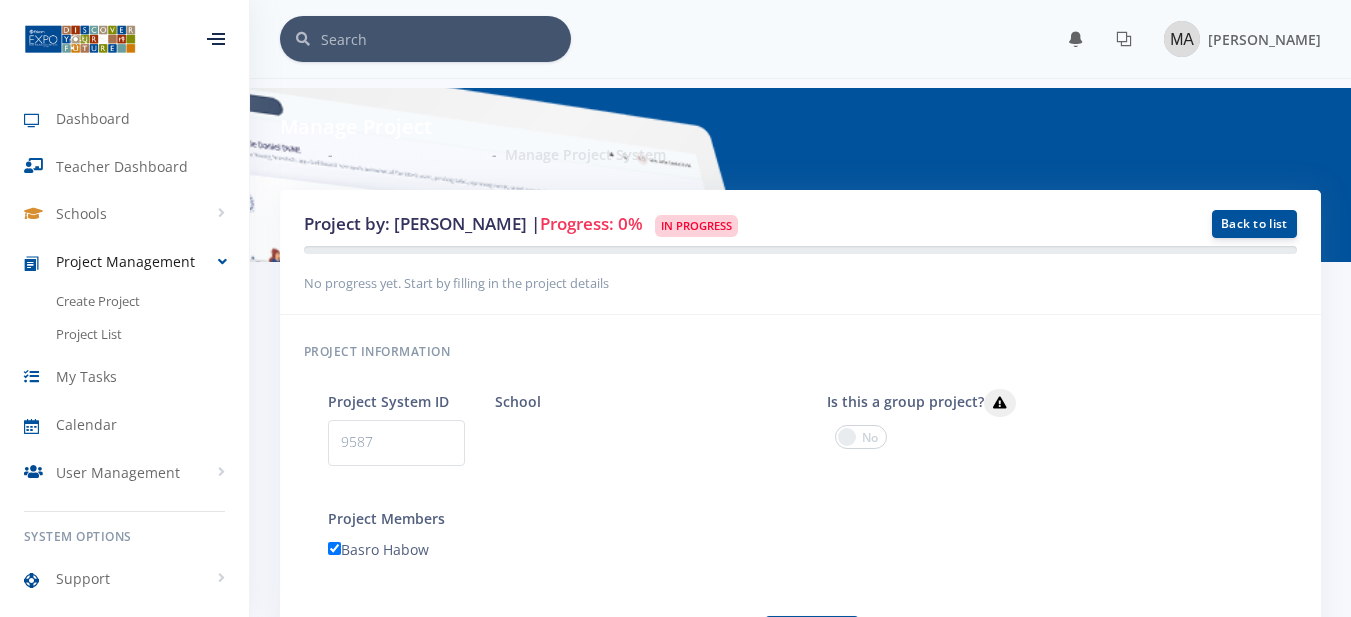 scroll, scrollTop: 25, scrollLeft: 0, axis: vertical 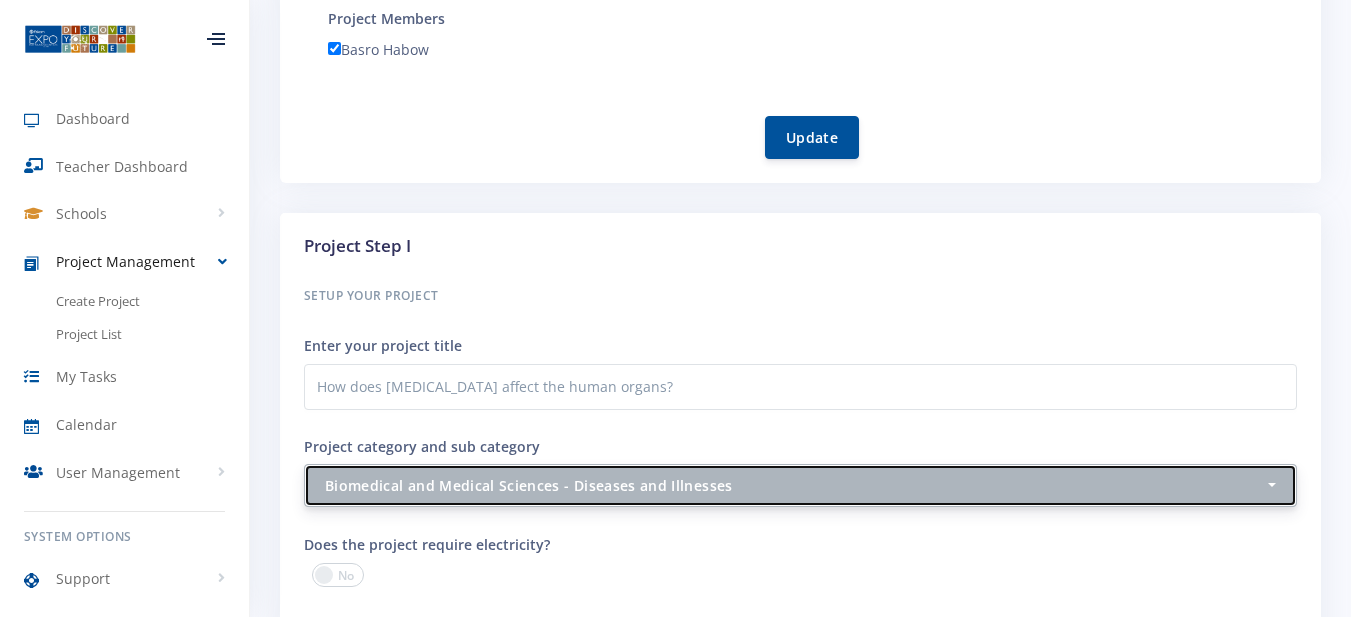 click on "Biomedical and Medical Sciences - Diseases and Illnesses" at bounding box center (794, 485) 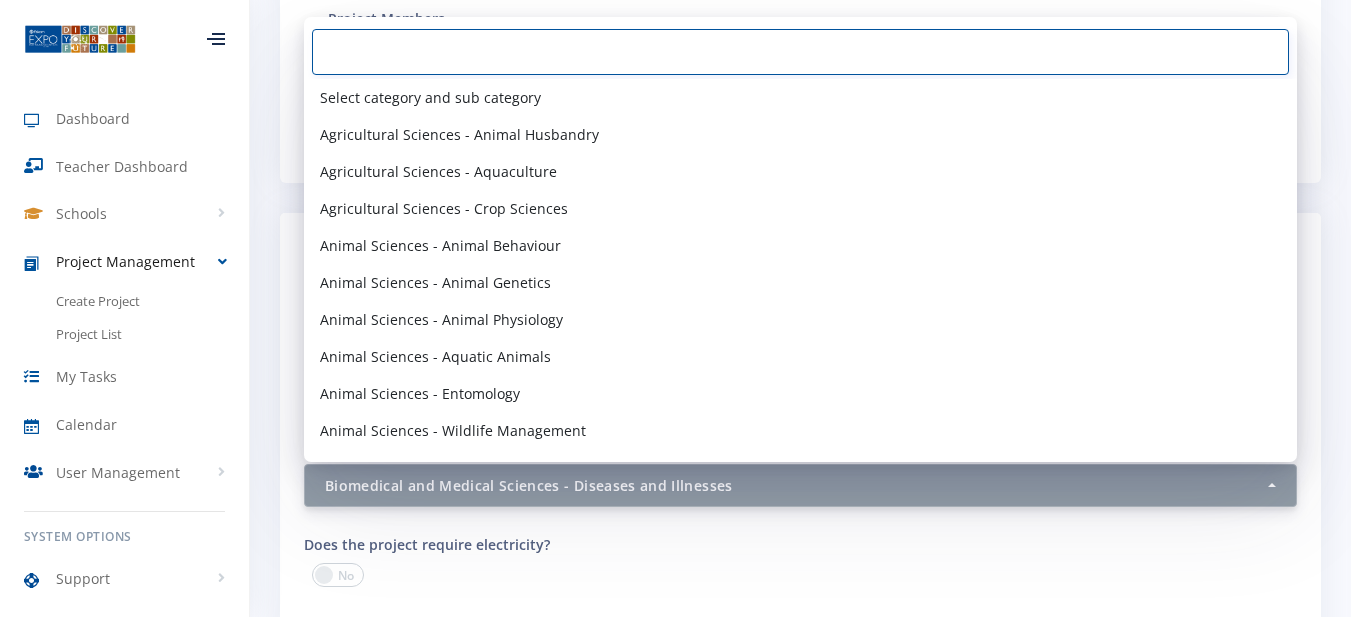 scroll, scrollTop: 238, scrollLeft: 0, axis: vertical 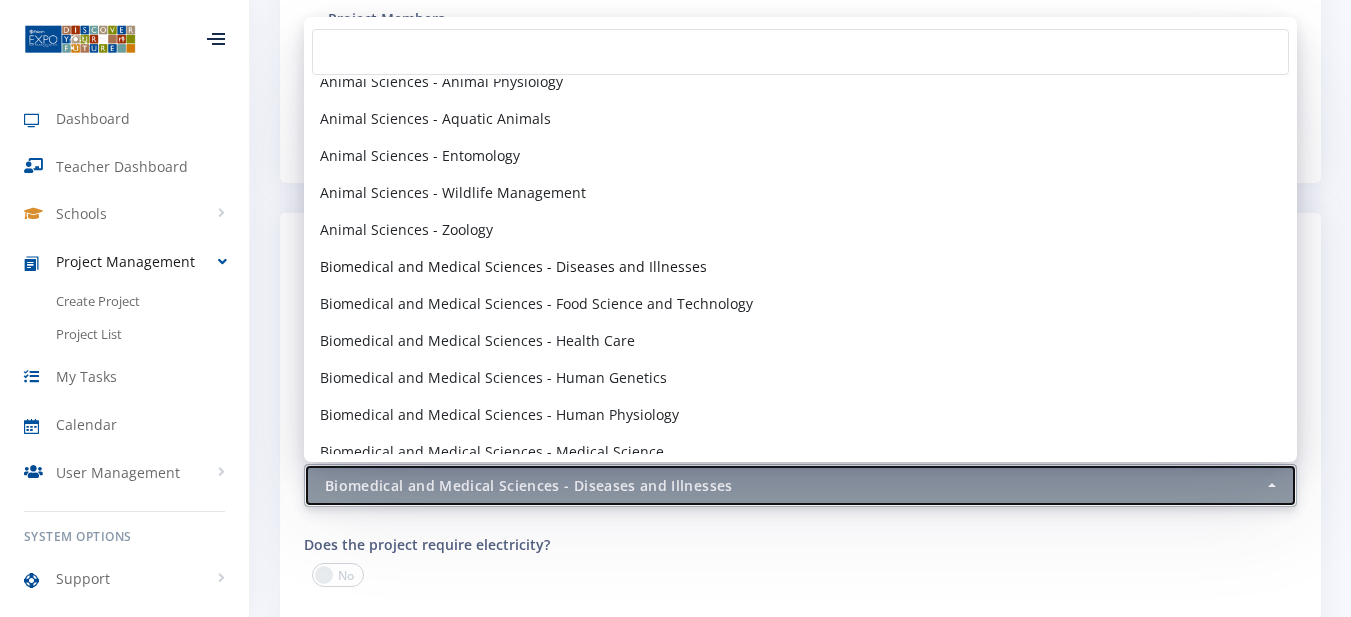 click on "Biomedical and Medical Sciences - Diseases and Illnesses" at bounding box center [794, 485] 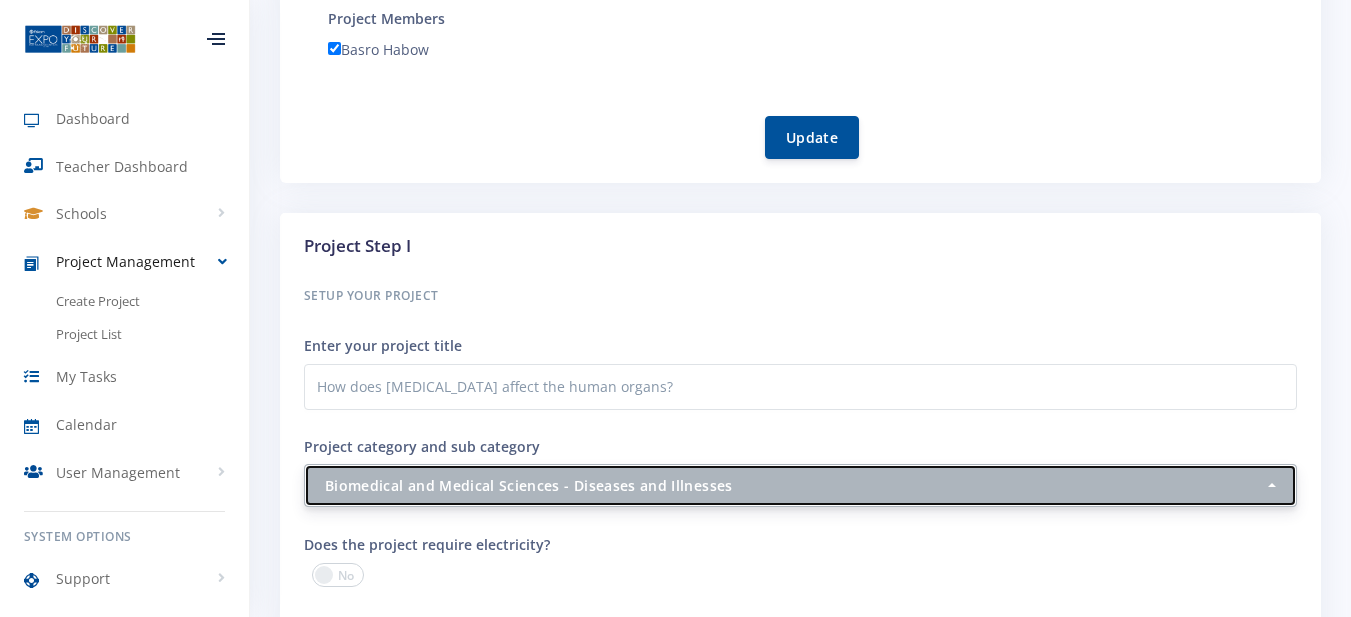 click on "Biomedical and Medical Sciences - Diseases and Illnesses" at bounding box center (800, 485) 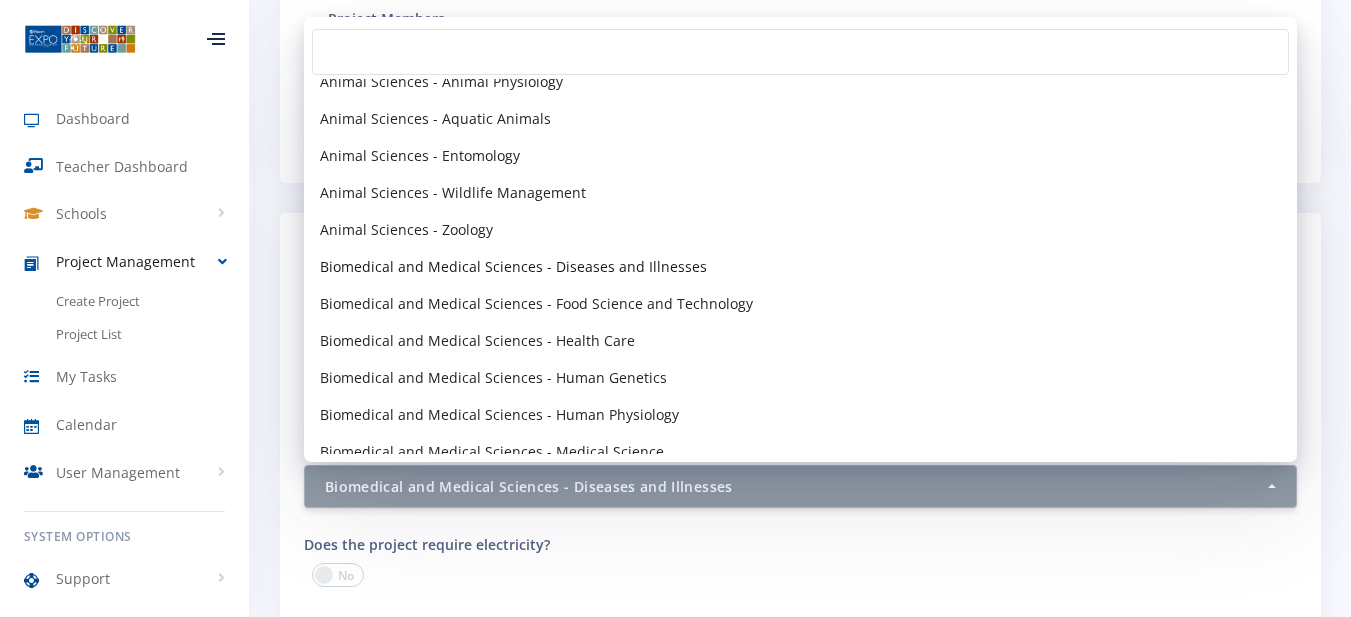 click on "How many electricity plug points are required?
-
1
2 - 3
3 or more" at bounding box center [1057, 574] 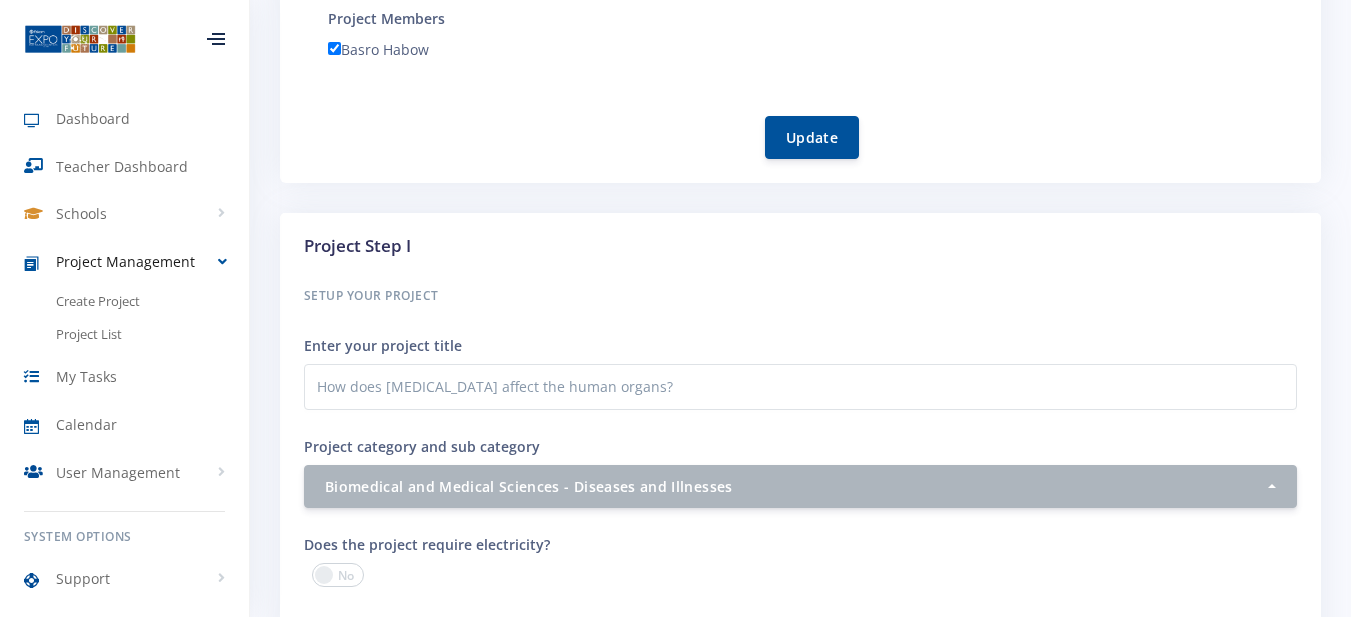 drag, startPoint x: 639, startPoint y: 477, endPoint x: 704, endPoint y: 553, distance: 100.005 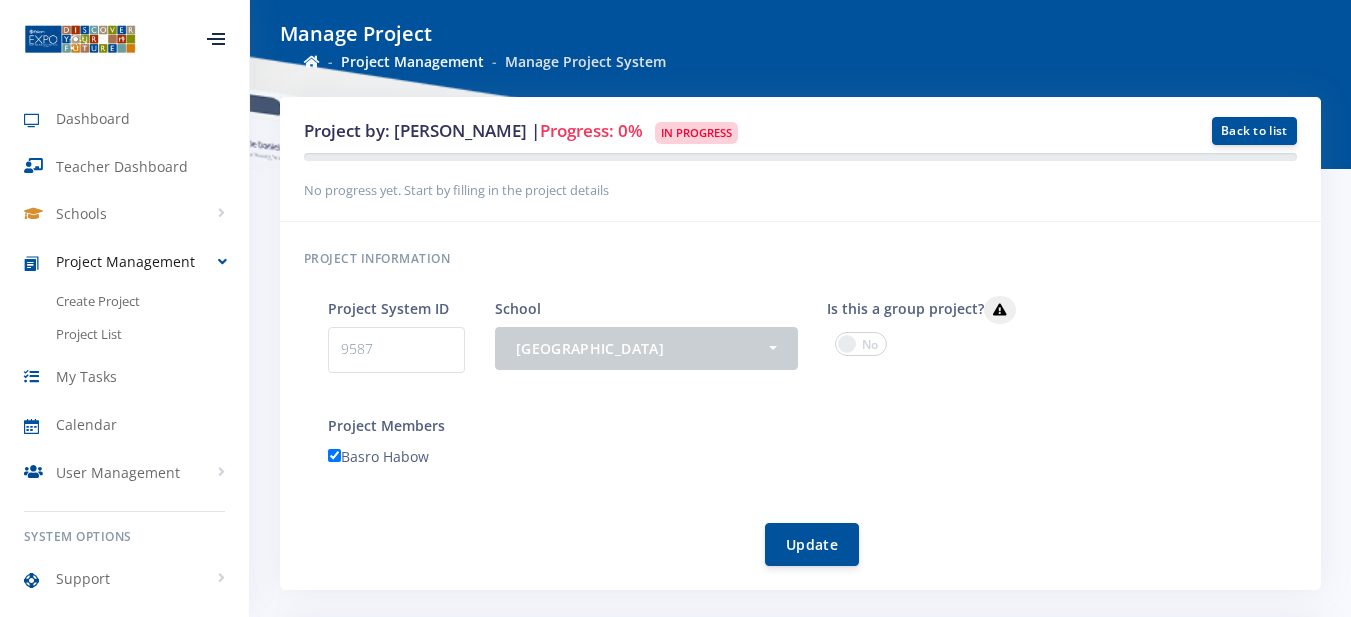 scroll, scrollTop: 0, scrollLeft: 0, axis: both 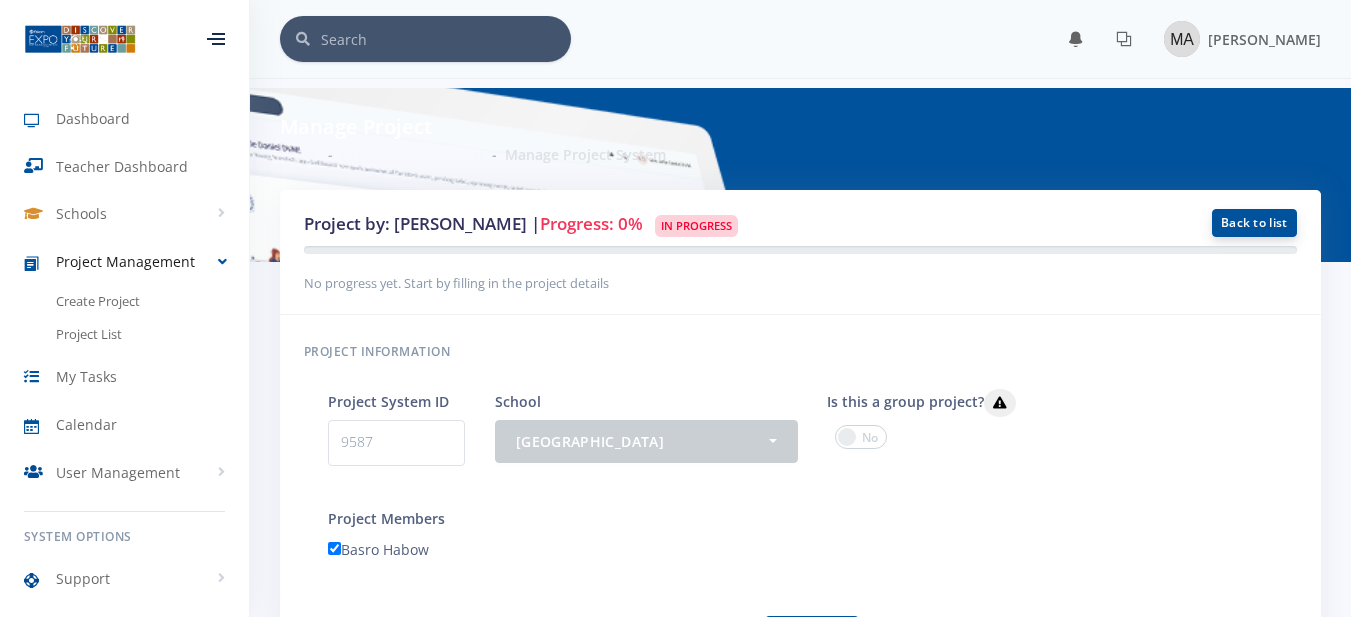 click on "Back to list" at bounding box center [1254, 223] 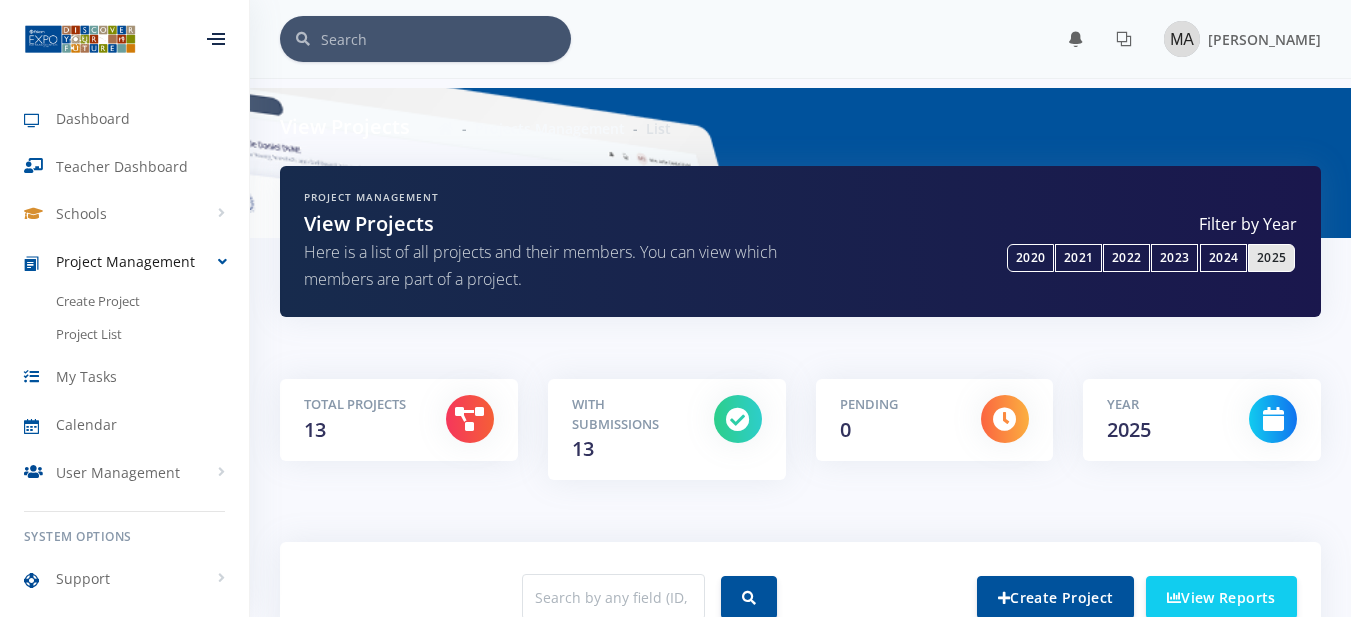 scroll, scrollTop: 152, scrollLeft: 0, axis: vertical 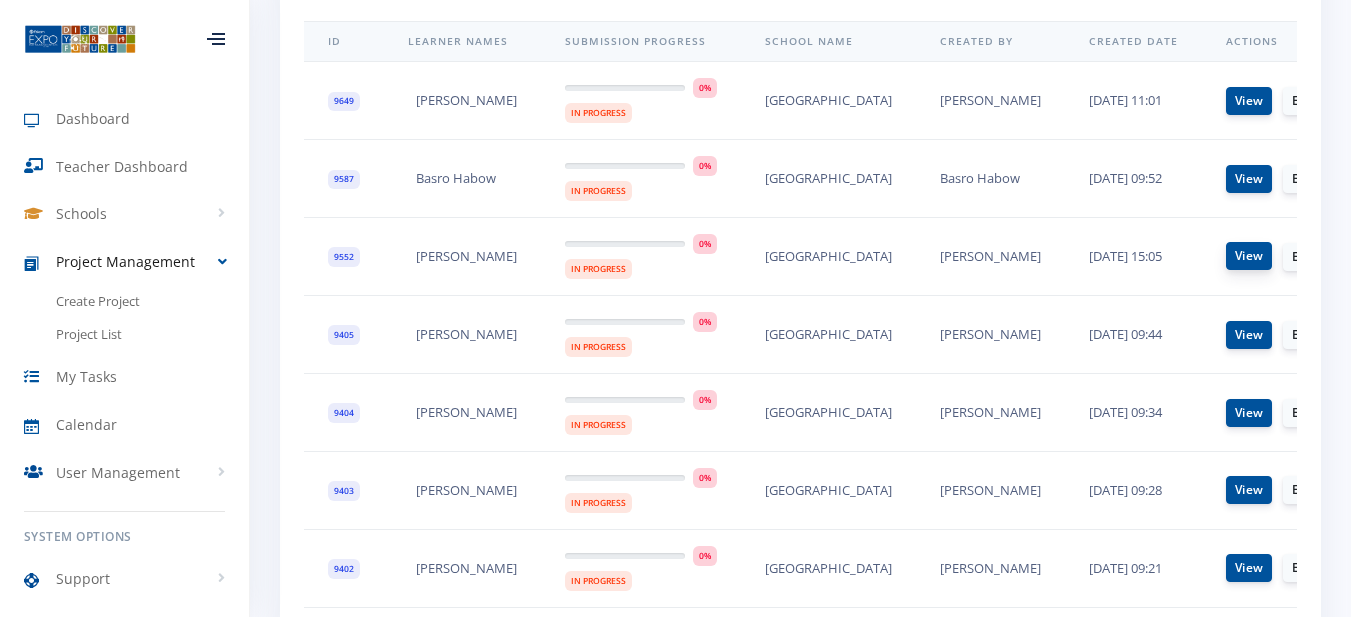 click on "View" at bounding box center [1249, 256] 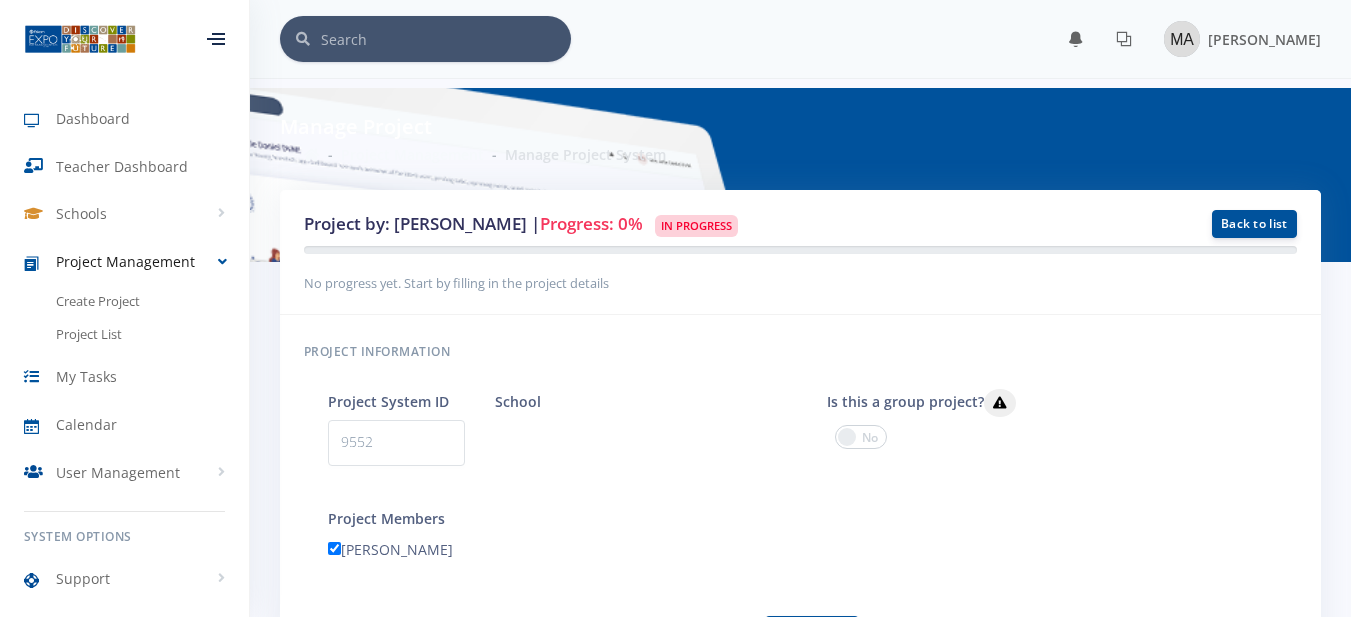 scroll, scrollTop: 66, scrollLeft: 0, axis: vertical 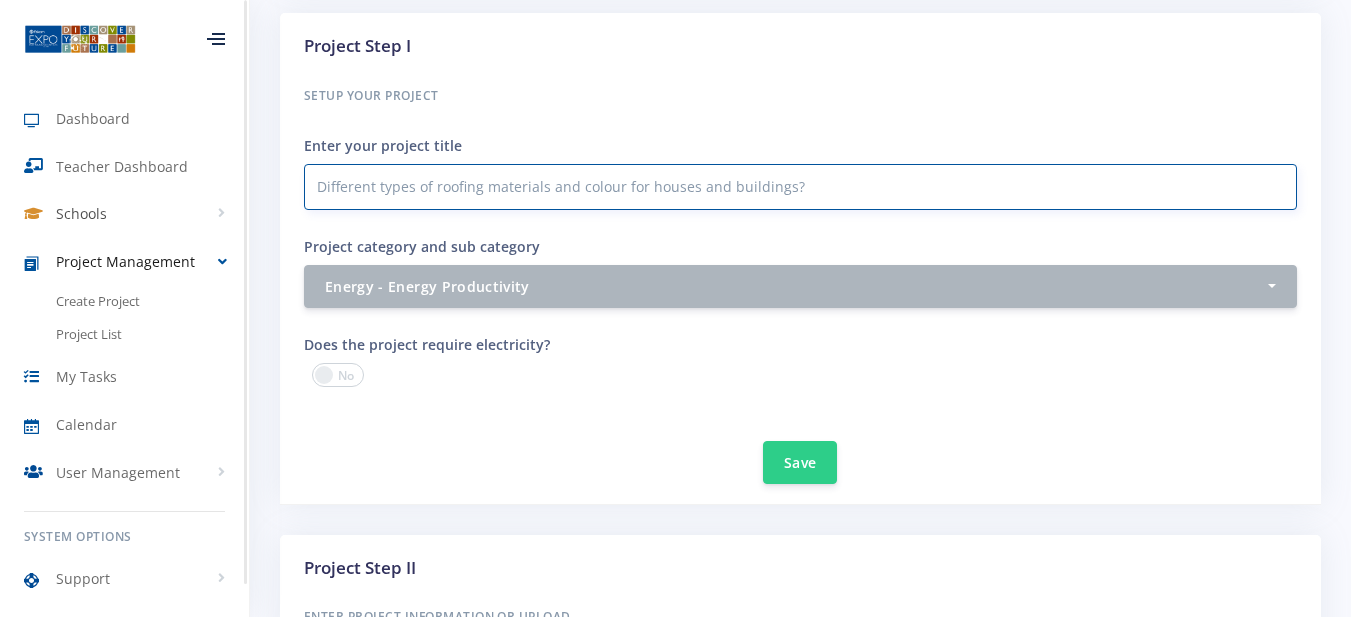 drag, startPoint x: 807, startPoint y: 188, endPoint x: 239, endPoint y: 202, distance: 568.1725 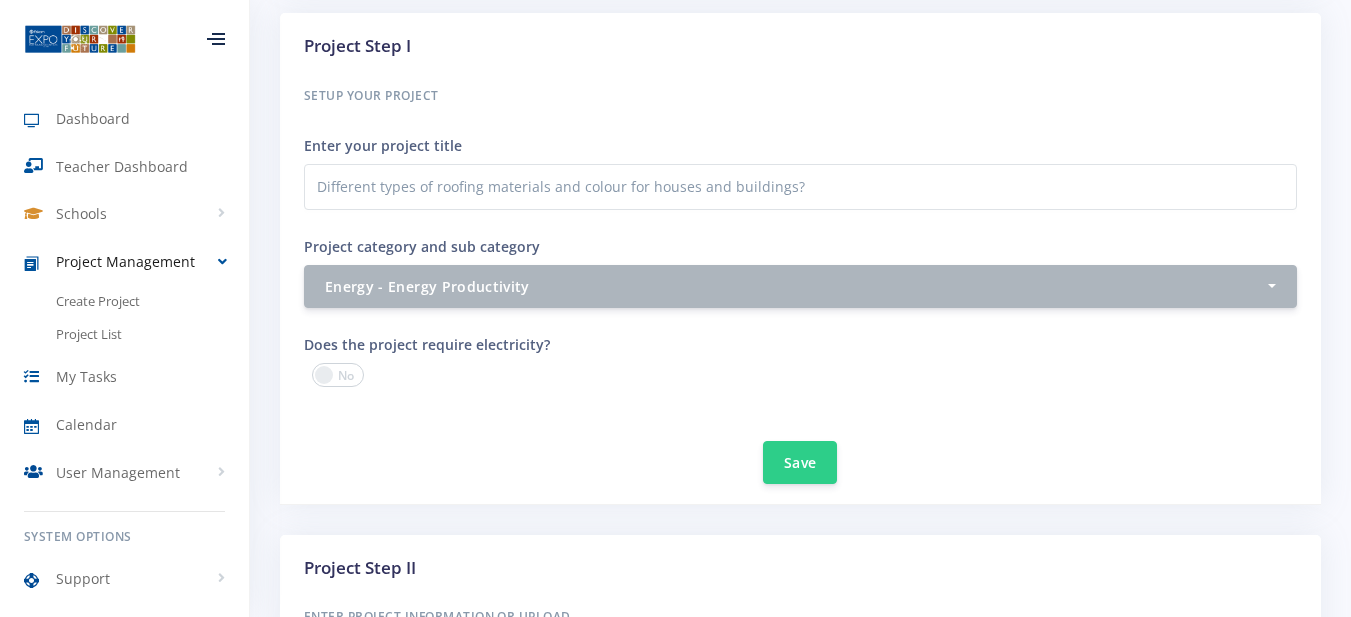 click on "Save" at bounding box center (800, 450) 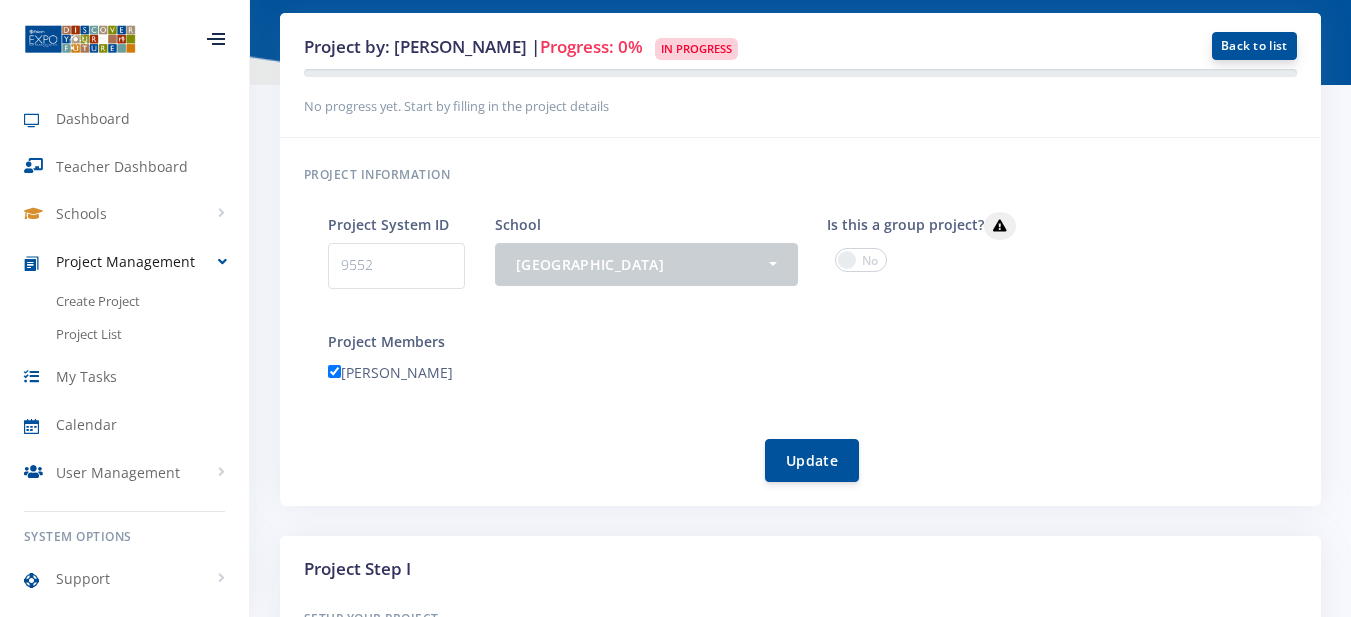 scroll, scrollTop: 100, scrollLeft: 0, axis: vertical 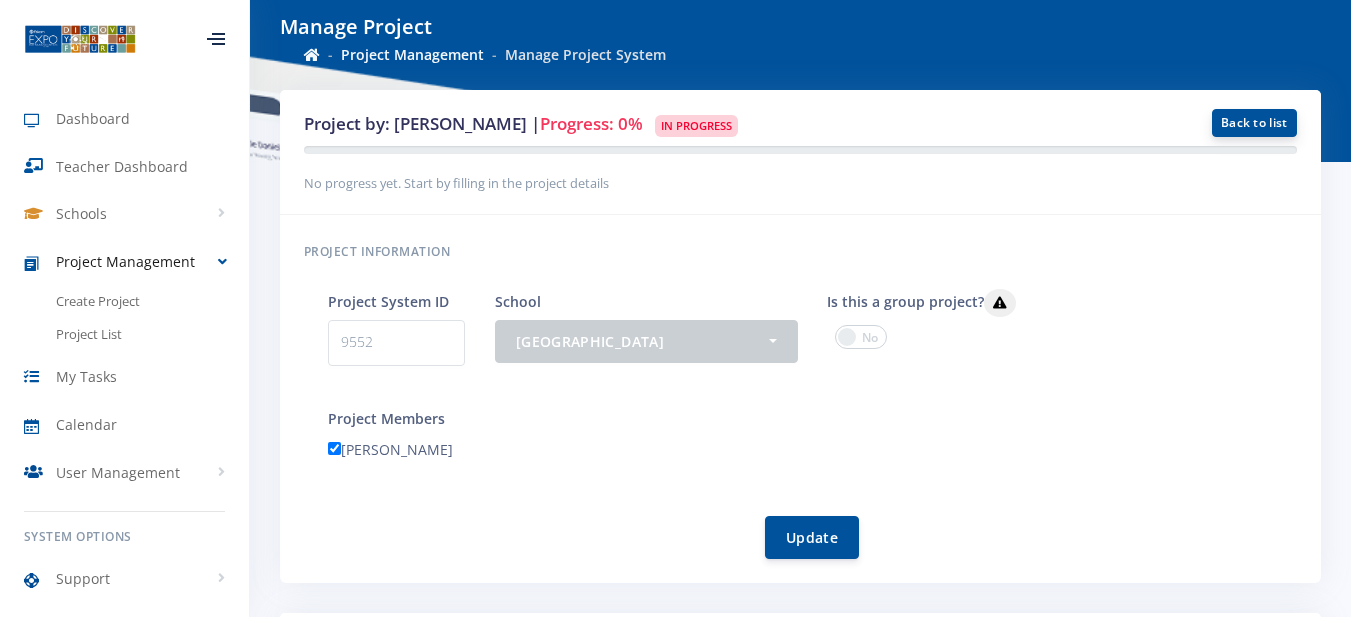 click on "Back to list" at bounding box center [1254, 123] 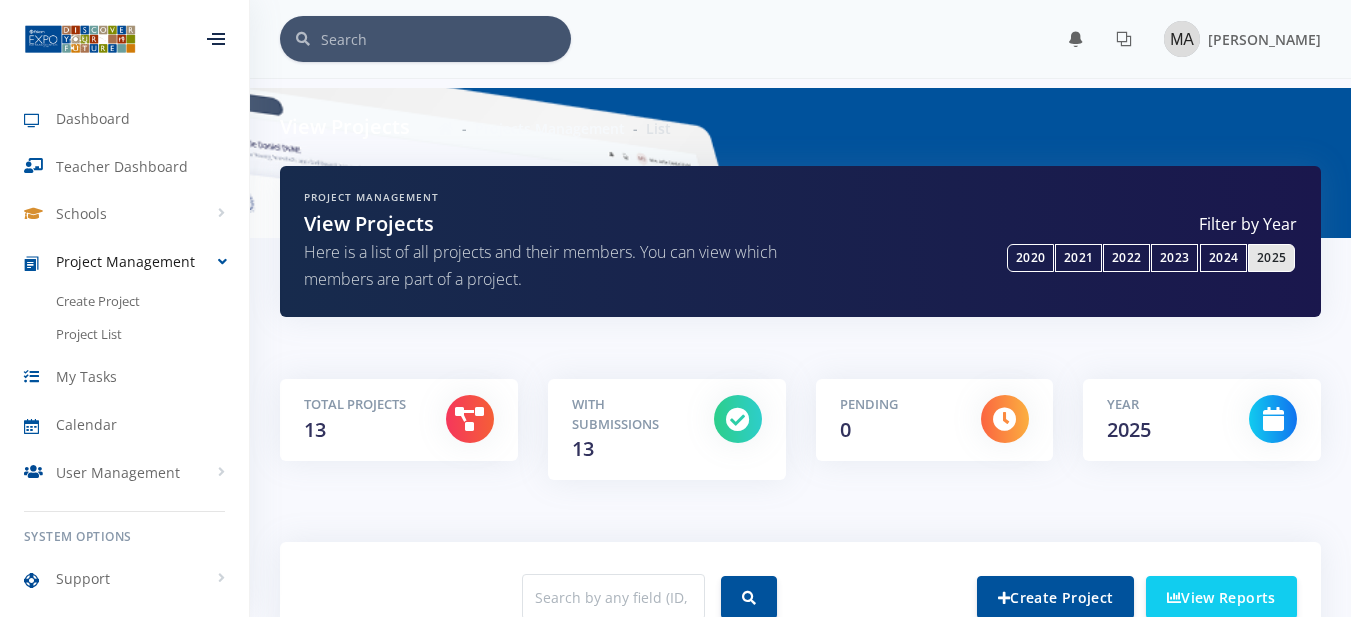 scroll, scrollTop: 396, scrollLeft: 0, axis: vertical 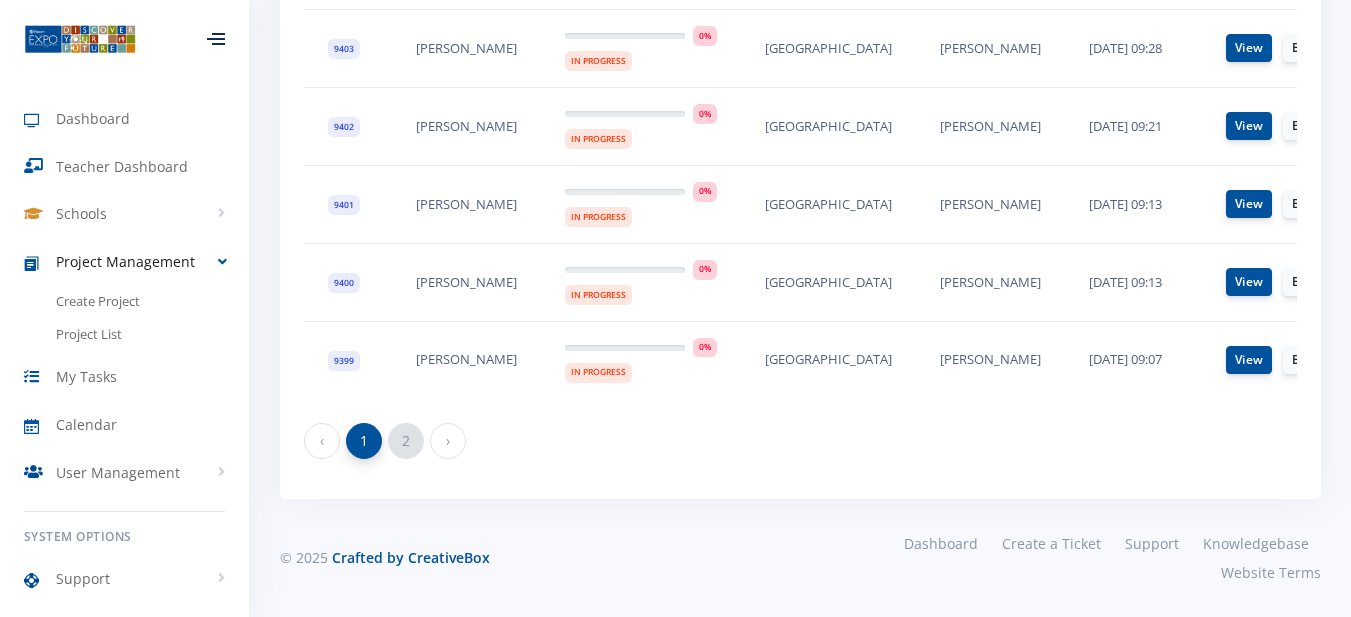 click on "2" at bounding box center (406, 441) 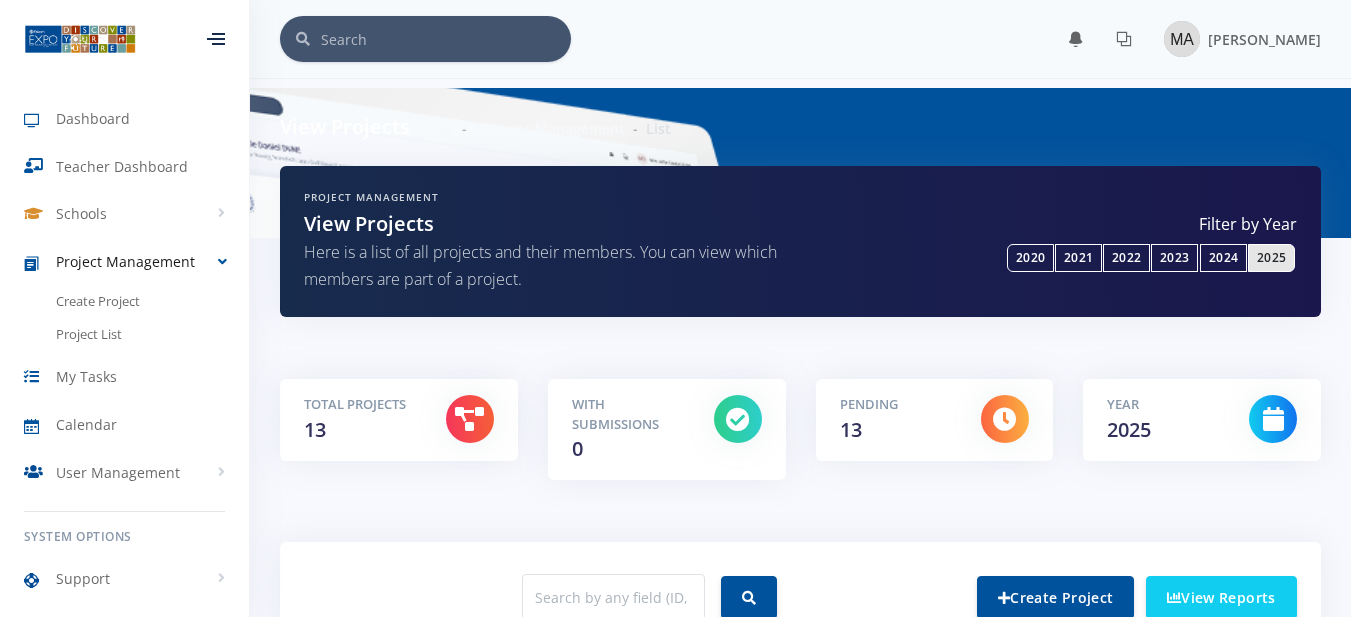 scroll, scrollTop: 495, scrollLeft: 0, axis: vertical 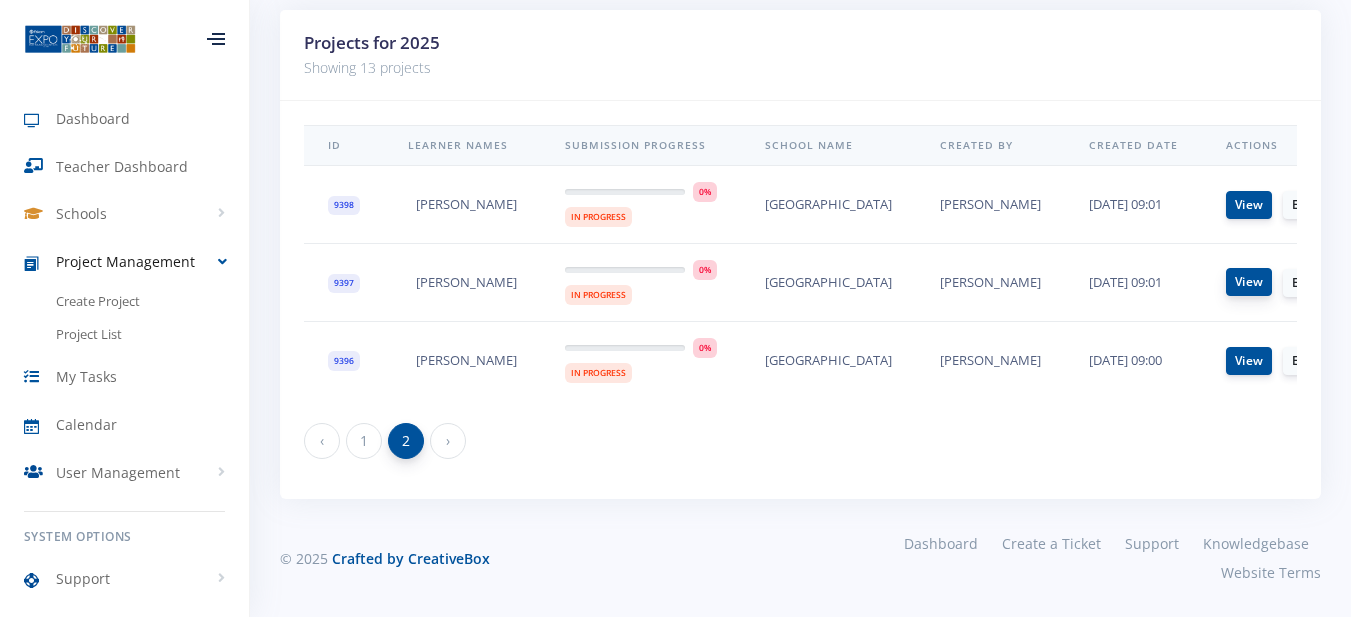 click on "View" at bounding box center (1249, 282) 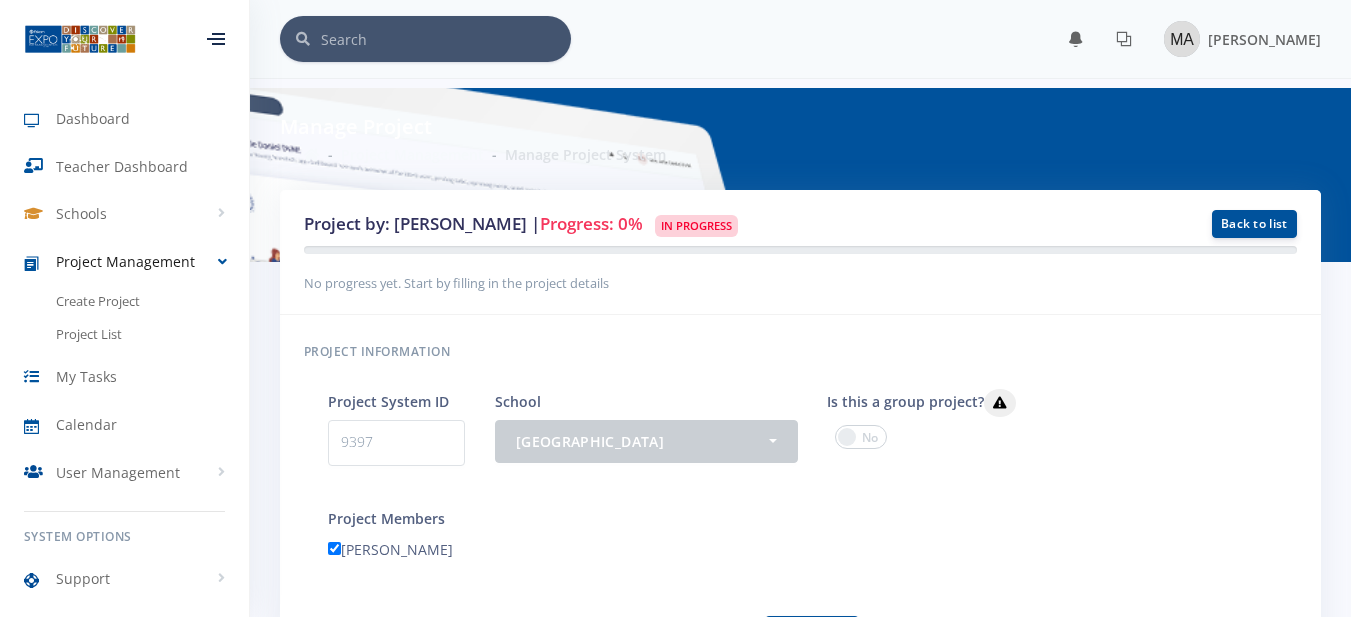scroll, scrollTop: 0, scrollLeft: 0, axis: both 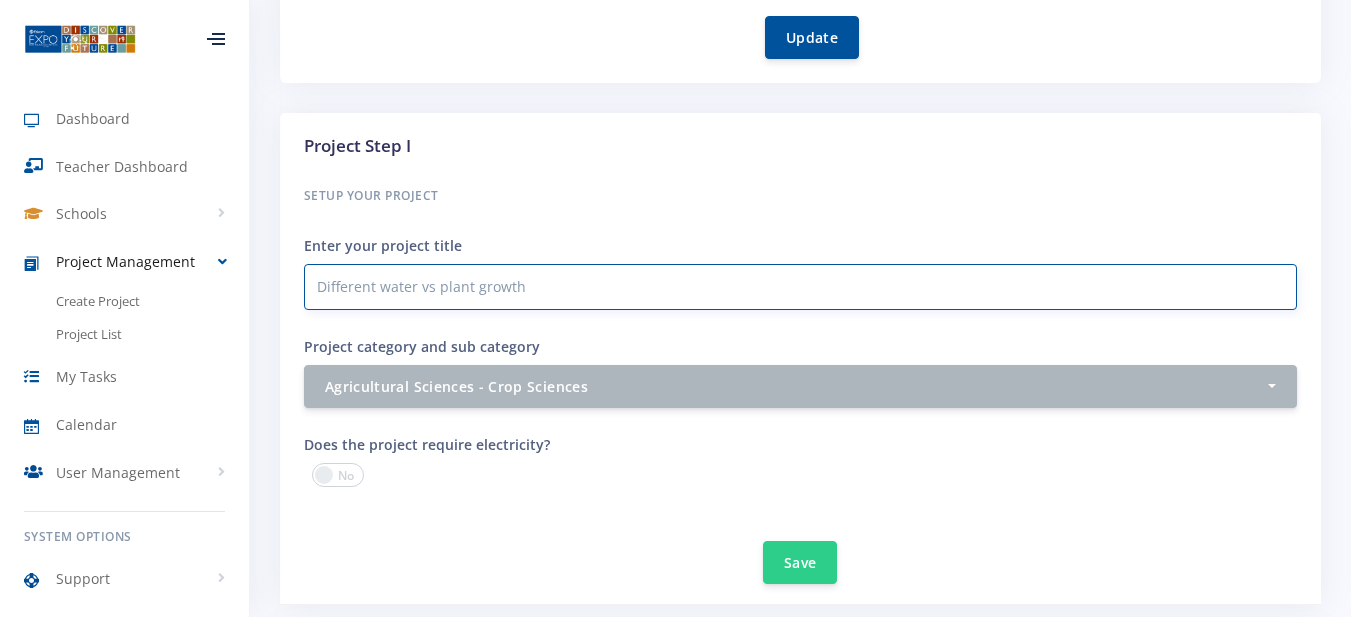 drag, startPoint x: 562, startPoint y: 291, endPoint x: 320, endPoint y: 289, distance: 242.00827 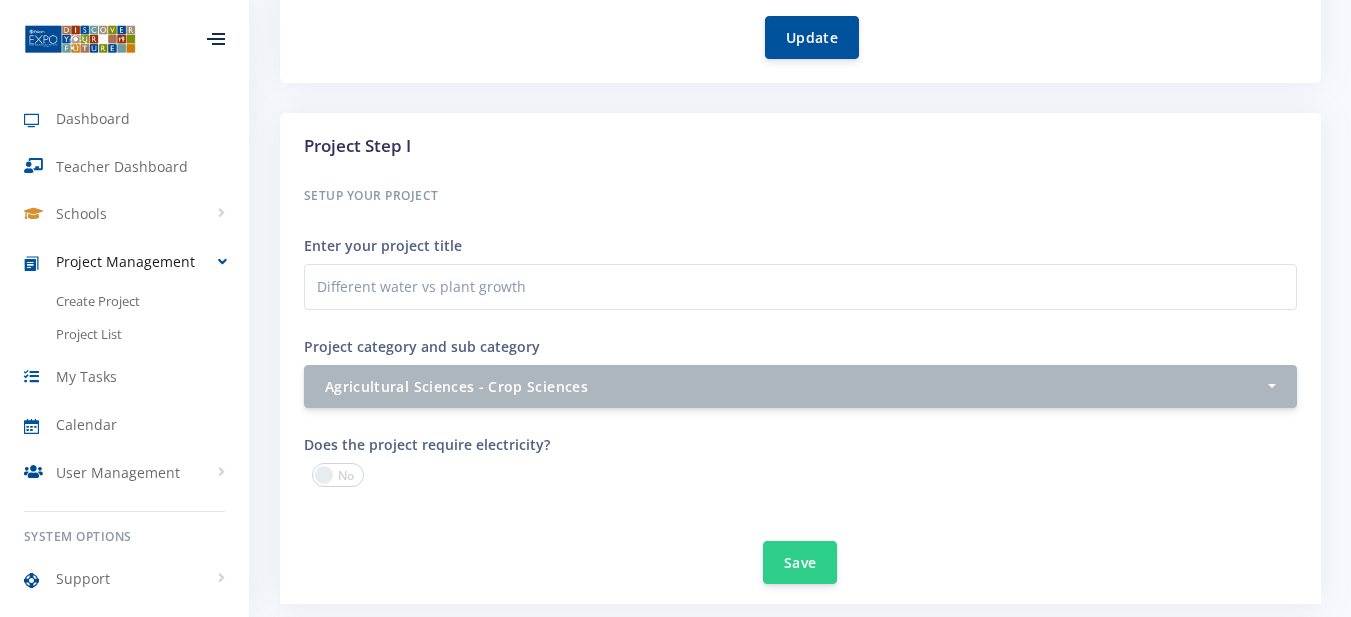 click on "Save" at bounding box center [800, 550] 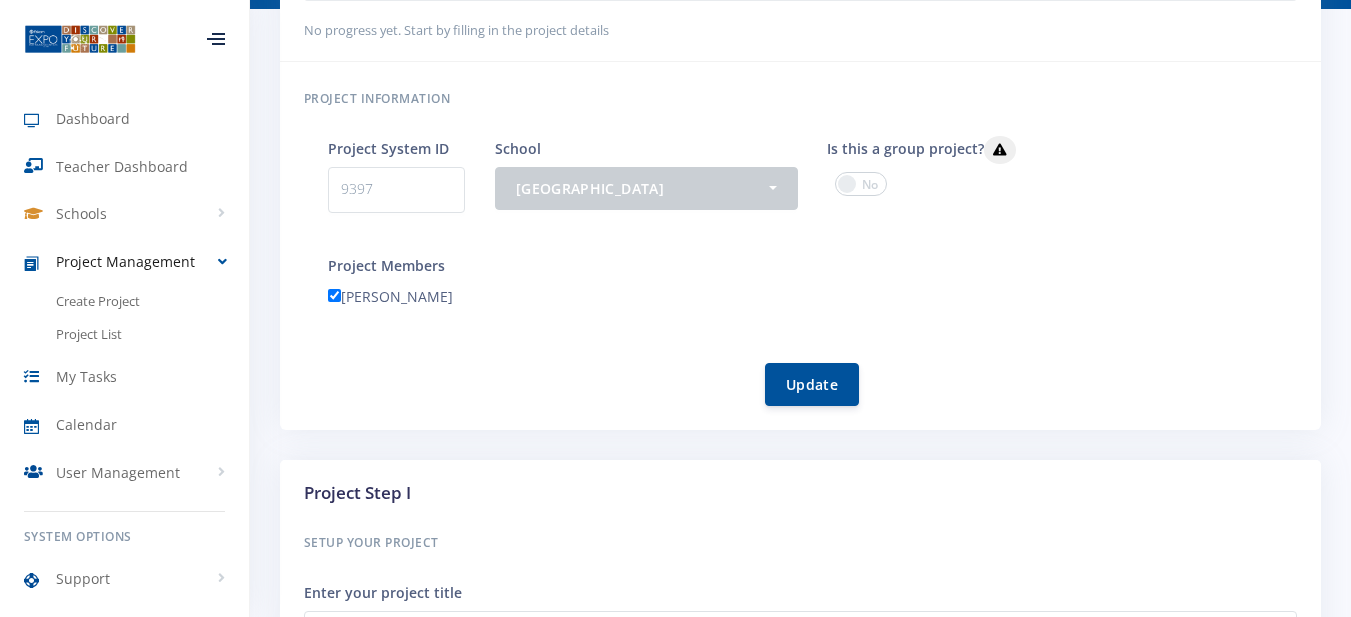 scroll, scrollTop: 200, scrollLeft: 0, axis: vertical 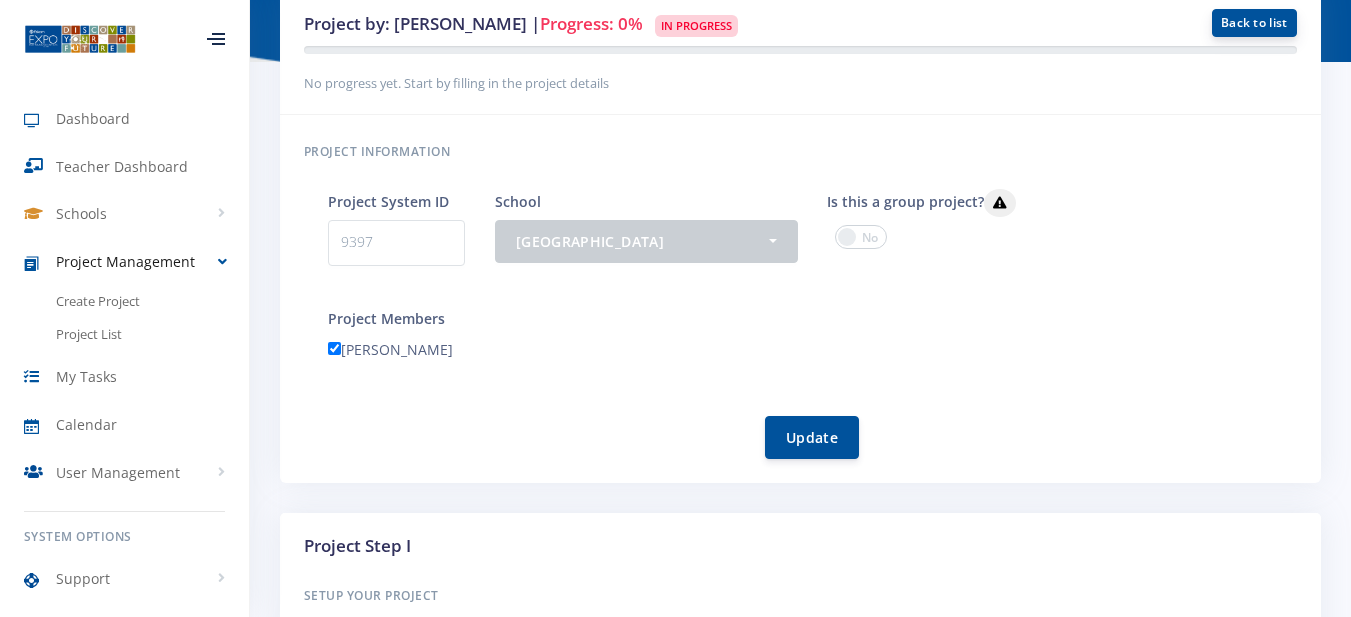 click on "Back to list" at bounding box center (1254, 23) 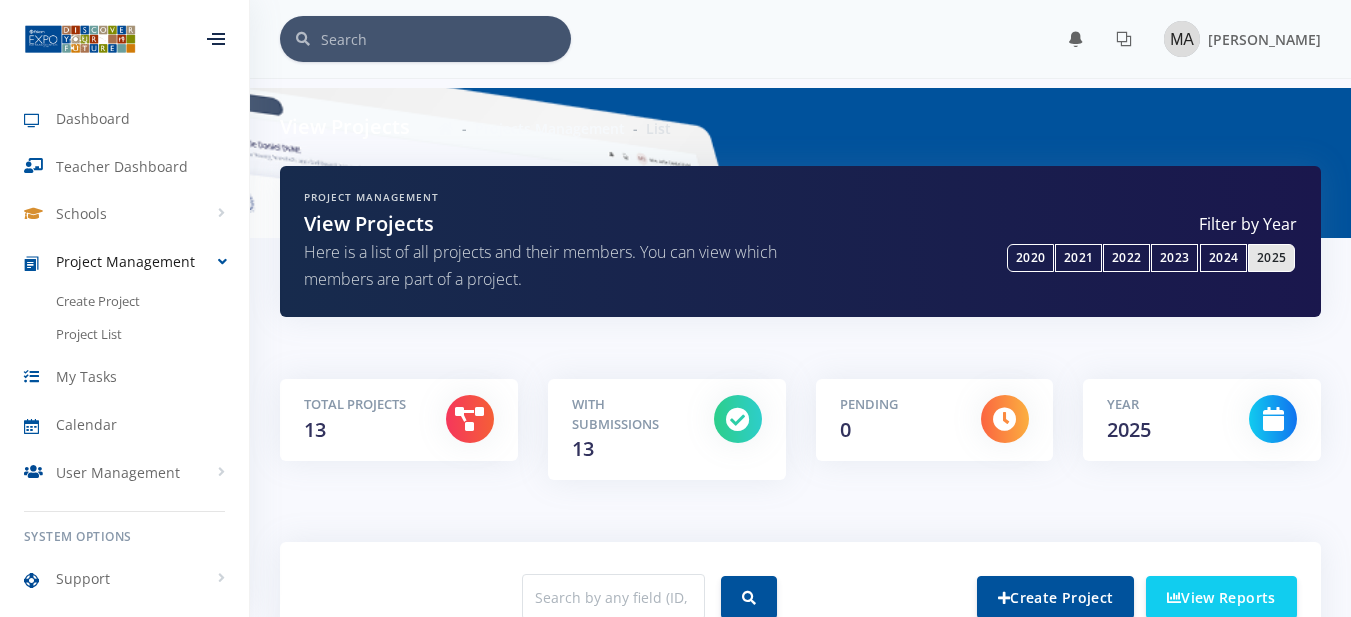 scroll, scrollTop: 64, scrollLeft: 0, axis: vertical 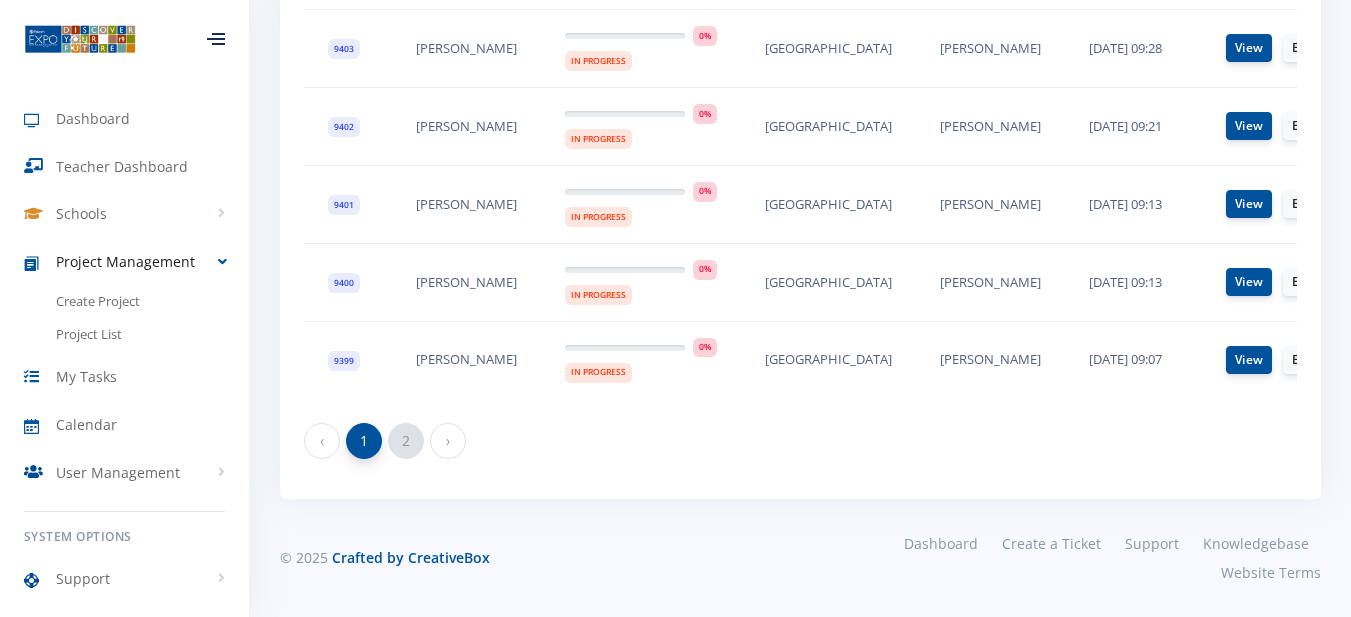 click on "2" at bounding box center [406, 441] 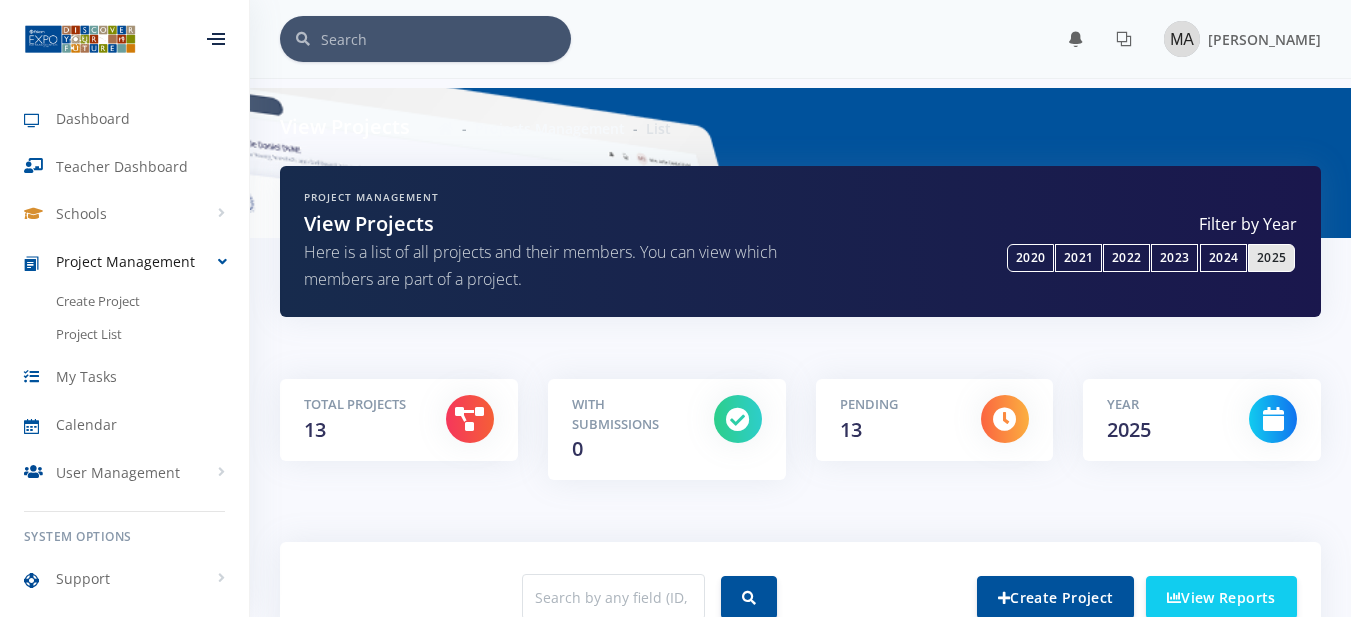 scroll, scrollTop: 500, scrollLeft: 0, axis: vertical 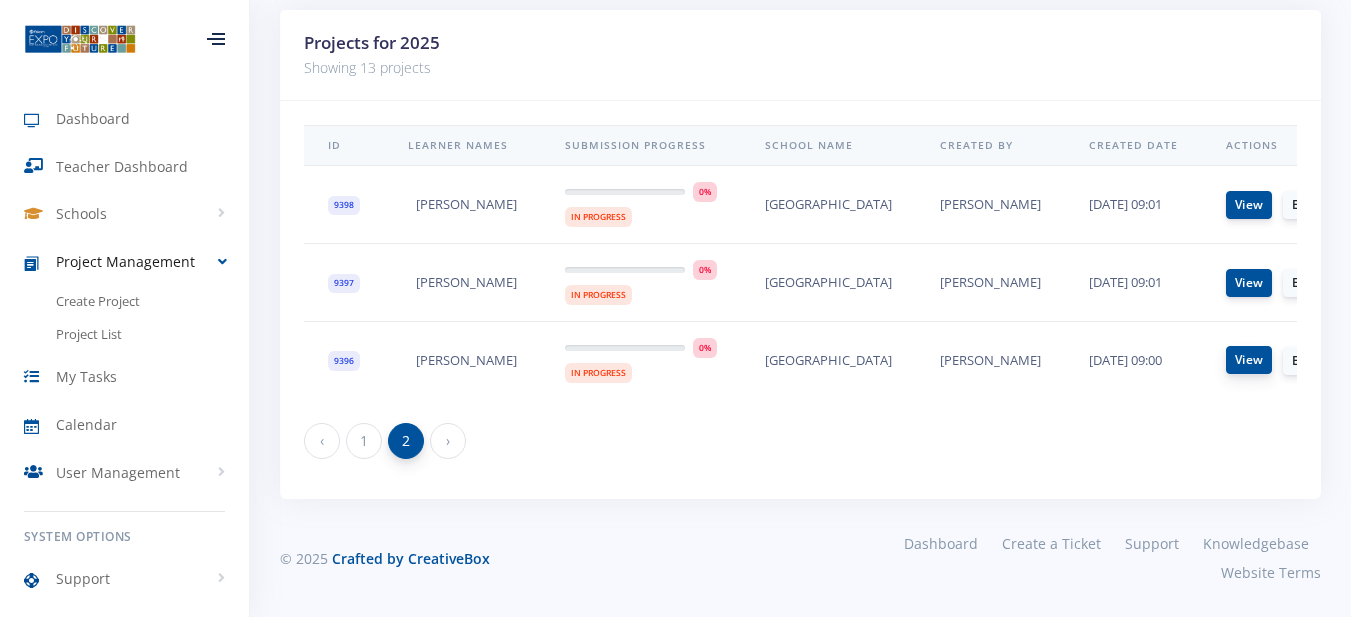 click on "View" at bounding box center [1249, 360] 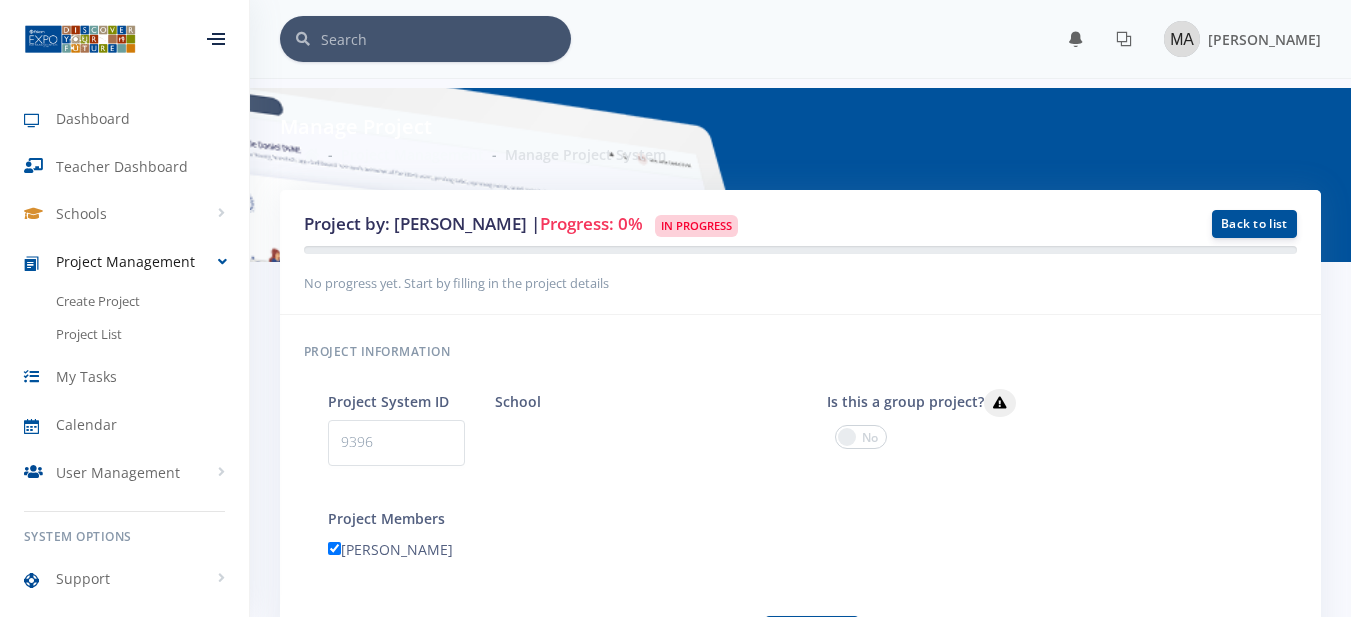 scroll, scrollTop: 0, scrollLeft: 0, axis: both 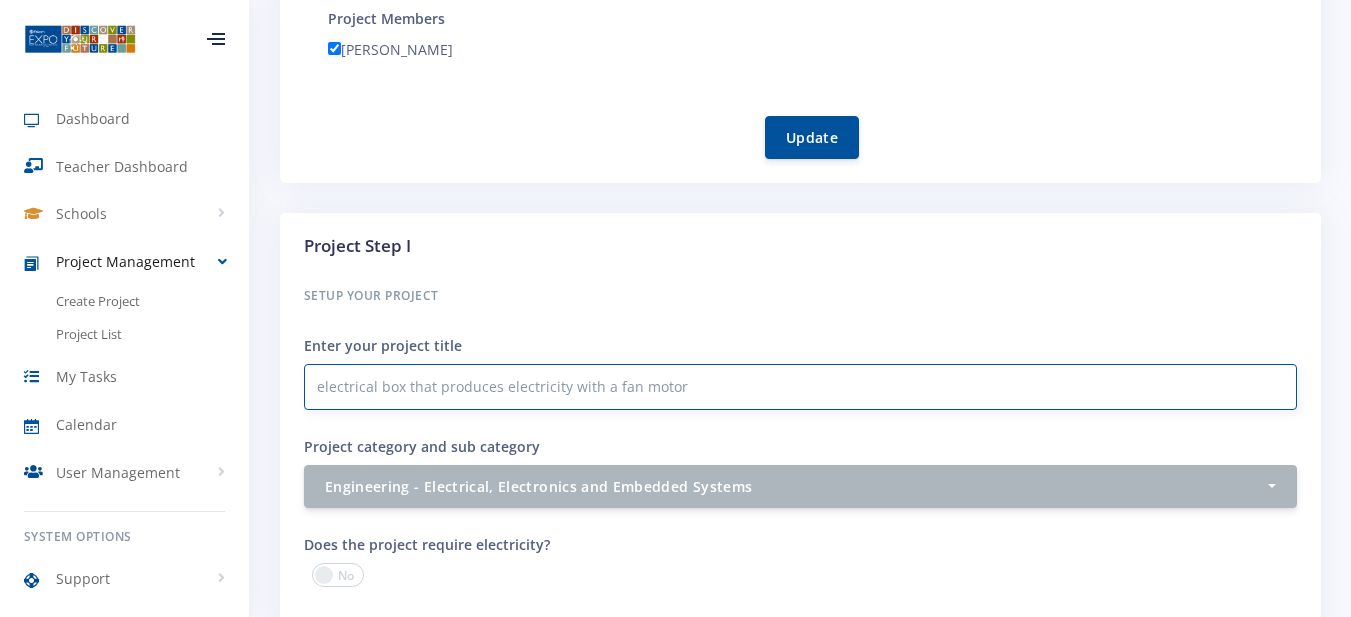 drag, startPoint x: 729, startPoint y: 387, endPoint x: 280, endPoint y: 398, distance: 449.13474 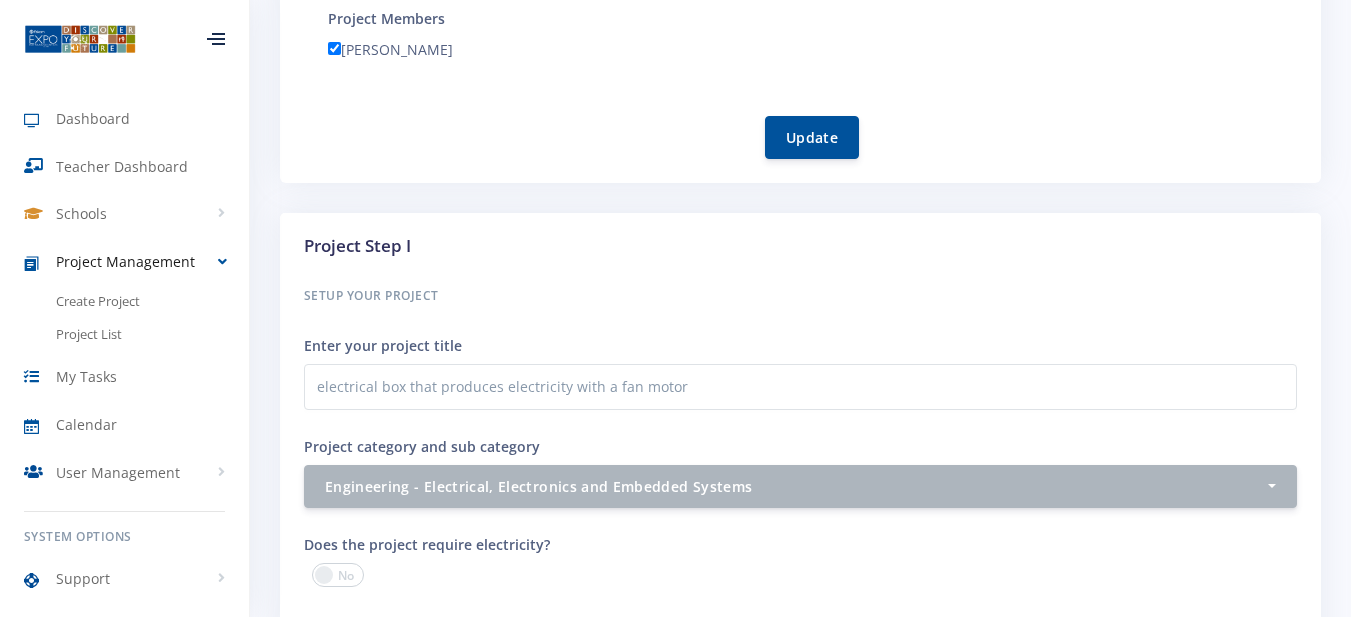 click on "Update" at bounding box center (812, 125) 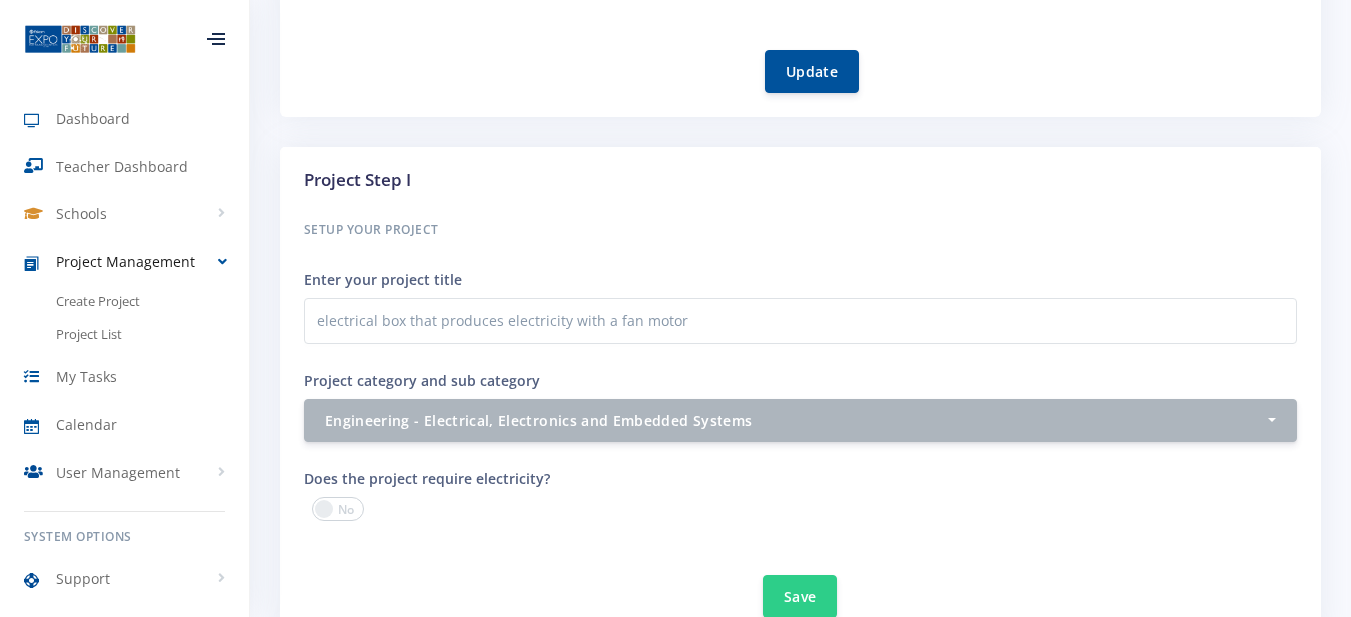 scroll, scrollTop: 200, scrollLeft: 0, axis: vertical 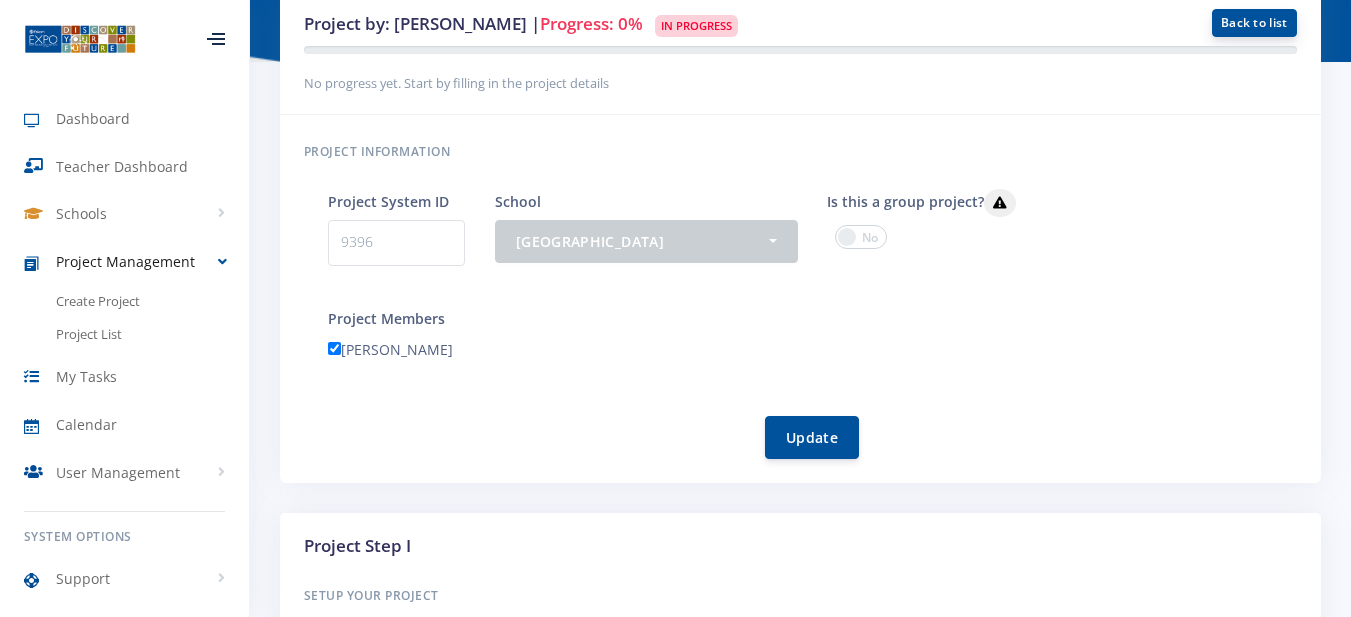 click on "Back to list" at bounding box center [1254, 23] 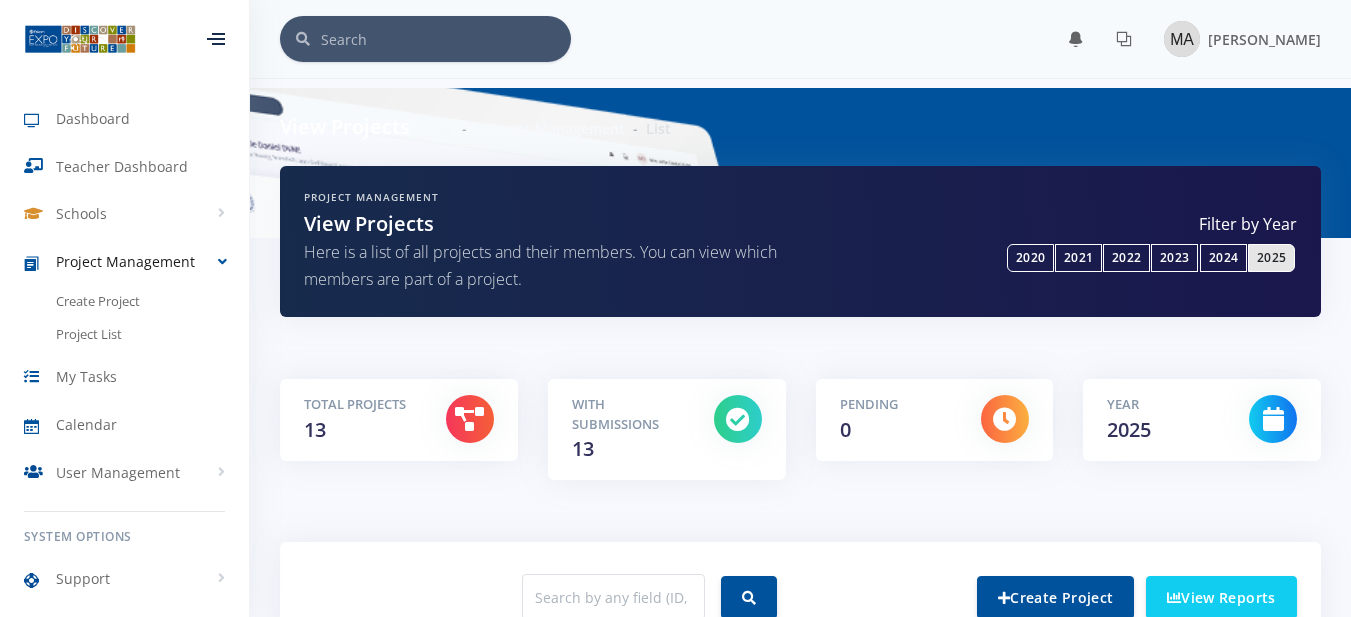 scroll, scrollTop: 501, scrollLeft: 0, axis: vertical 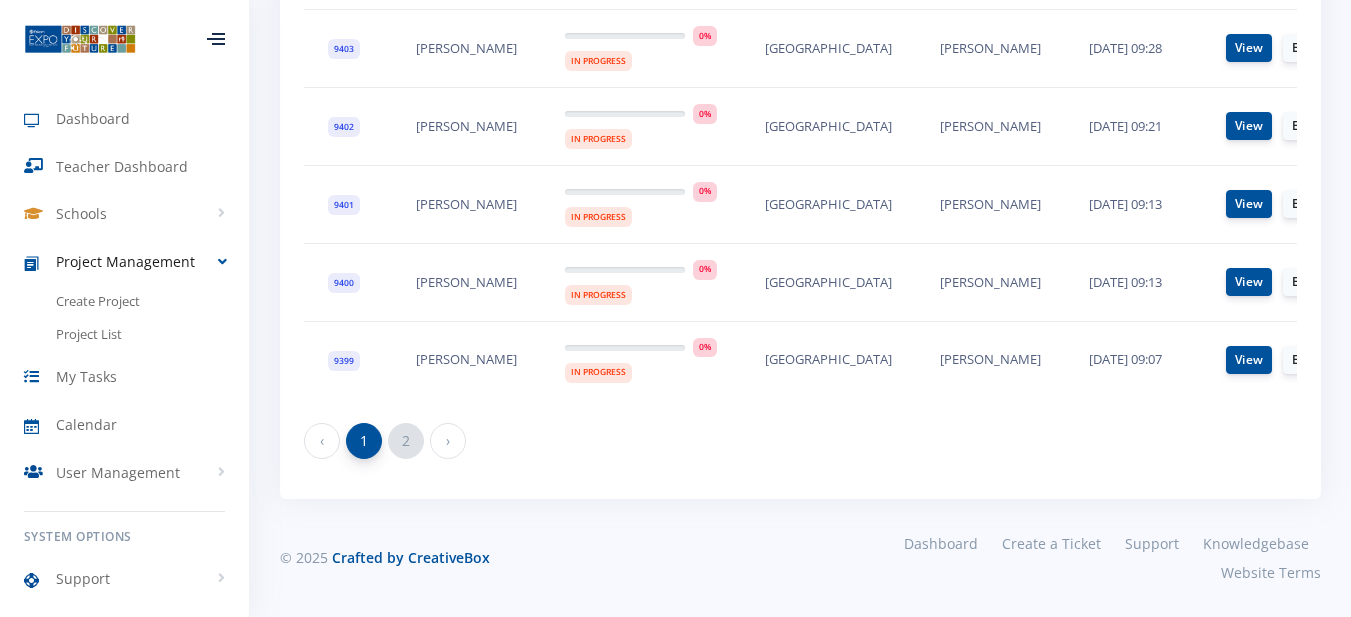 click on "2" at bounding box center (406, 441) 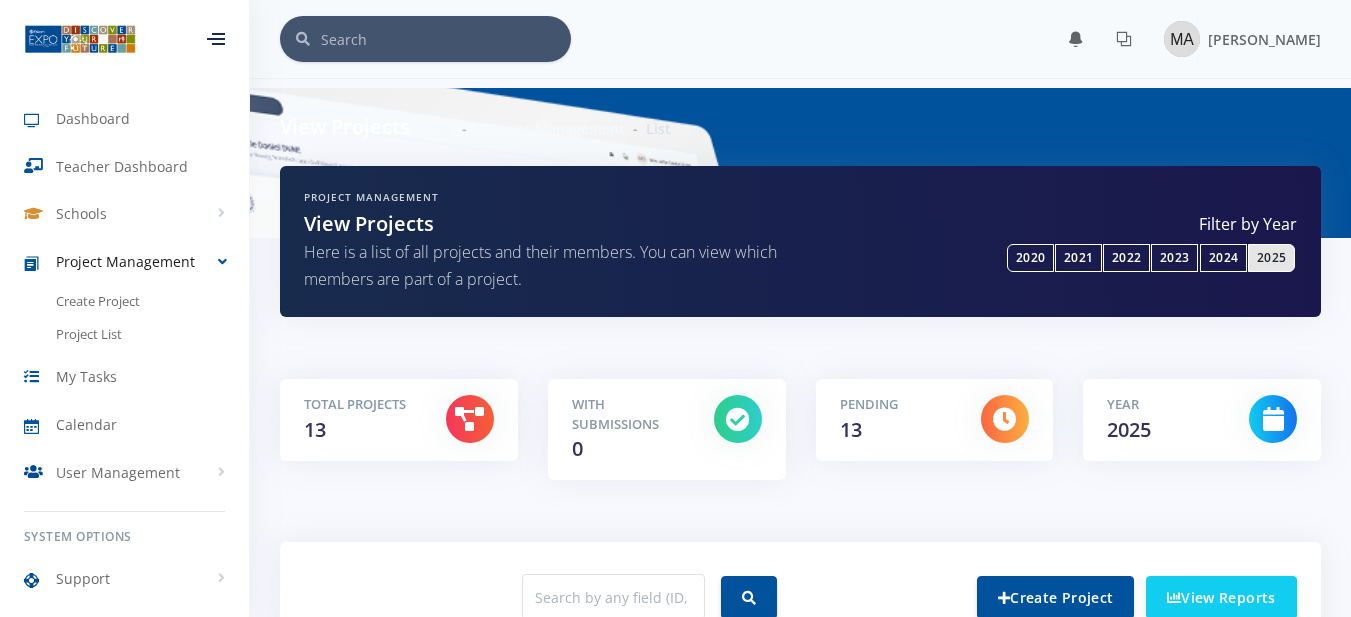 scroll, scrollTop: 0, scrollLeft: 0, axis: both 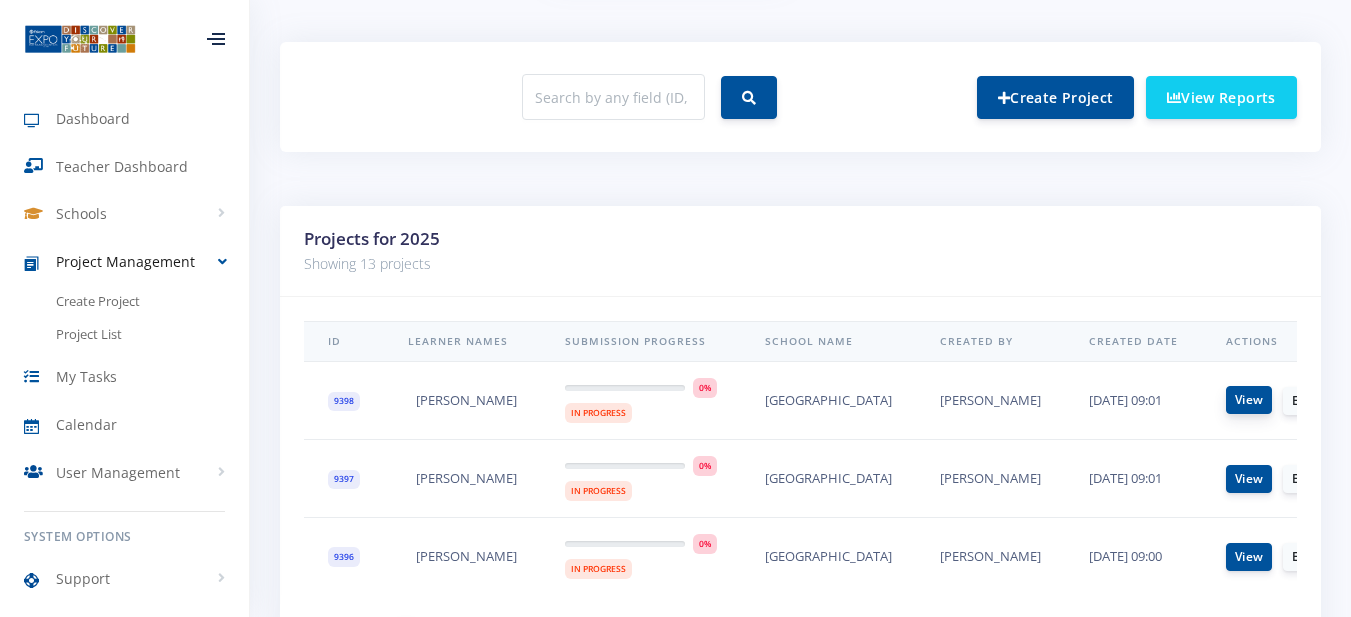 click on "View" at bounding box center [1249, 400] 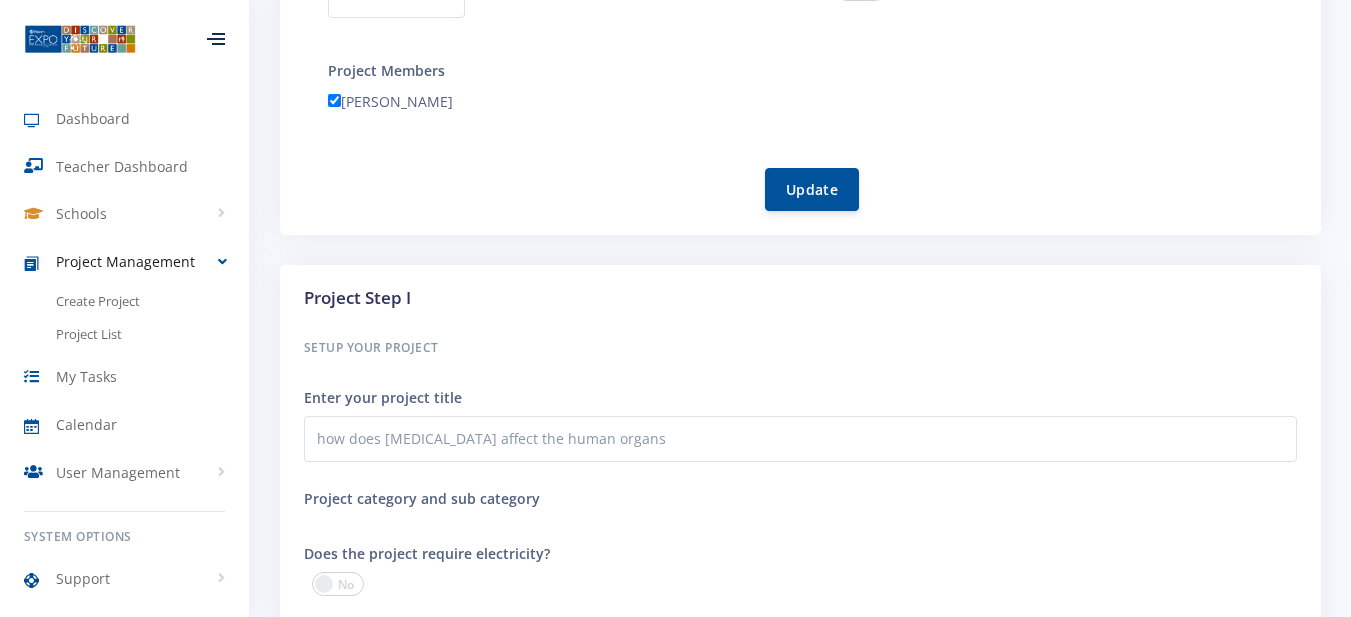 scroll, scrollTop: 605, scrollLeft: 0, axis: vertical 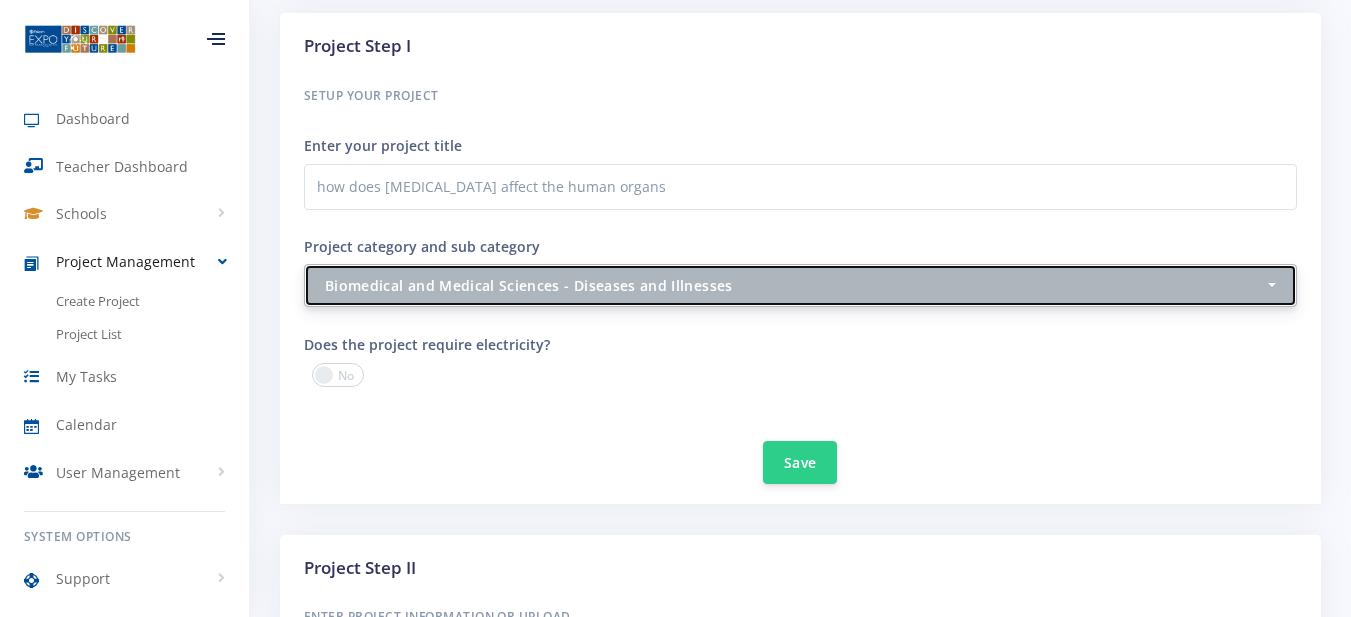 click on "Biomedical and Medical Sciences - Diseases and Illnesses" at bounding box center [794, 285] 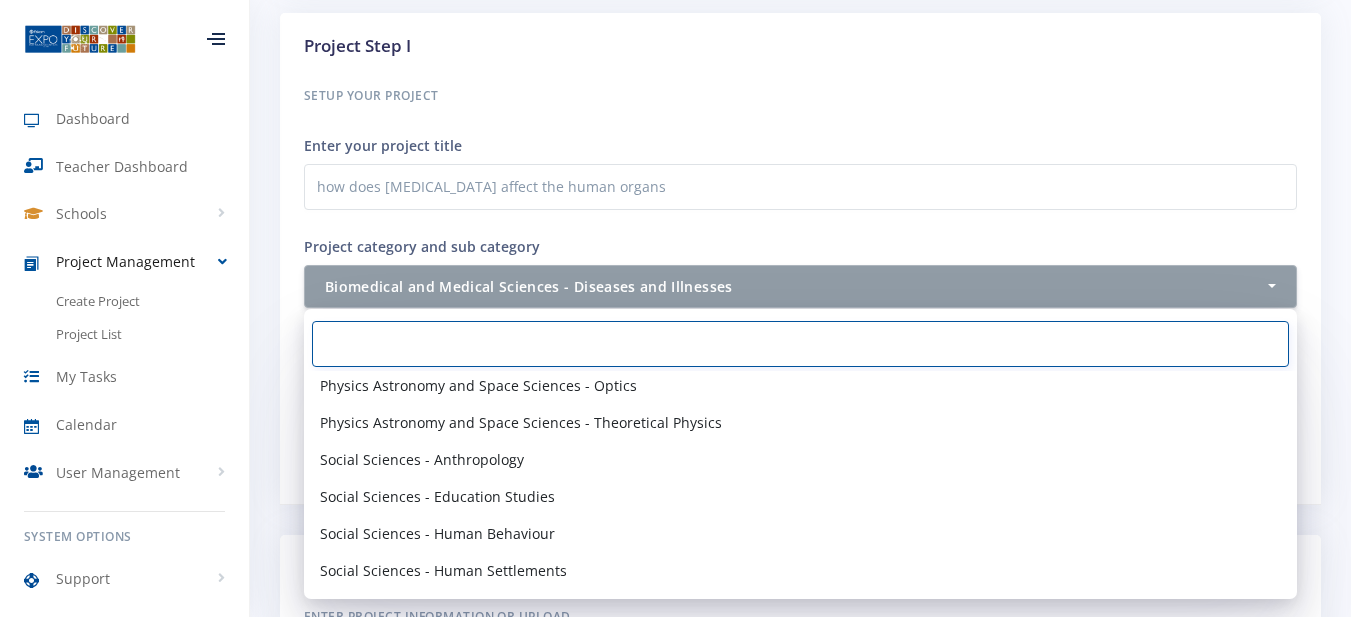 scroll, scrollTop: 2555, scrollLeft: 0, axis: vertical 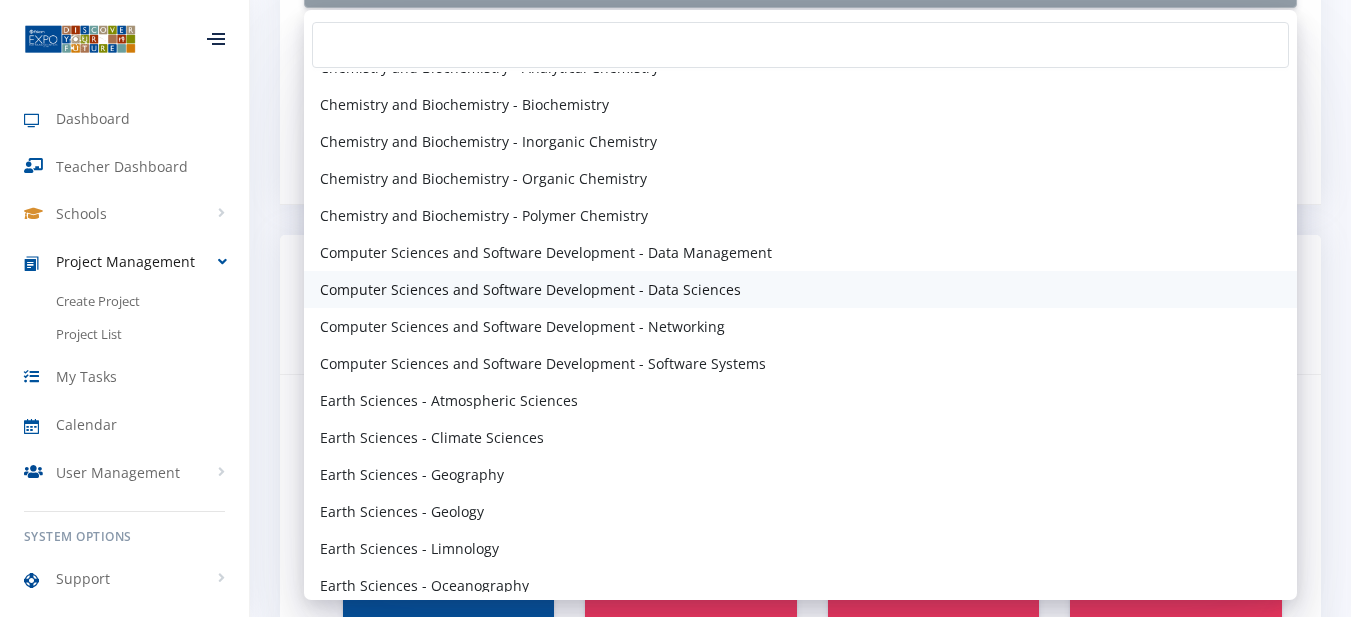 click on "Computer Sciences and Software Development - Data Sciences" at bounding box center (530, 289) 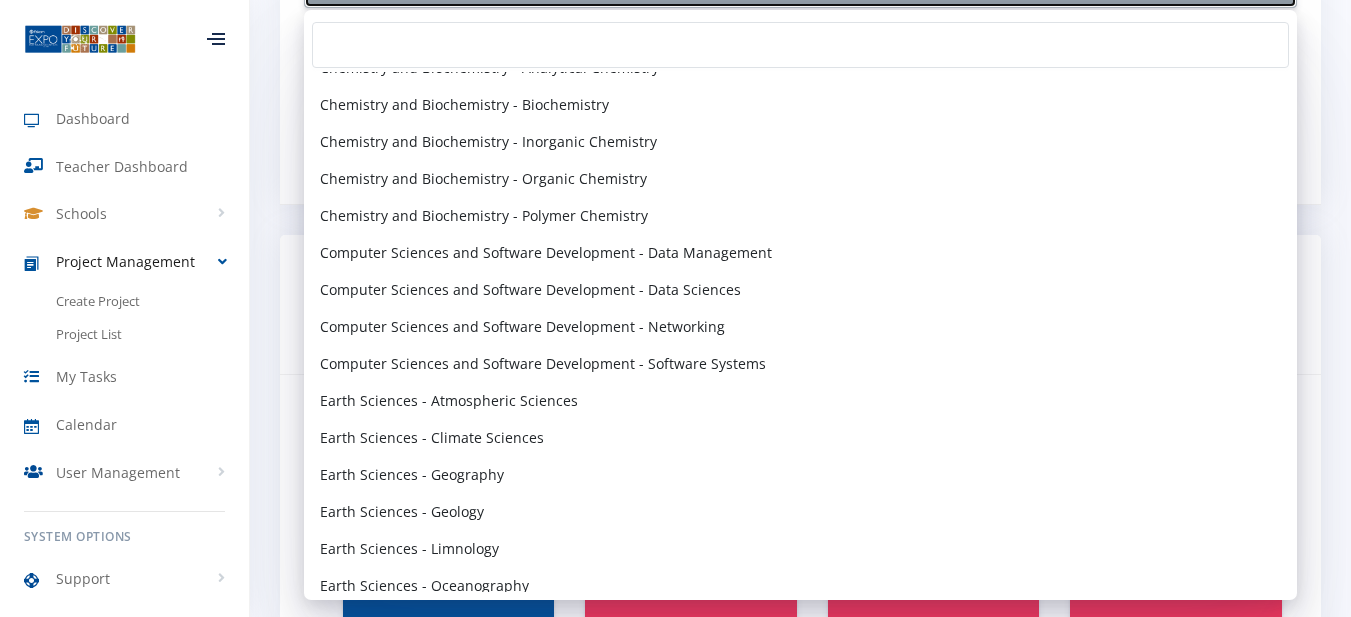 select on "27" 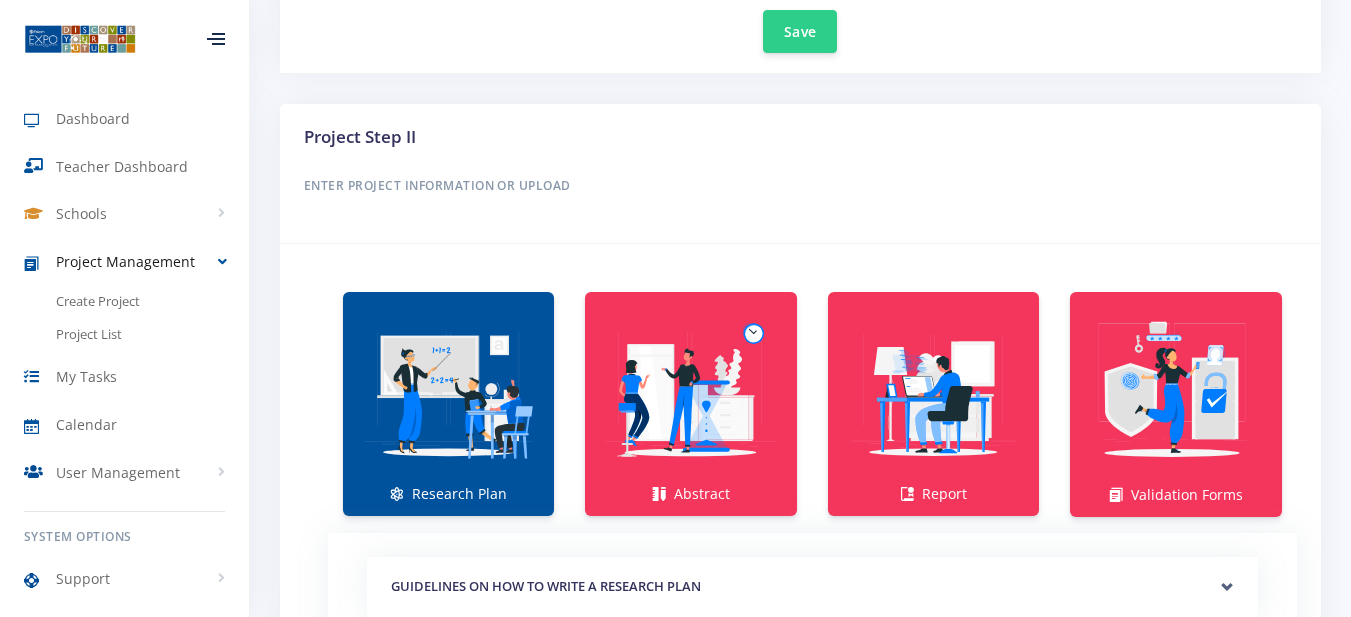 scroll, scrollTop: 756, scrollLeft: 0, axis: vertical 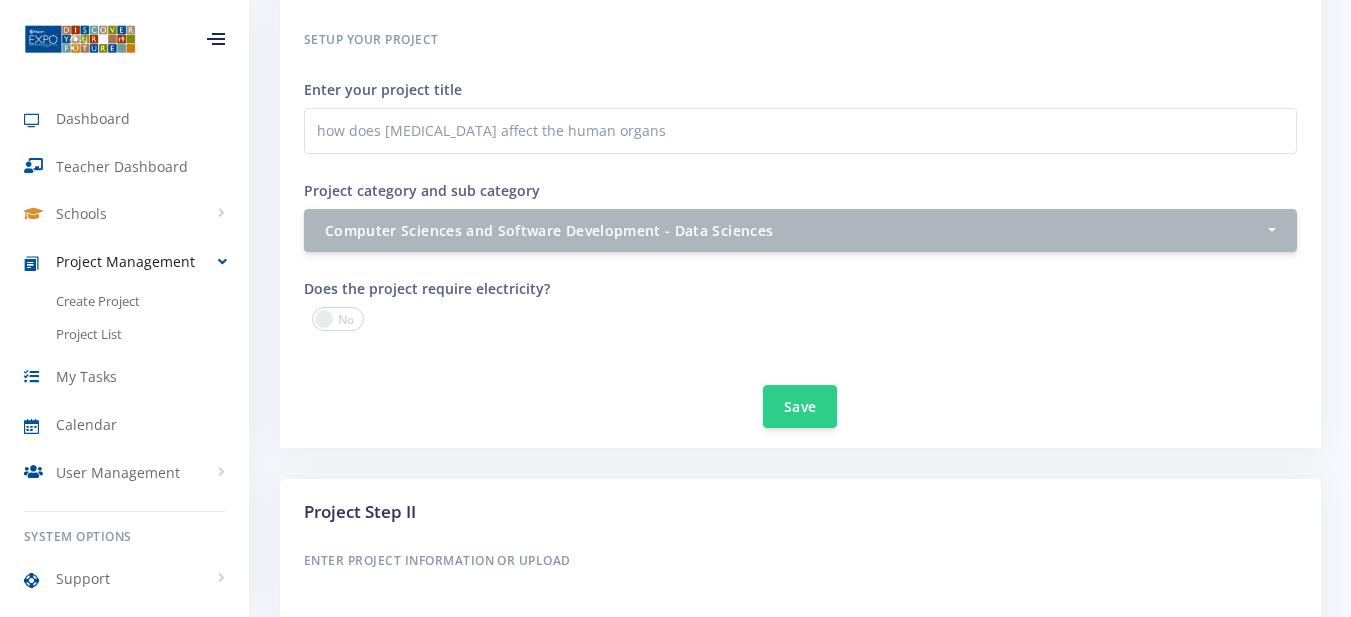 drag, startPoint x: 752, startPoint y: 230, endPoint x: 675, endPoint y: 326, distance: 123.065025 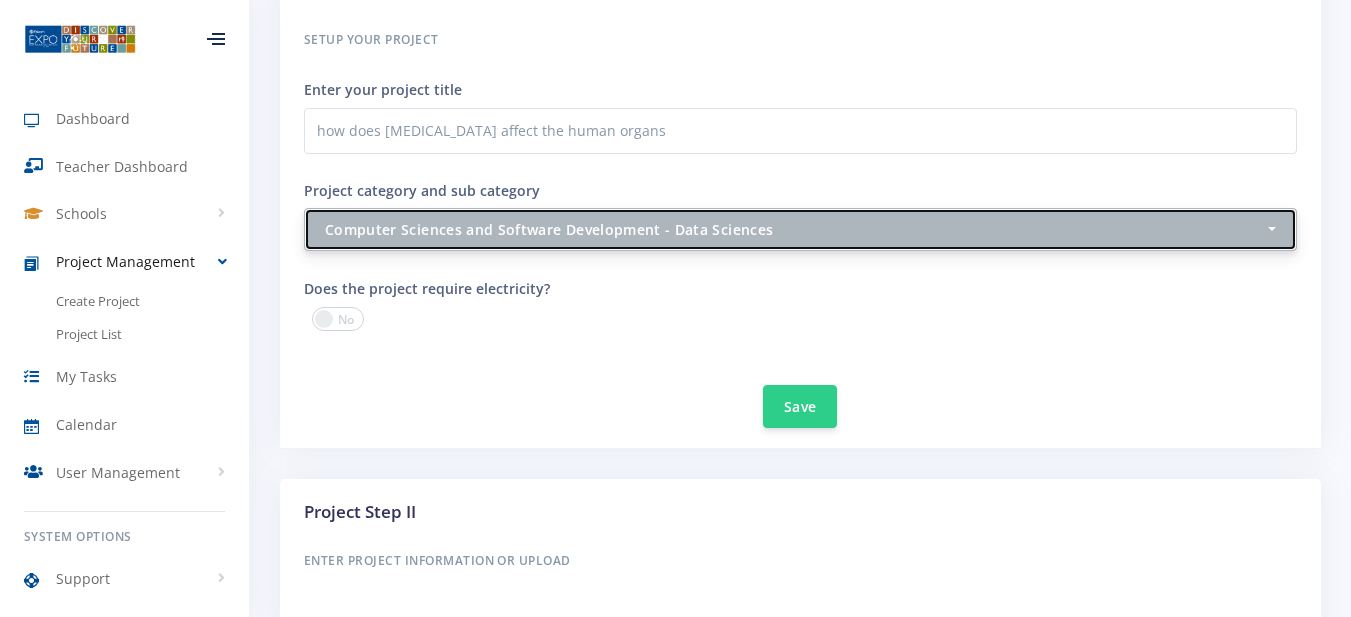 drag, startPoint x: 794, startPoint y: 219, endPoint x: 647, endPoint y: 231, distance: 147.48898 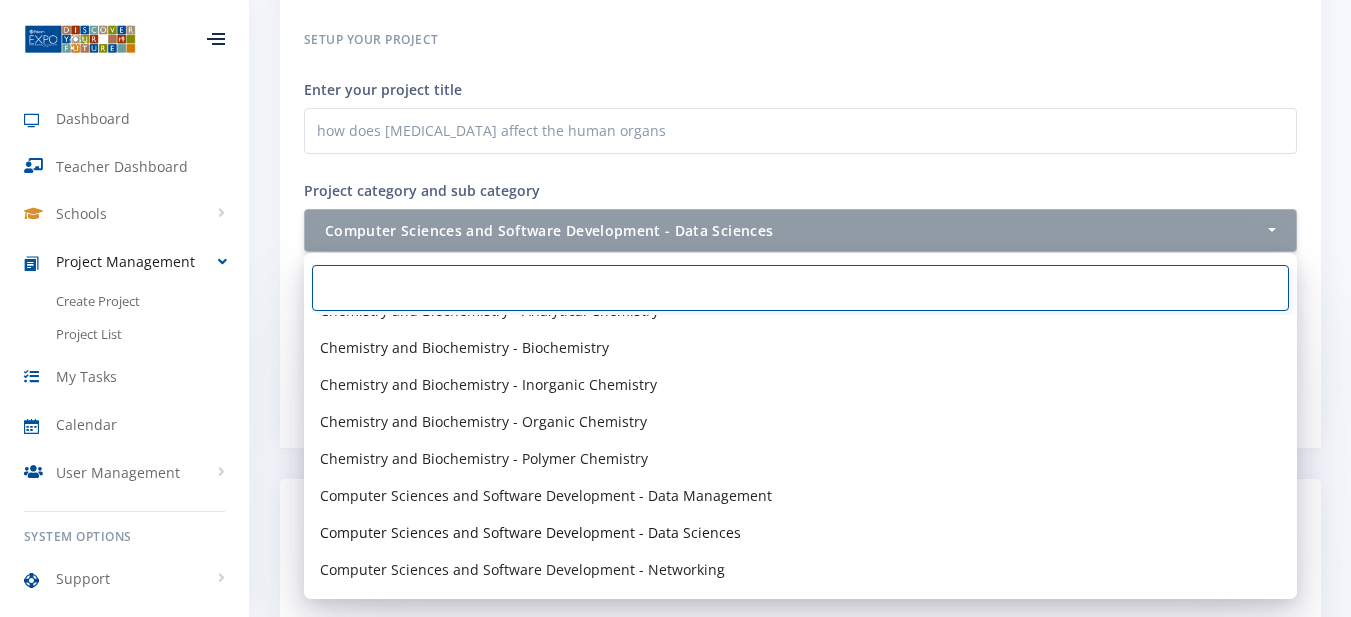 scroll, scrollTop: 880, scrollLeft: 0, axis: vertical 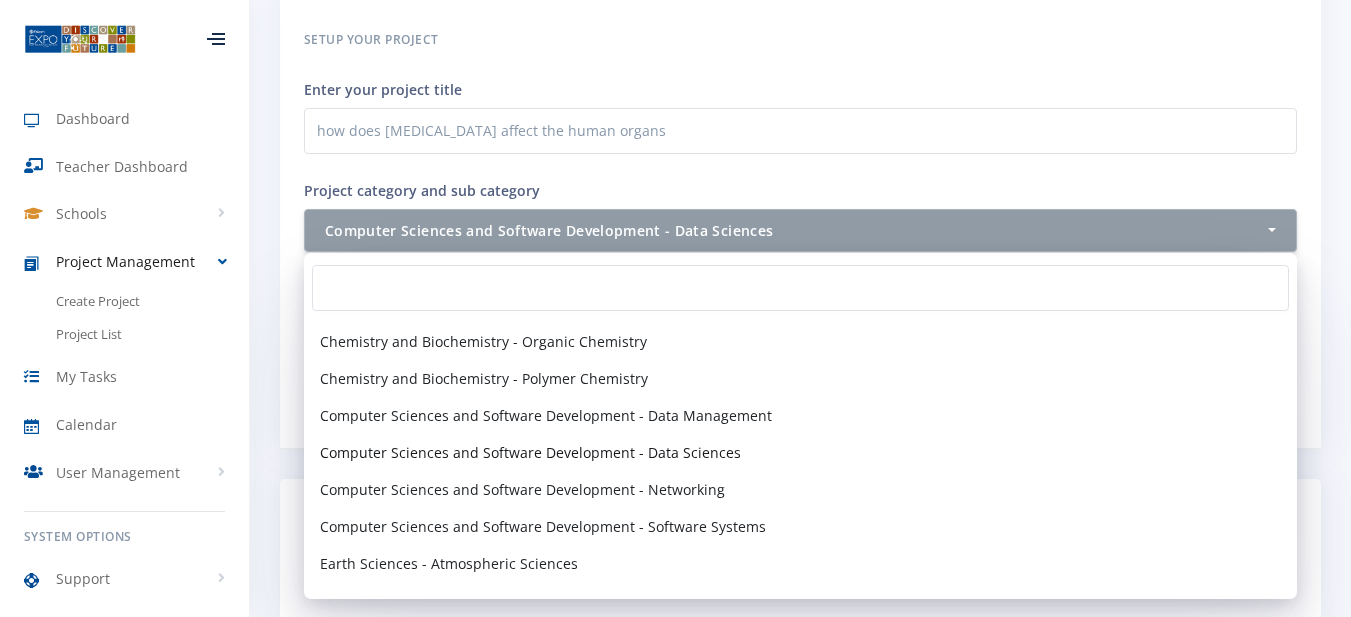 click on "Setup your Project
Enter your project title
how does cancer affect the human organs
Project category and sub category
Select category and sub category
Agricultural Sciences - Animal Husbandry
Agricultural Sciences - Aquaculture Computer Sciences and Software Development - Data Sciences" at bounding box center (800, 139) 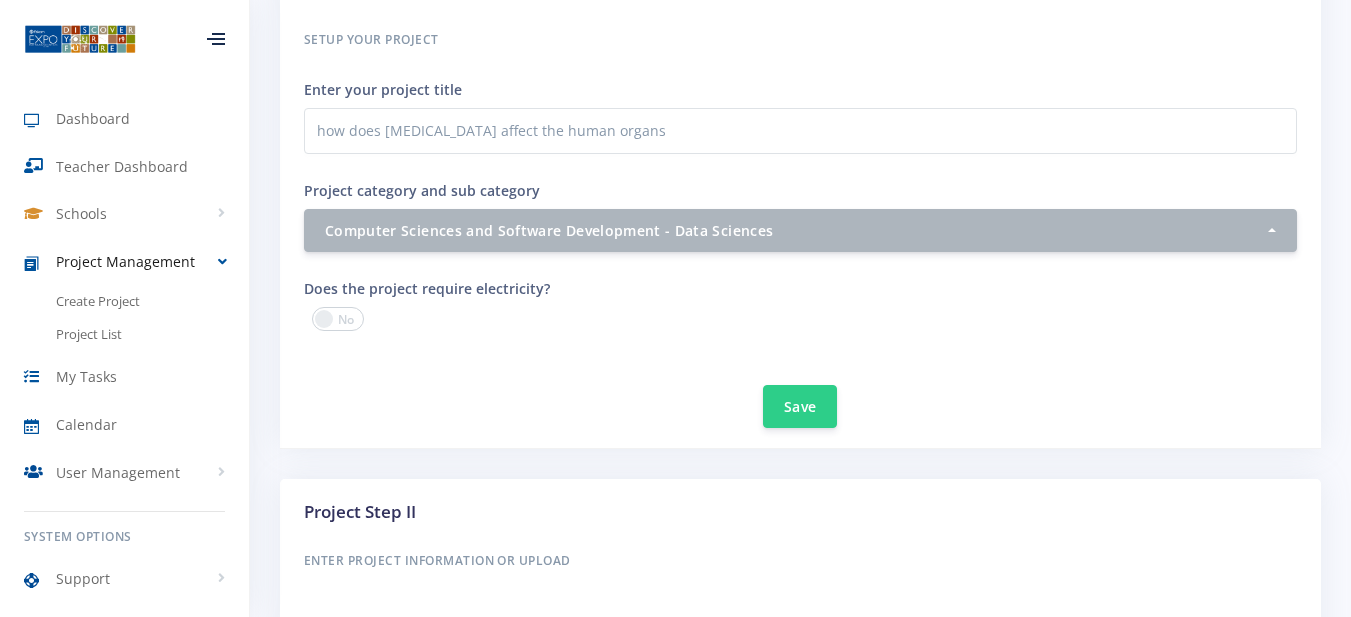 scroll, scrollTop: 0, scrollLeft: 0, axis: both 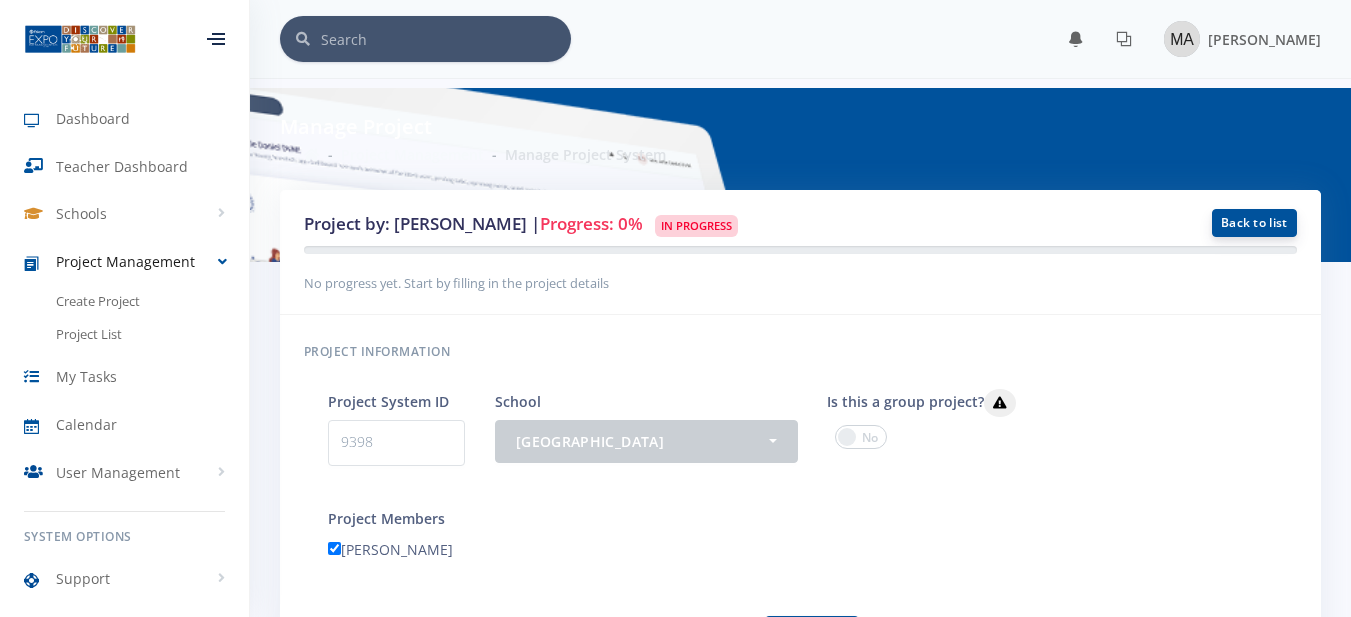 click on "Back to list" at bounding box center (1254, 223) 